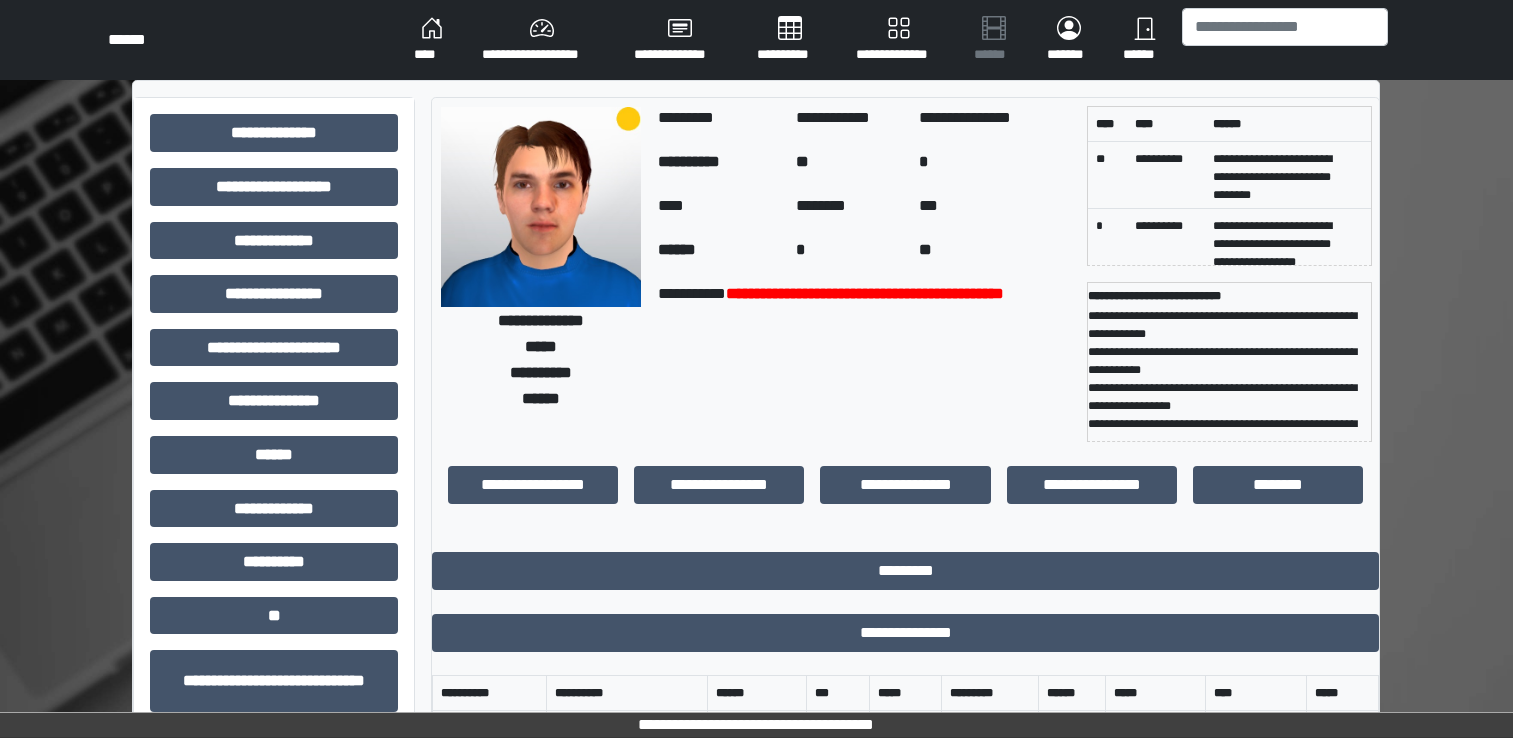 scroll, scrollTop: 280, scrollLeft: 0, axis: vertical 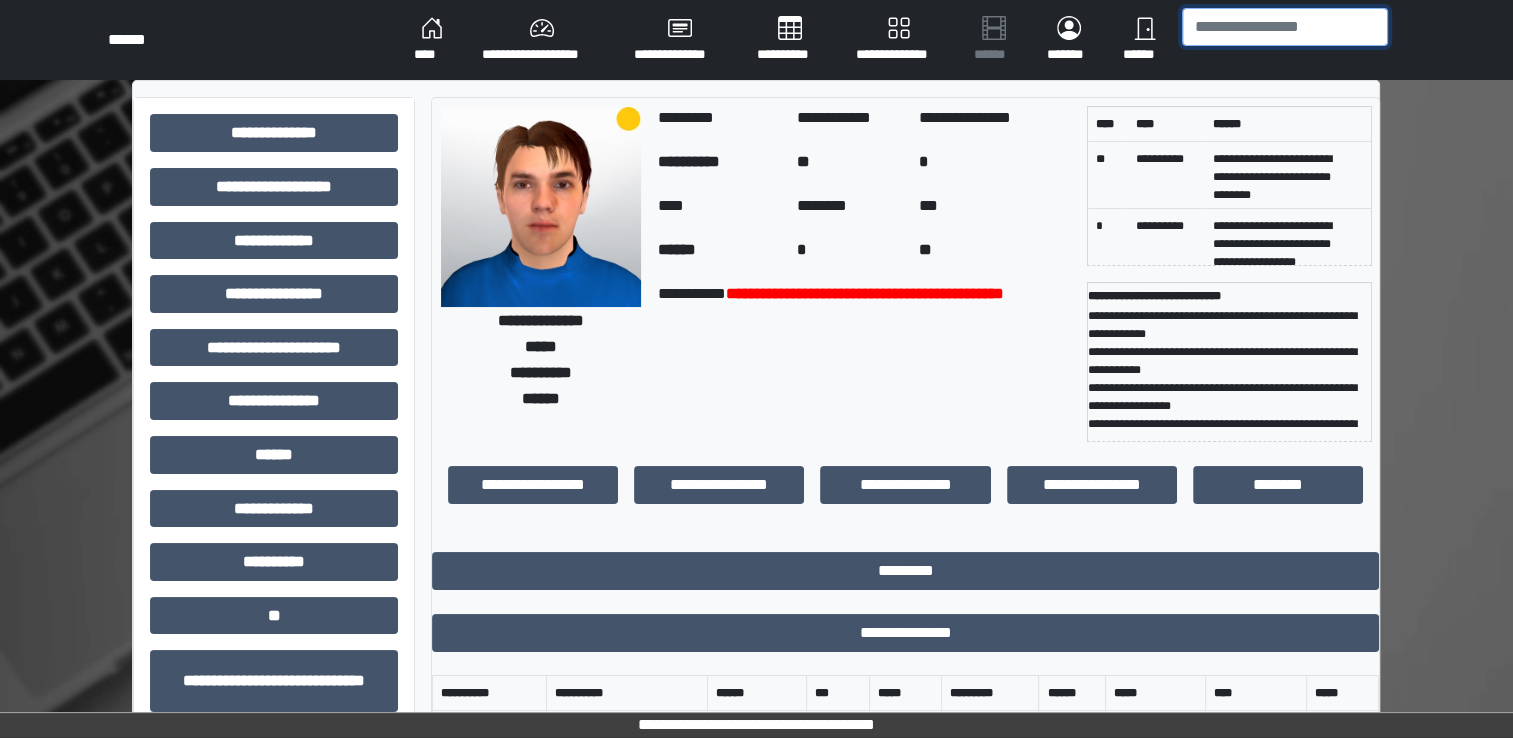 click at bounding box center [1285, 27] 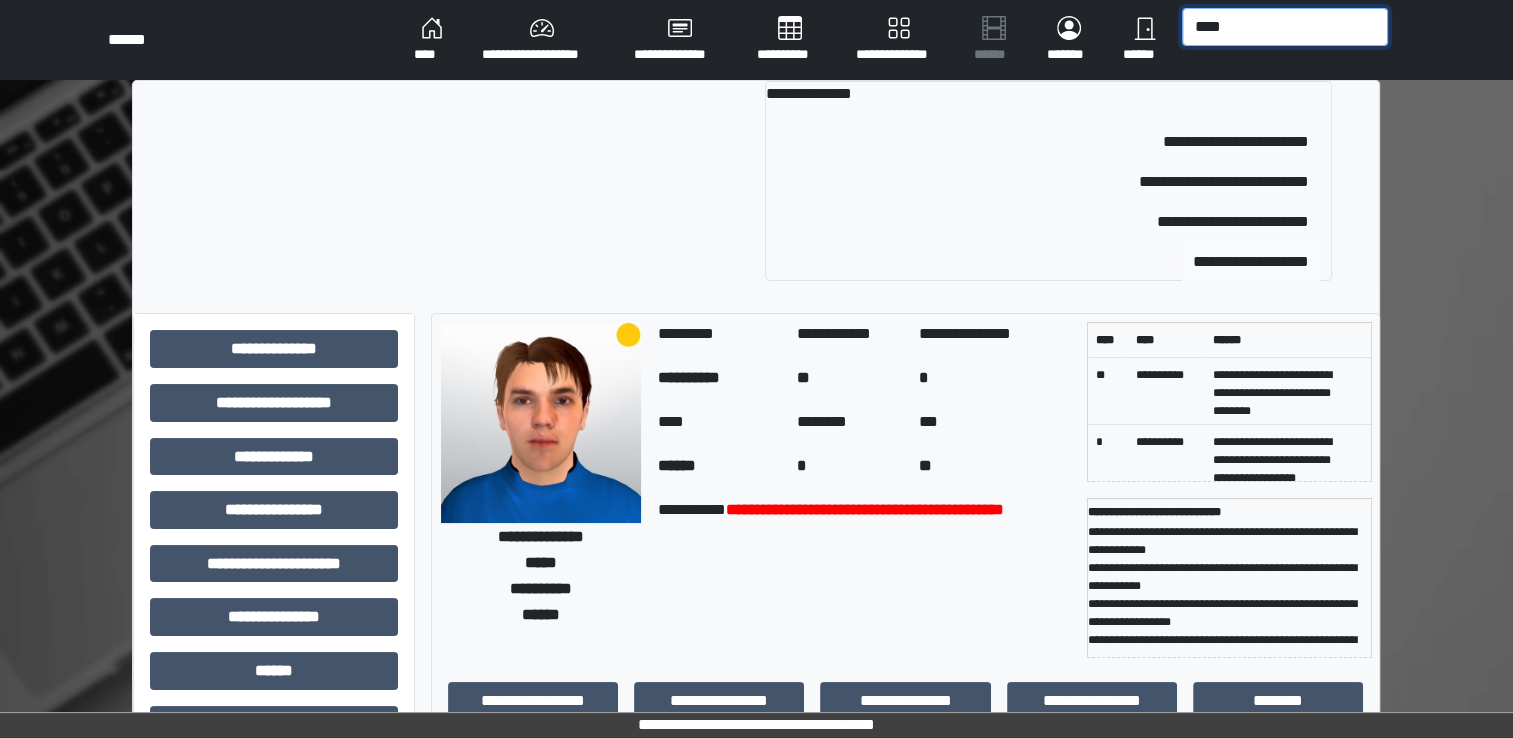 type on "****" 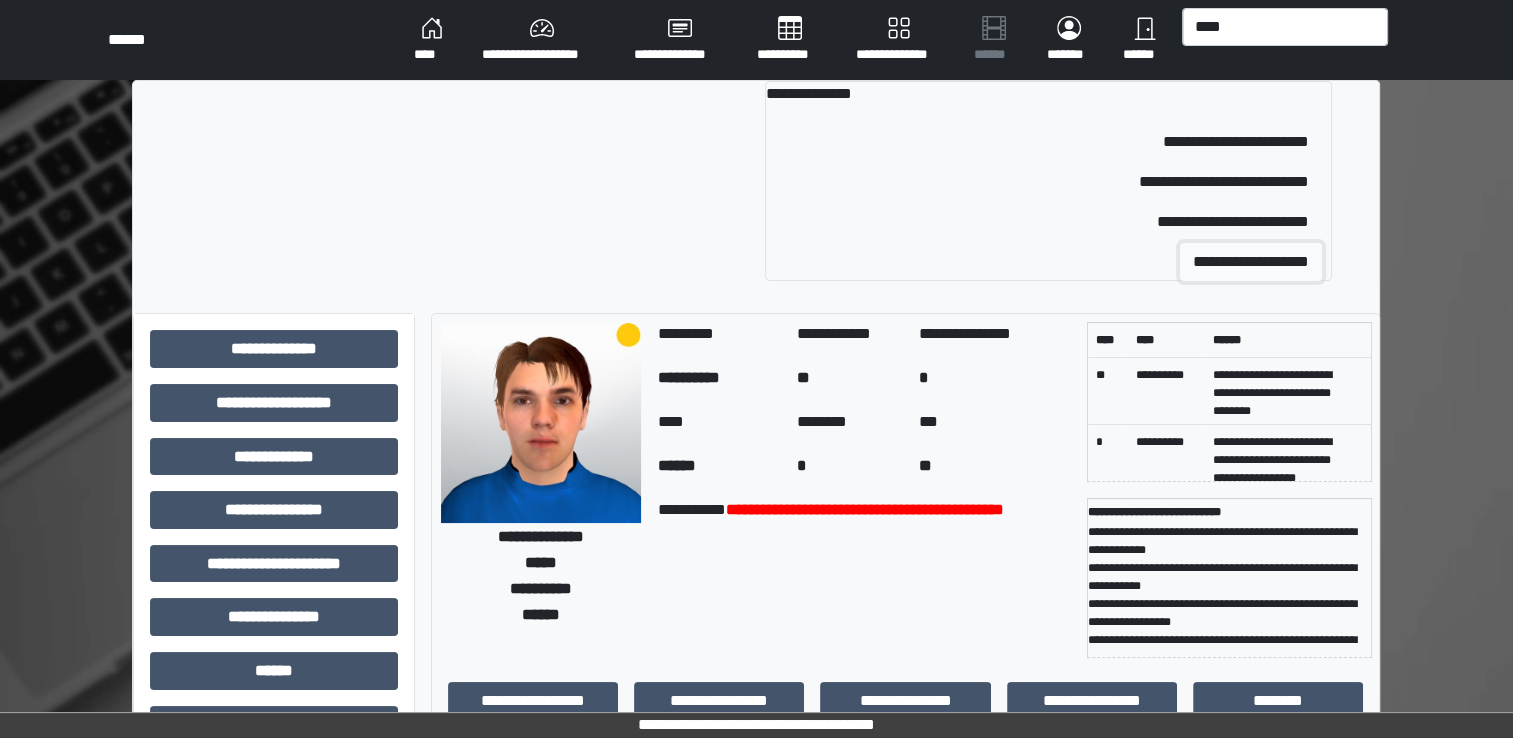 click on "**********" at bounding box center [1251, 262] 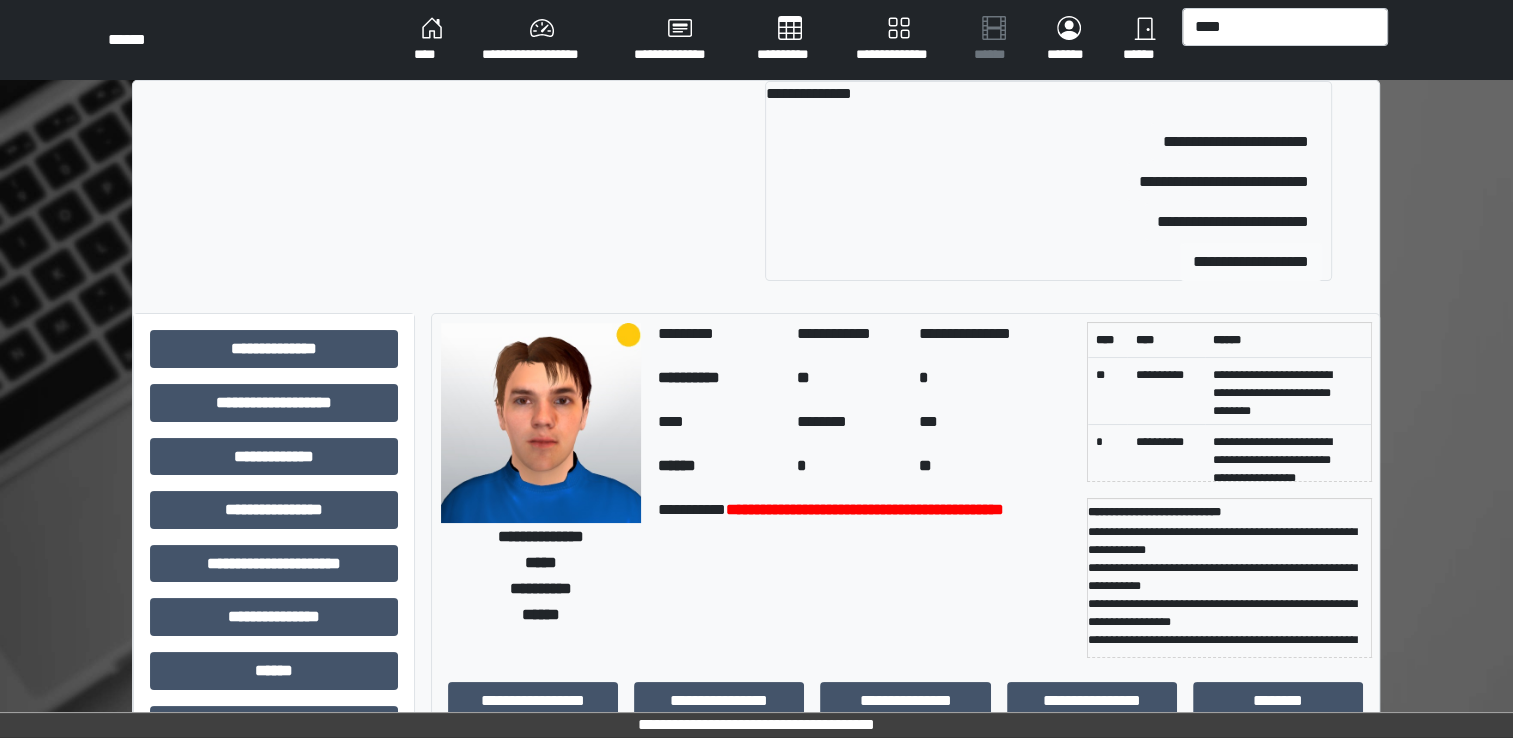 type 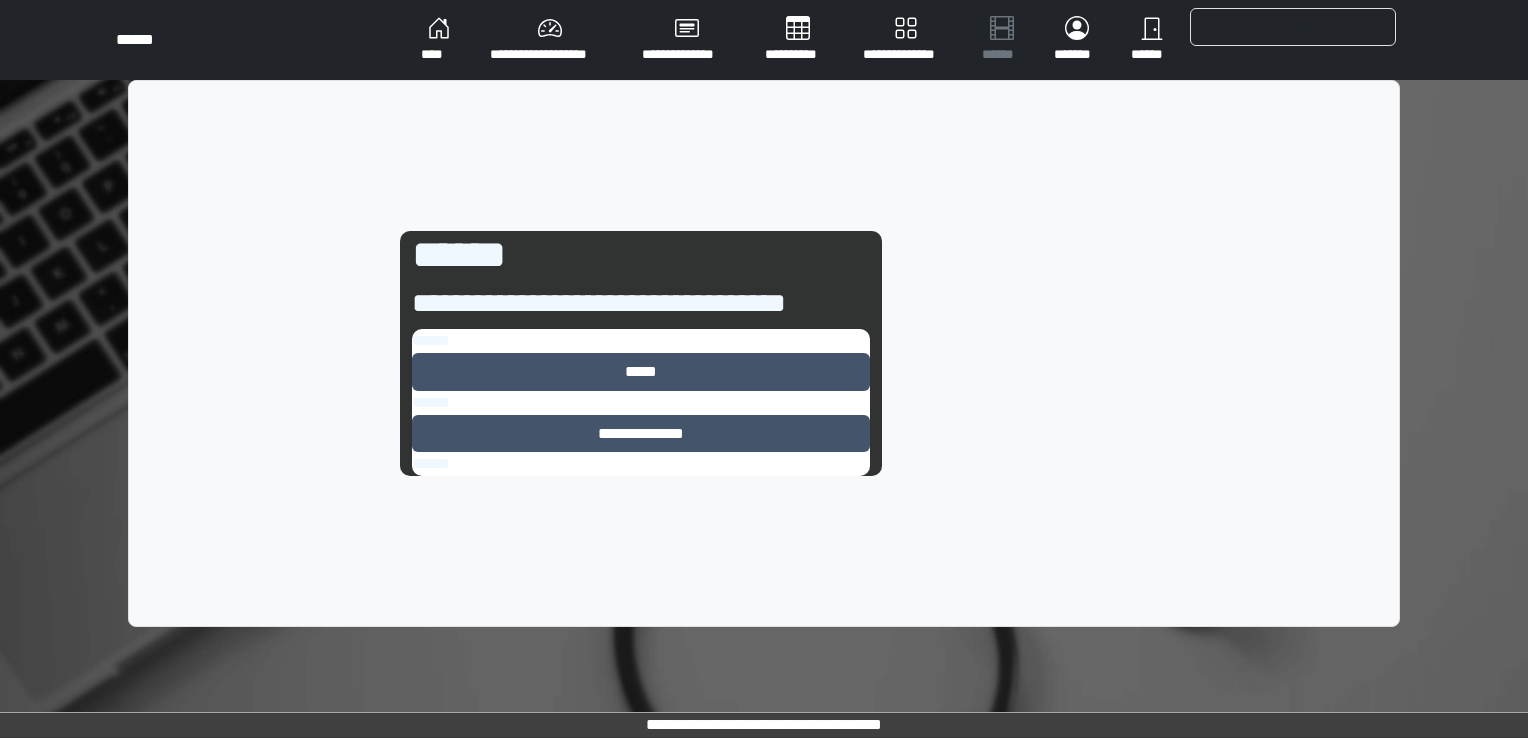 click on "**********" at bounding box center [764, 353] 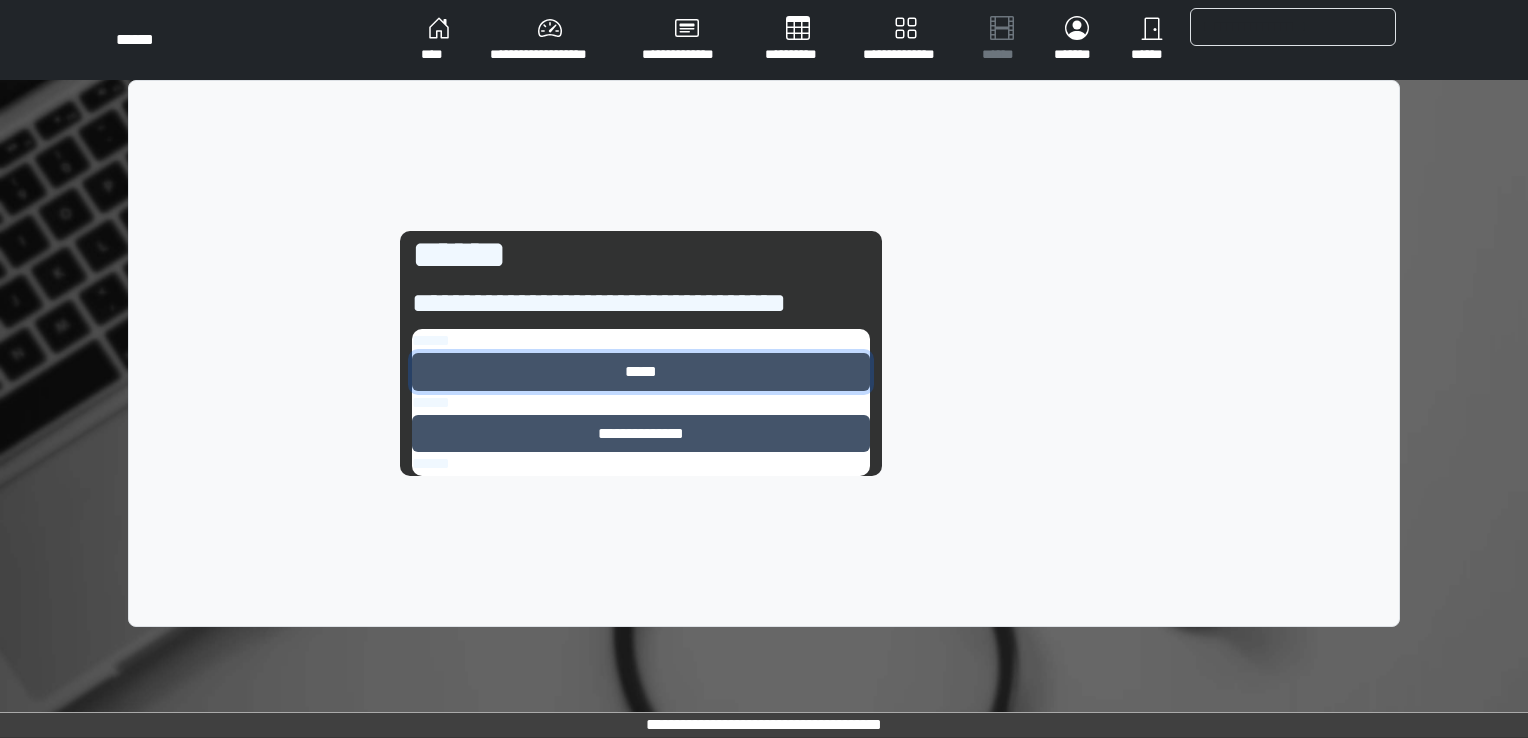 click on "*****" at bounding box center (641, 372) 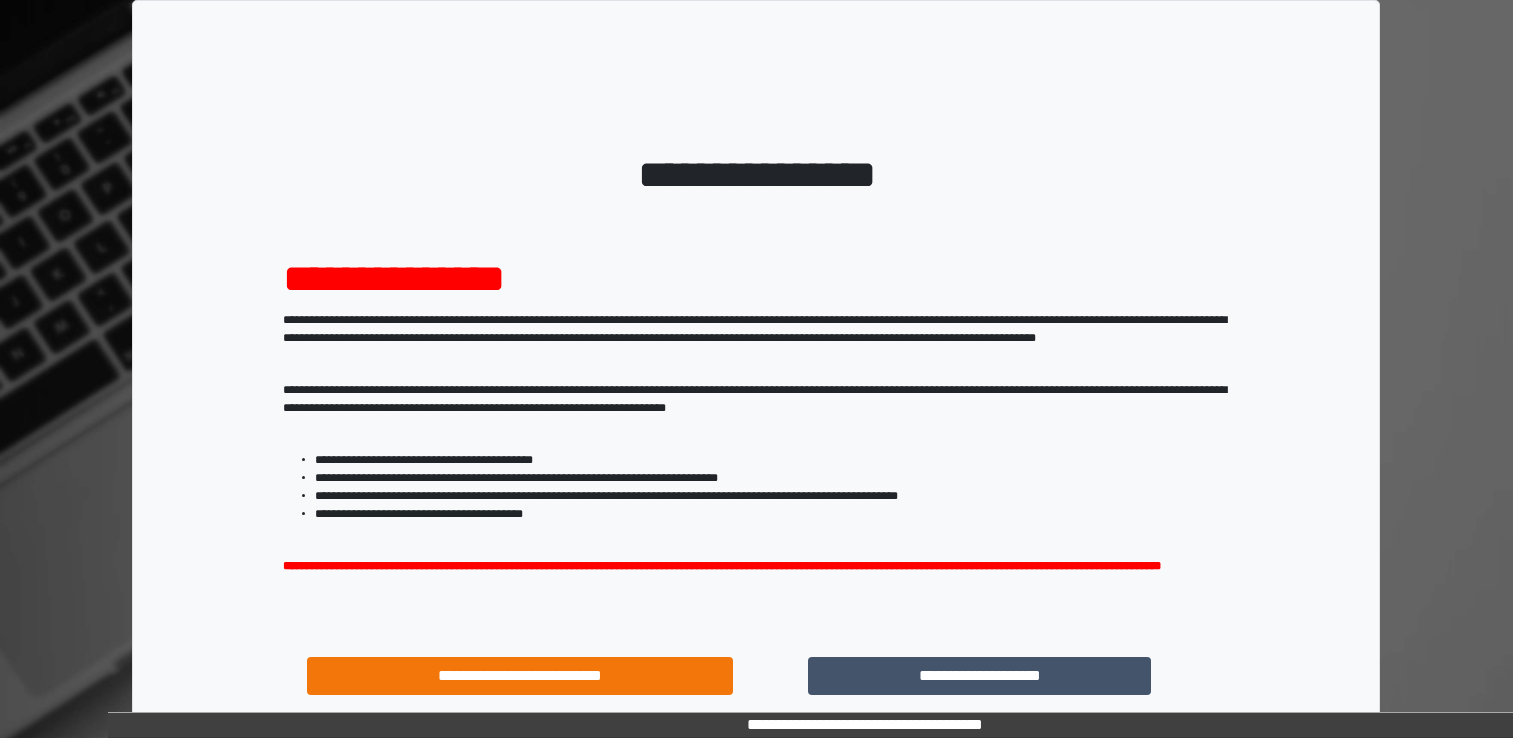 scroll, scrollTop: 0, scrollLeft: 0, axis: both 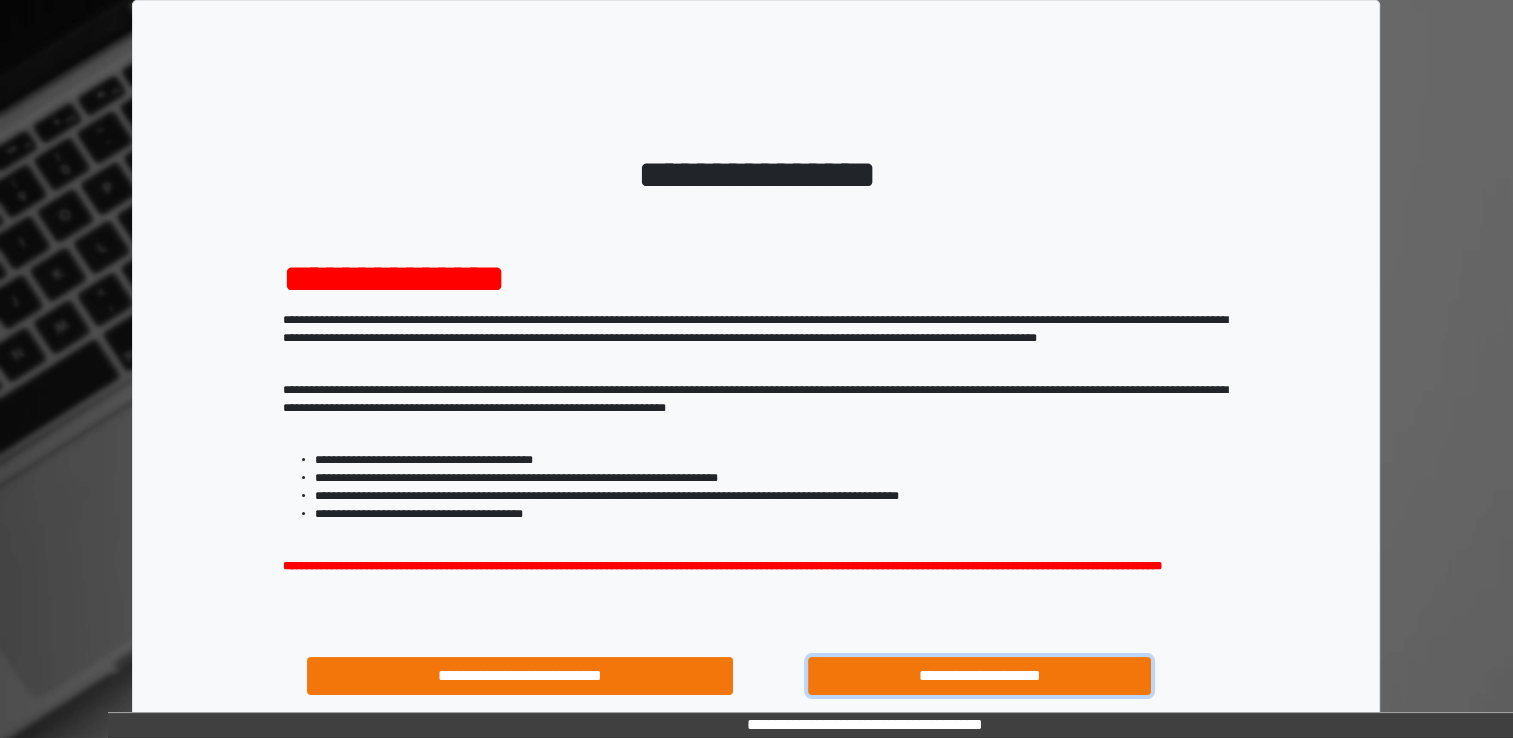 click on "**********" at bounding box center (980, 676) 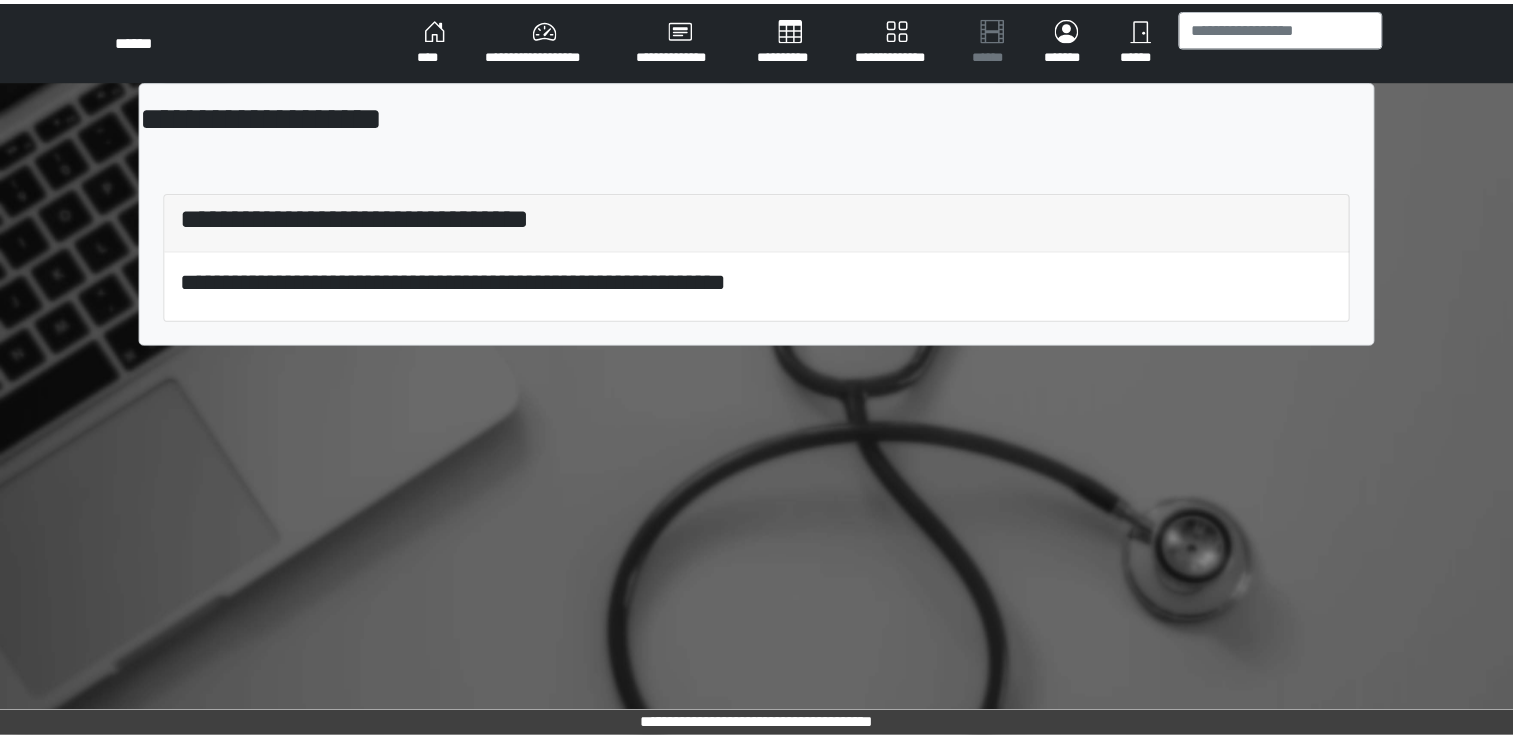 scroll, scrollTop: 0, scrollLeft: 0, axis: both 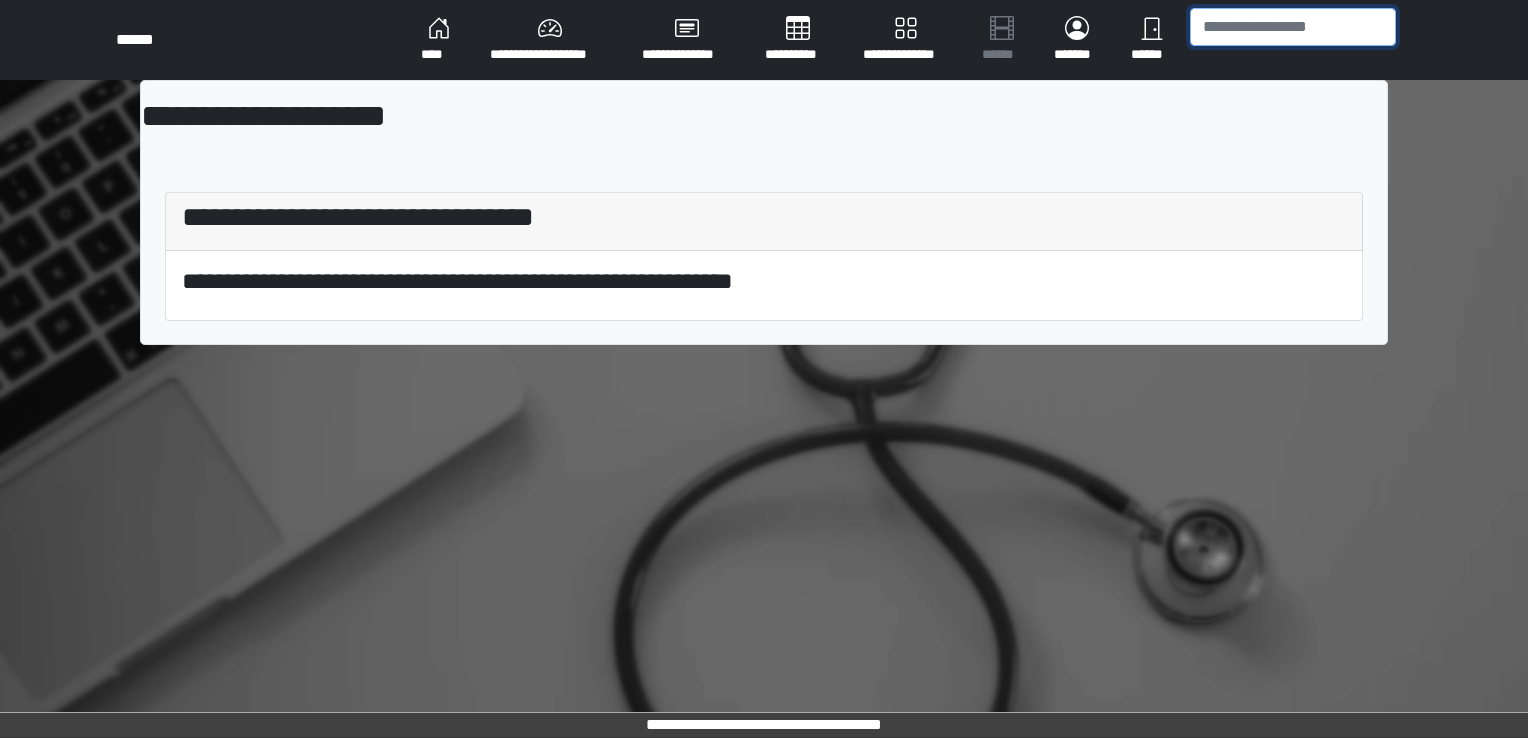 click at bounding box center (1293, 27) 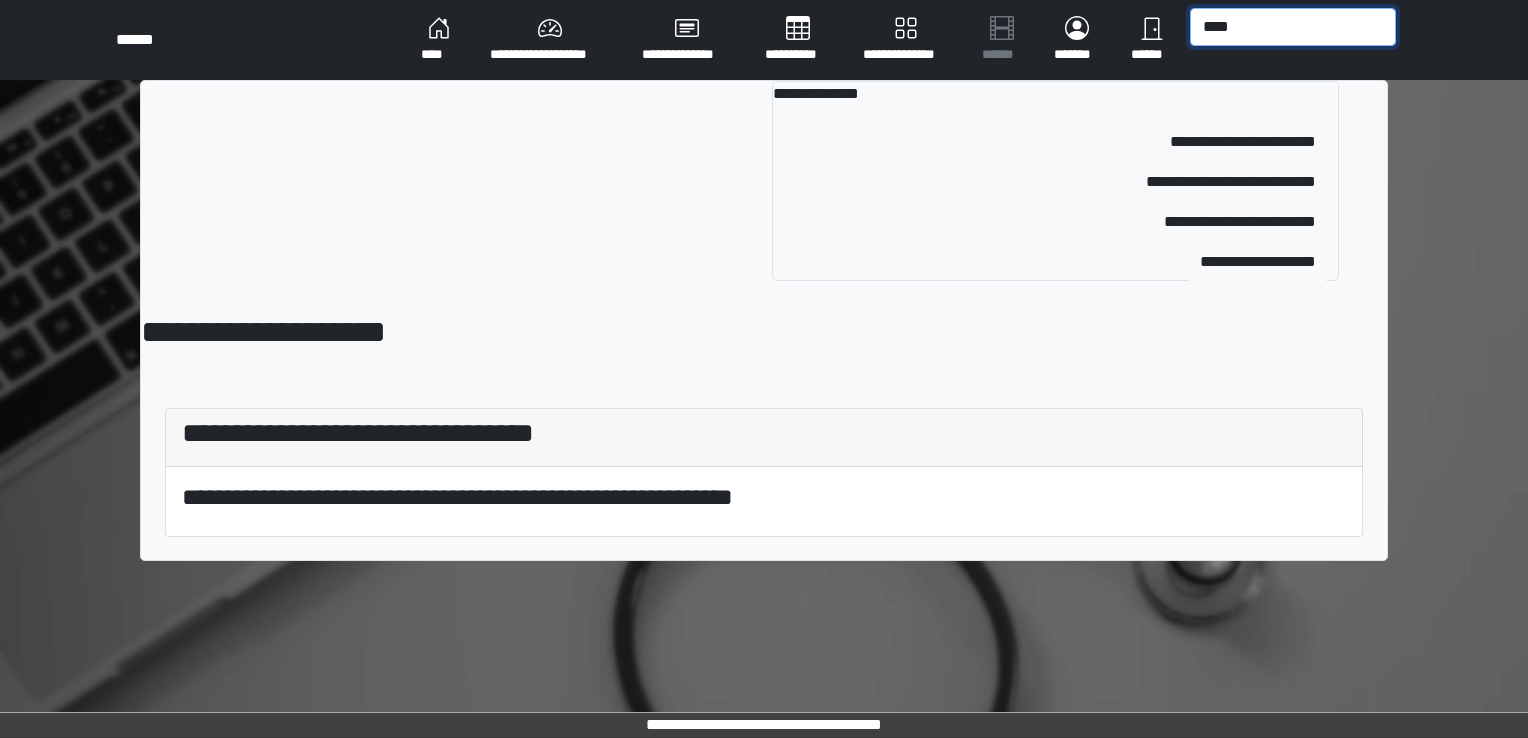 type on "****" 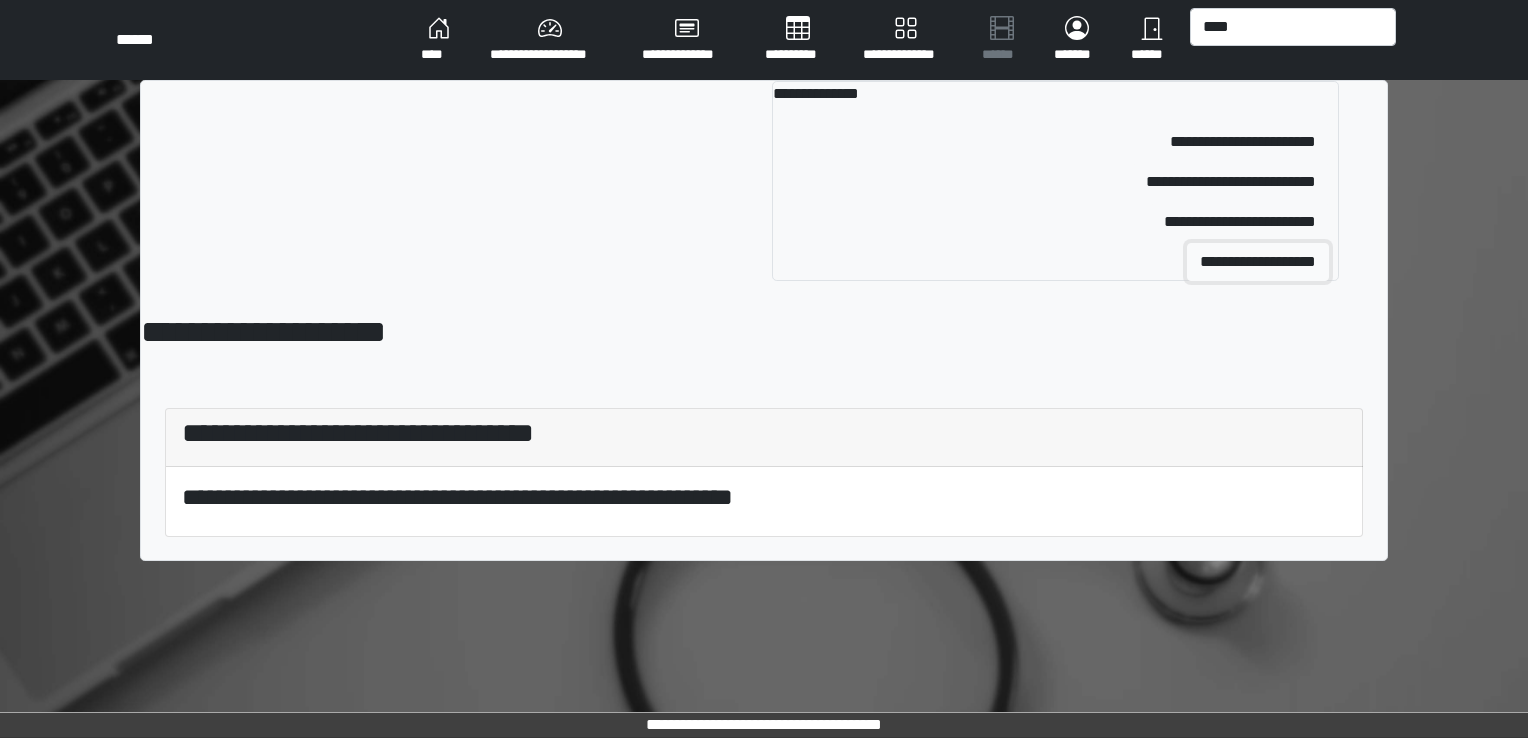 click on "**********" at bounding box center (1258, 262) 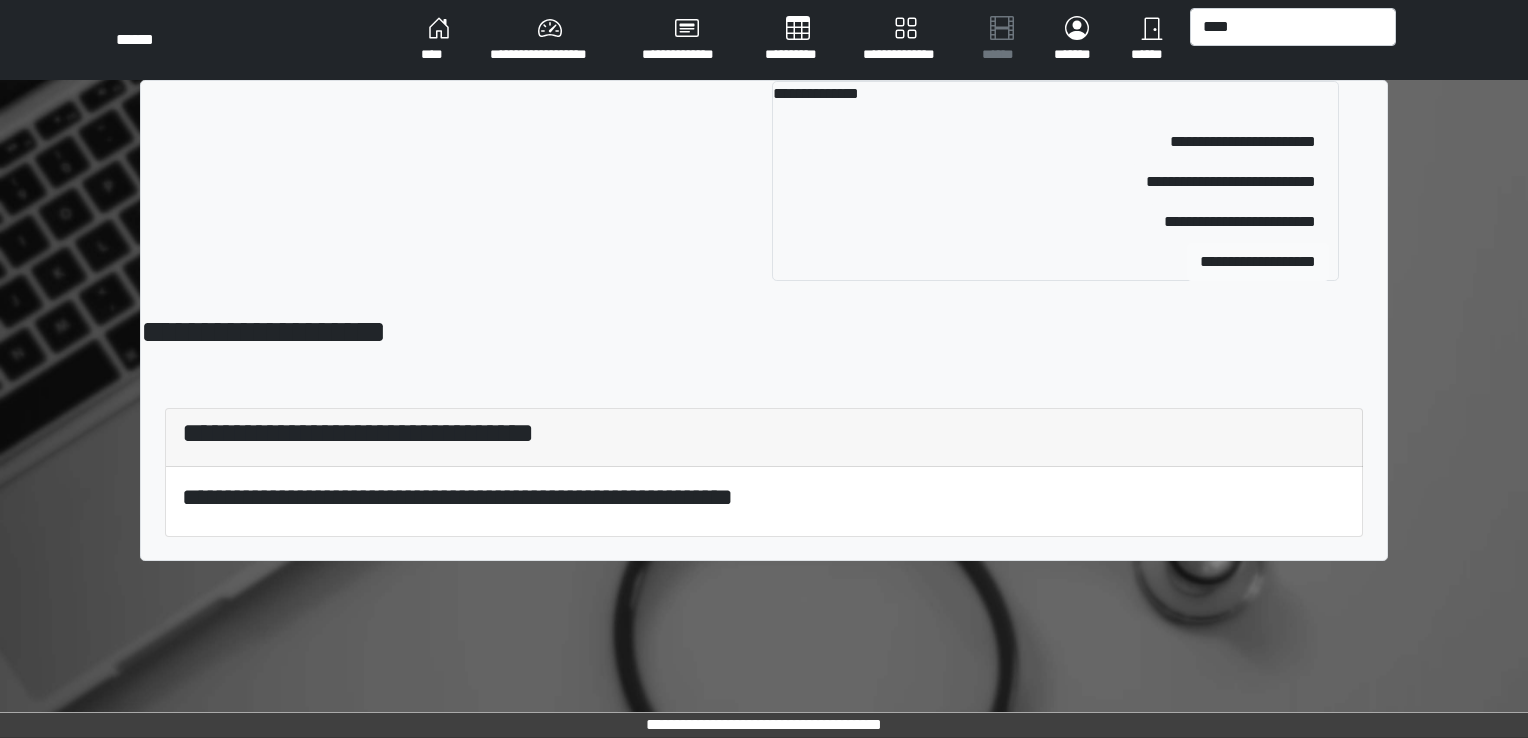 type 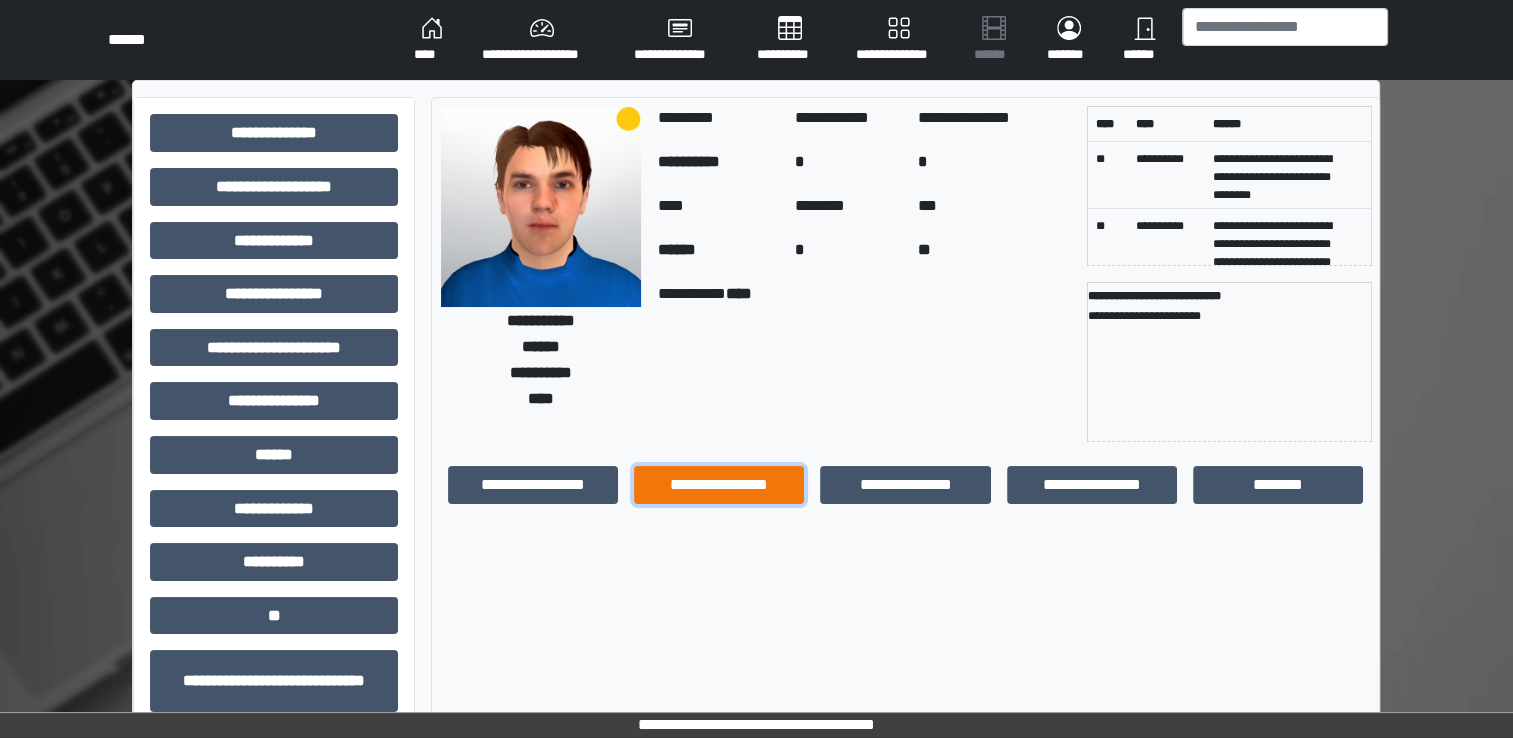 click on "**********" at bounding box center [719, 485] 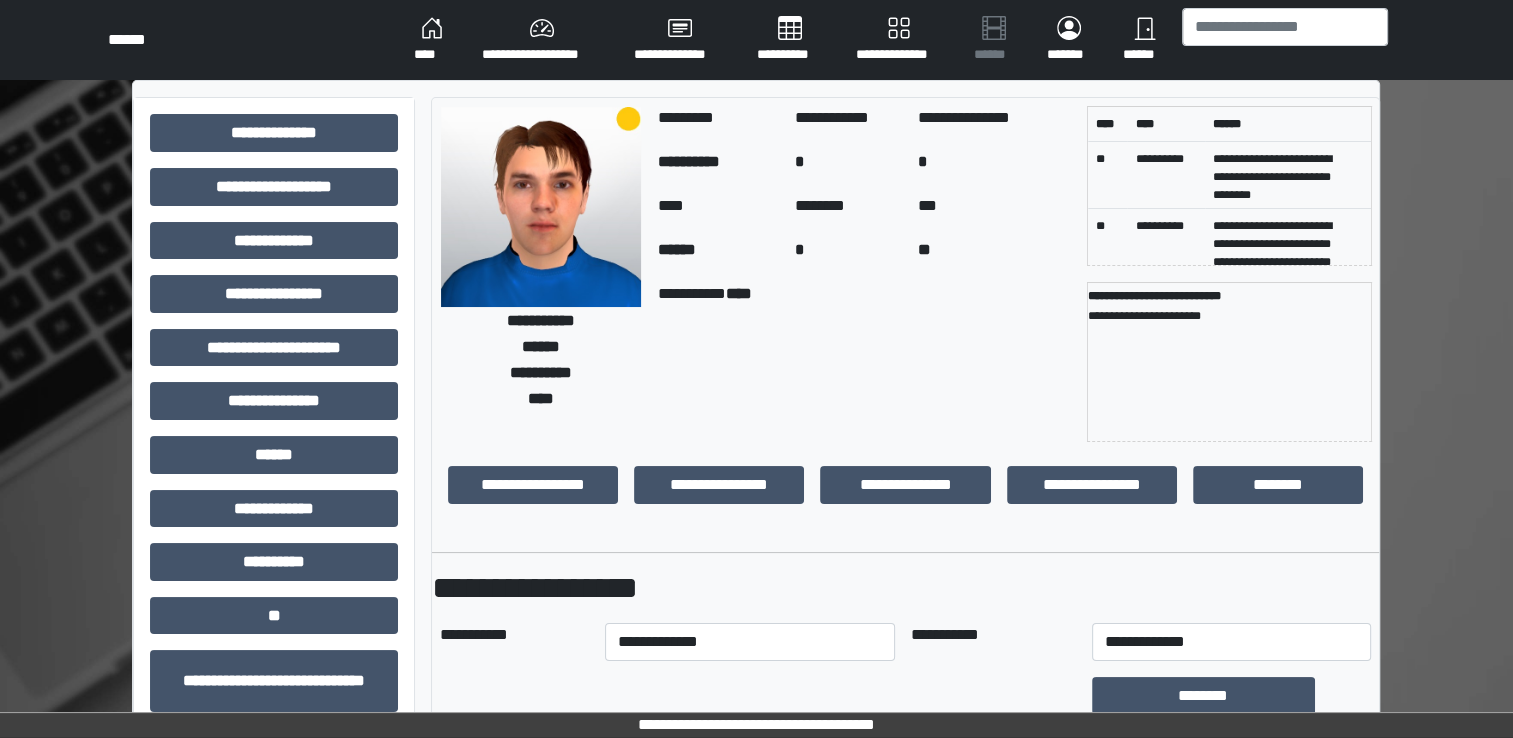 click on "**********" at bounding box center (750, 642) 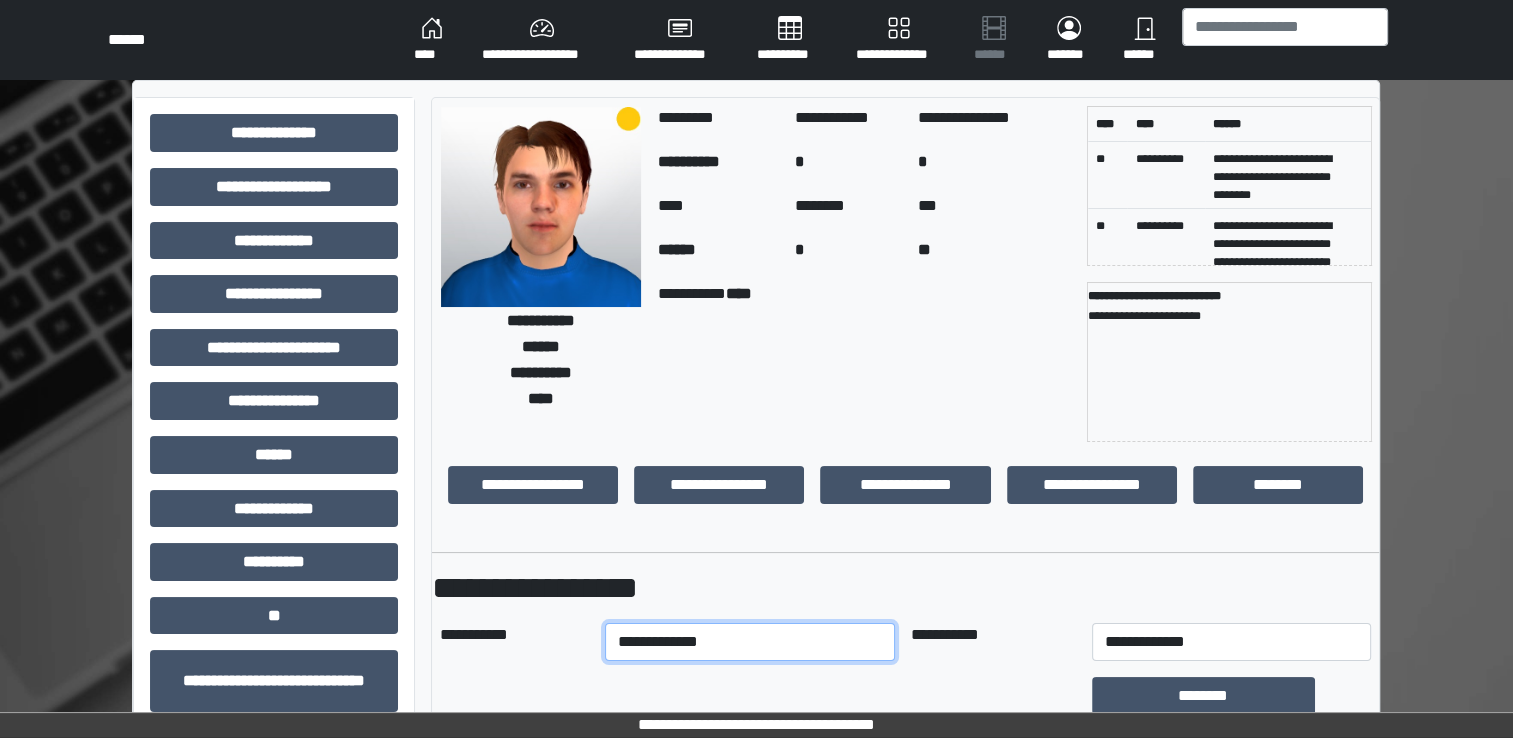 click on "**********" at bounding box center [750, 642] 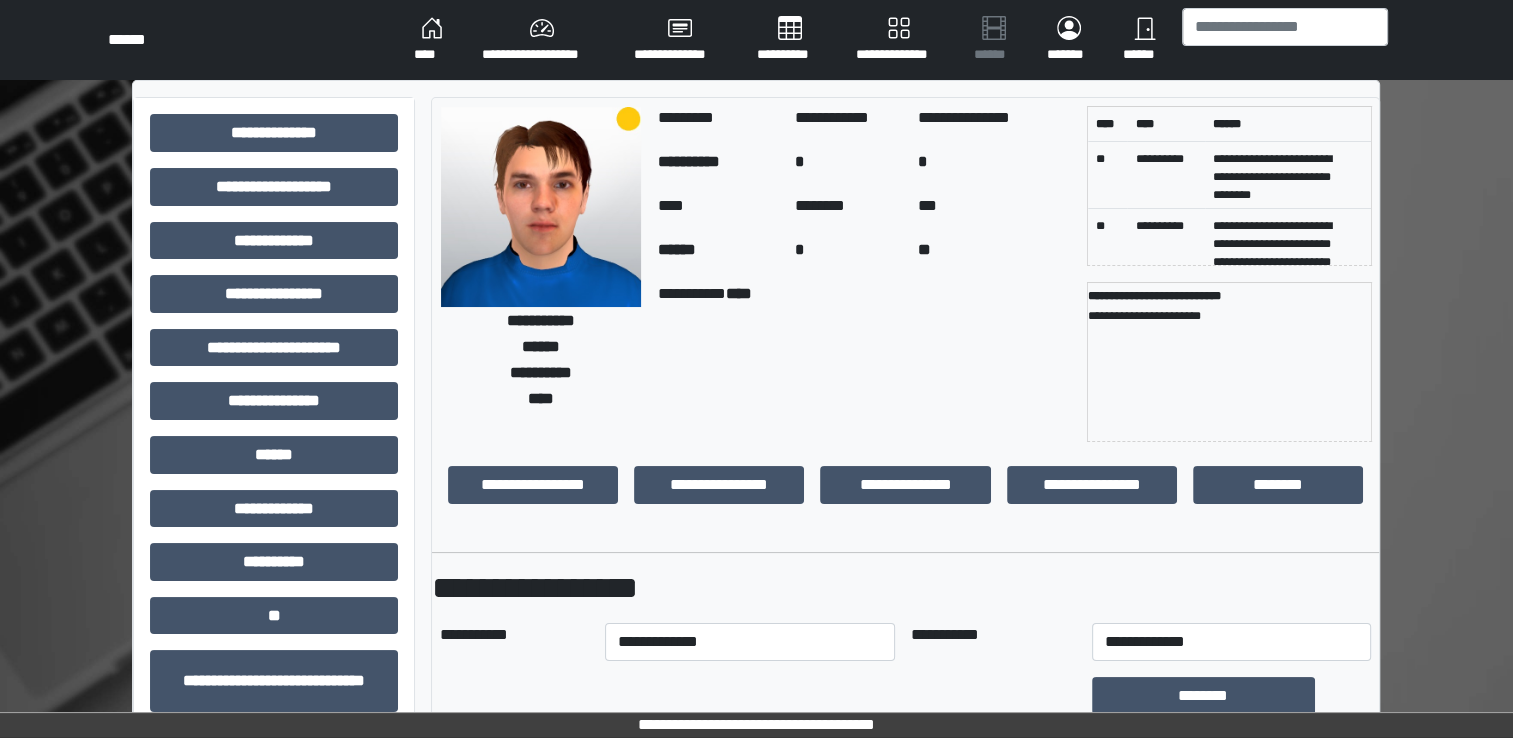 click on "**********" at bounding box center [905, 588] 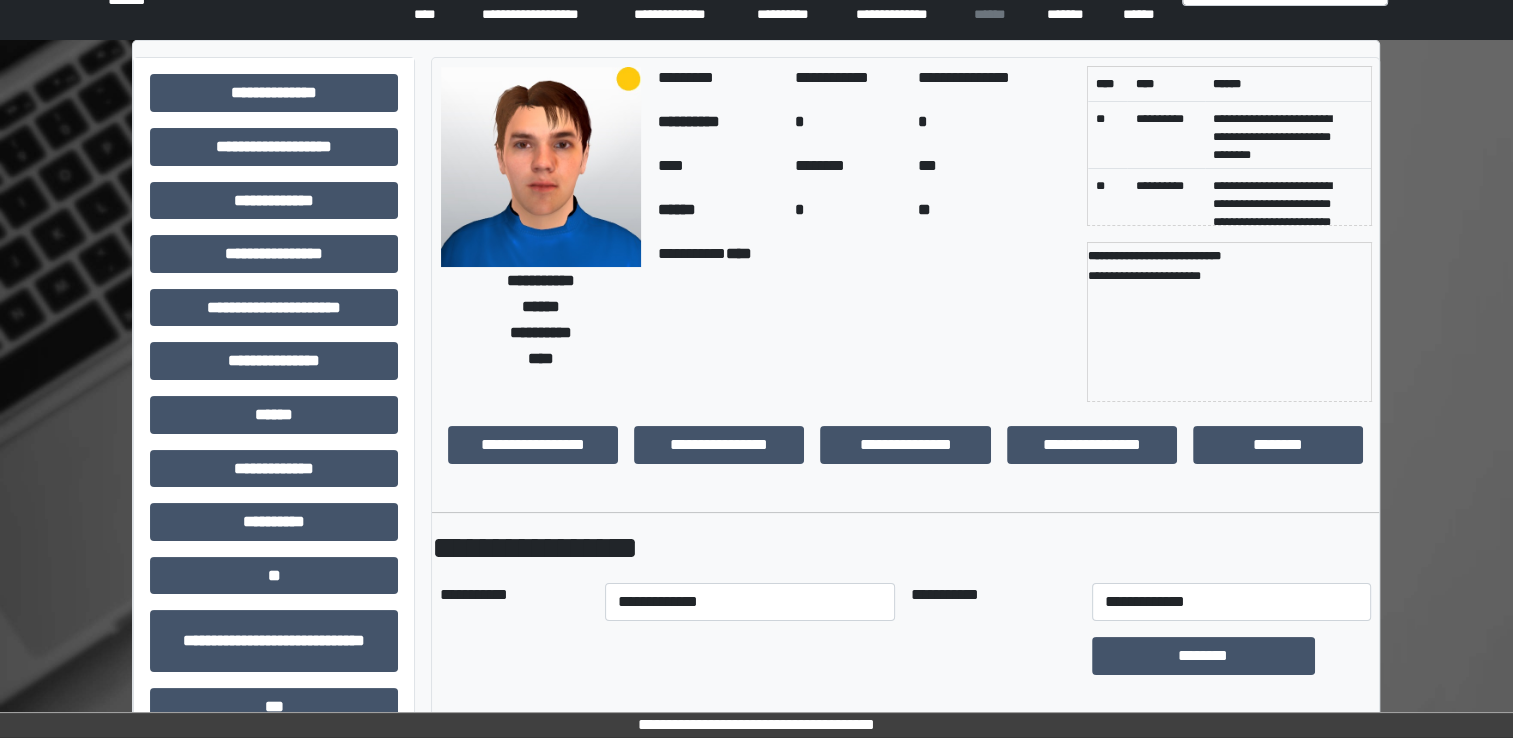 click on "**********" at bounding box center (905, 548) 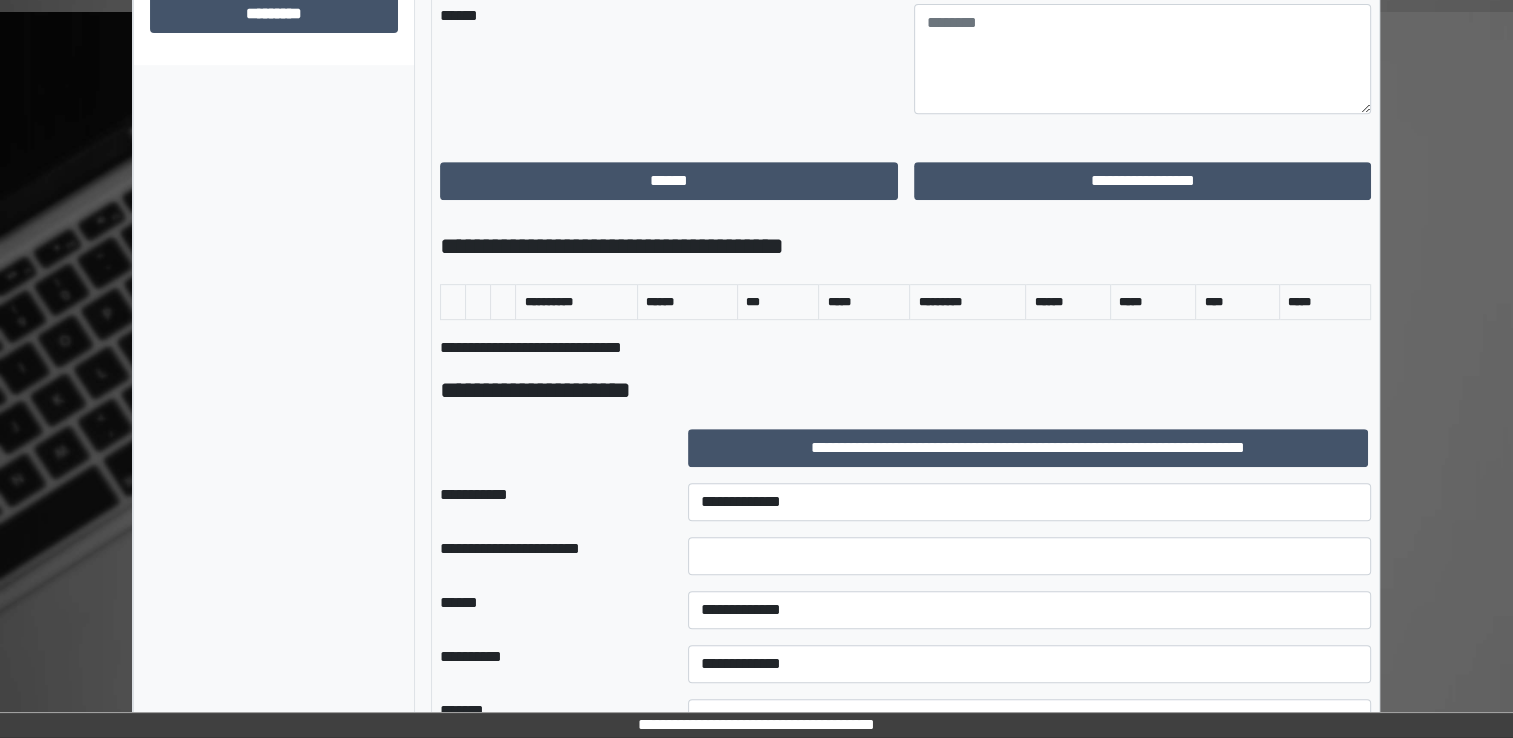 drag, startPoint x: 568, startPoint y: 555, endPoint x: 572, endPoint y: 582, distance: 27.294687 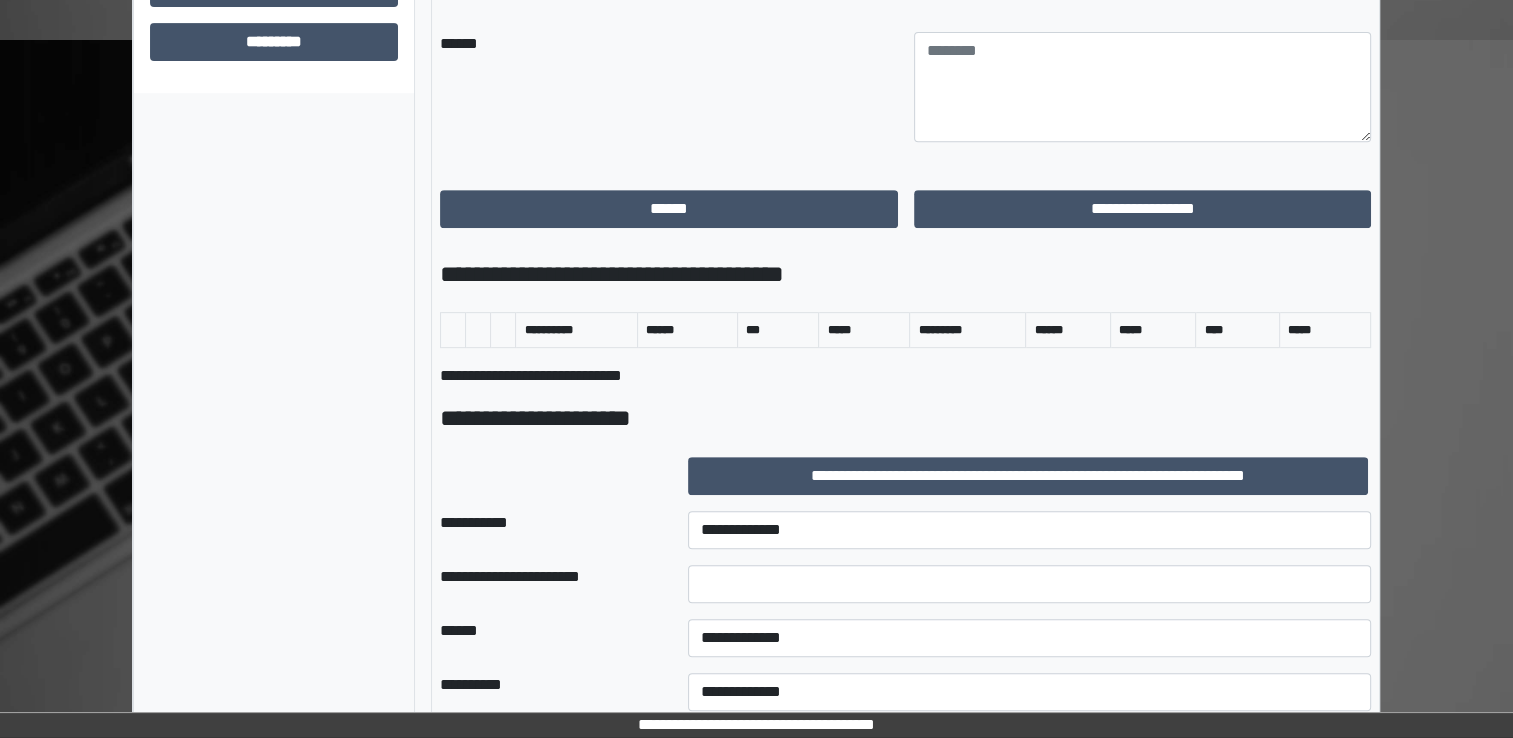 scroll, scrollTop: 800, scrollLeft: 0, axis: vertical 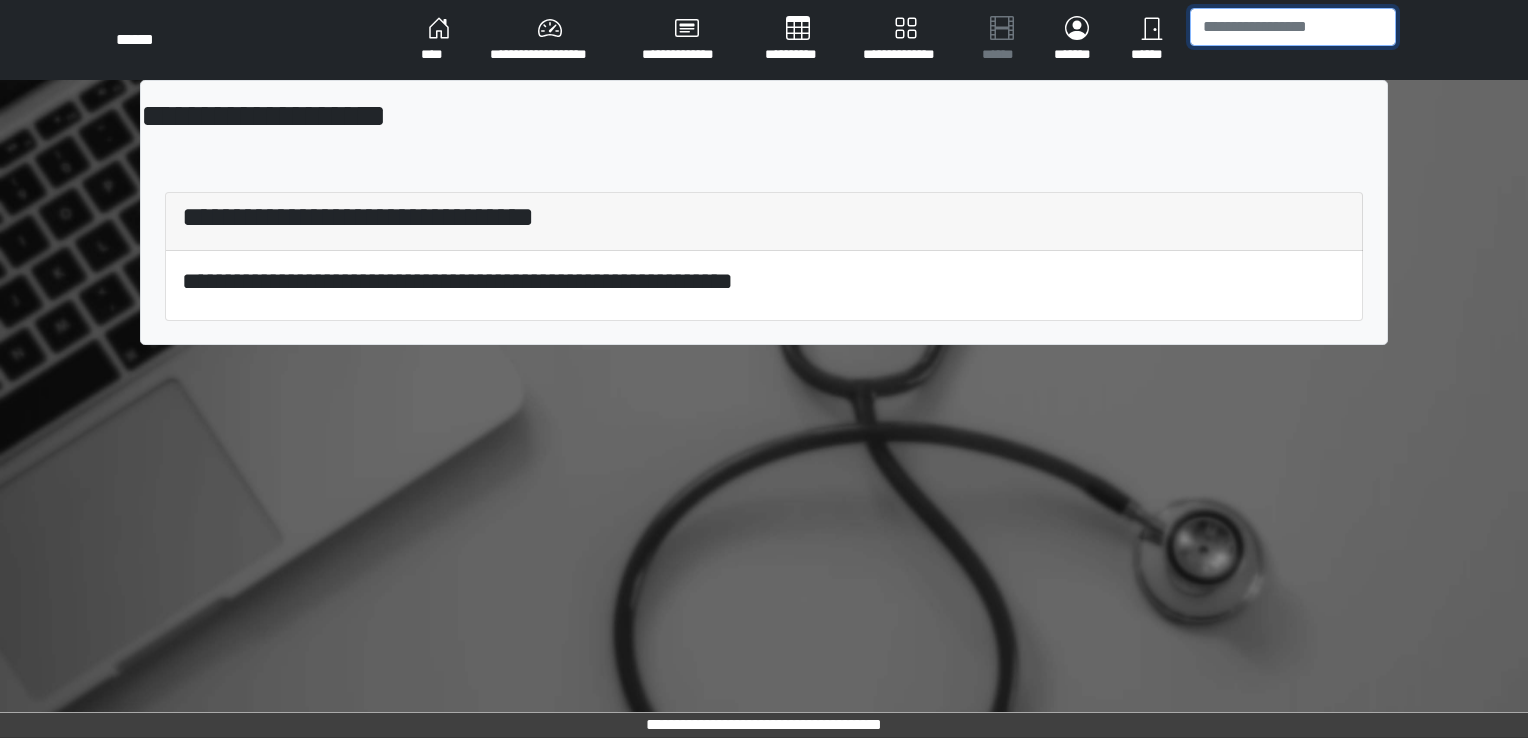click at bounding box center [1293, 27] 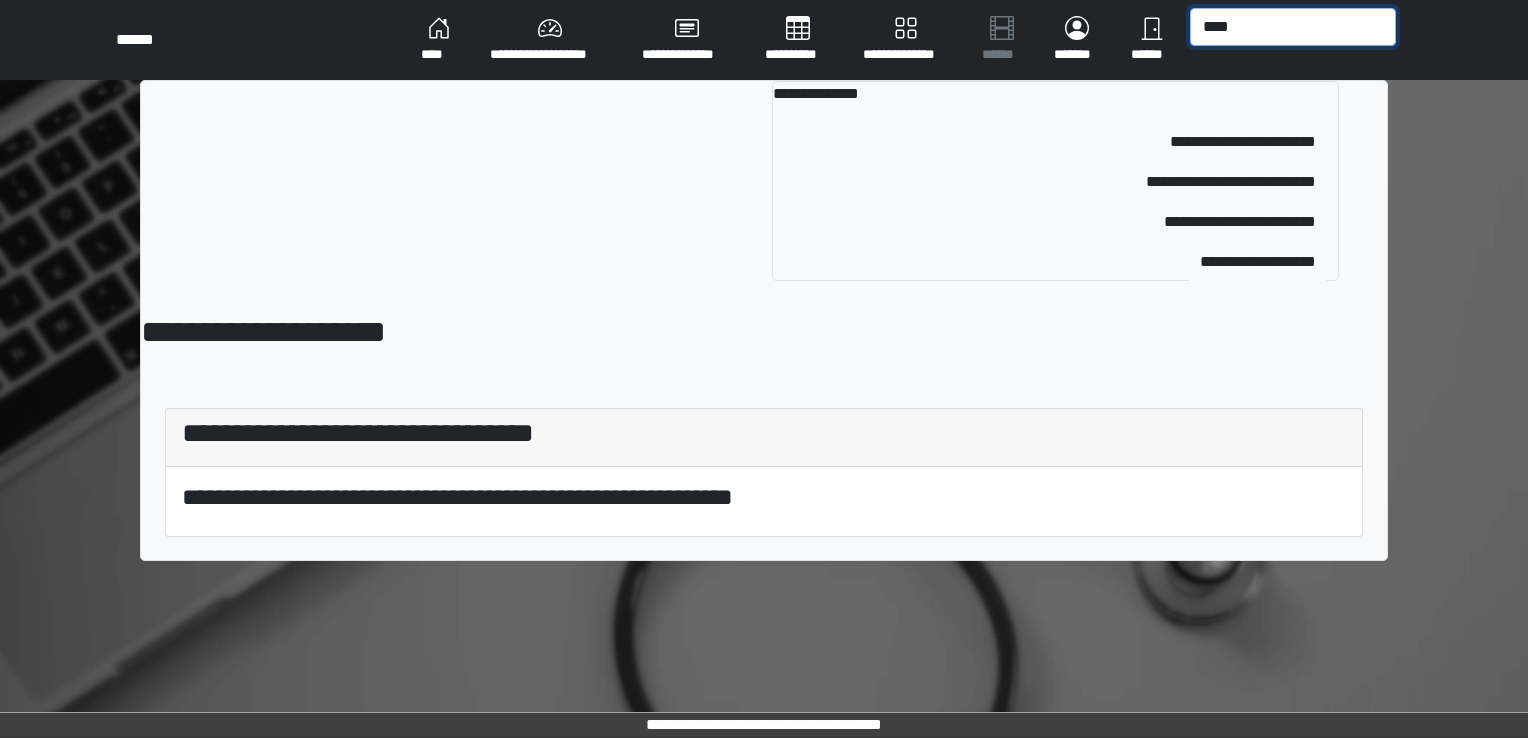 type on "****" 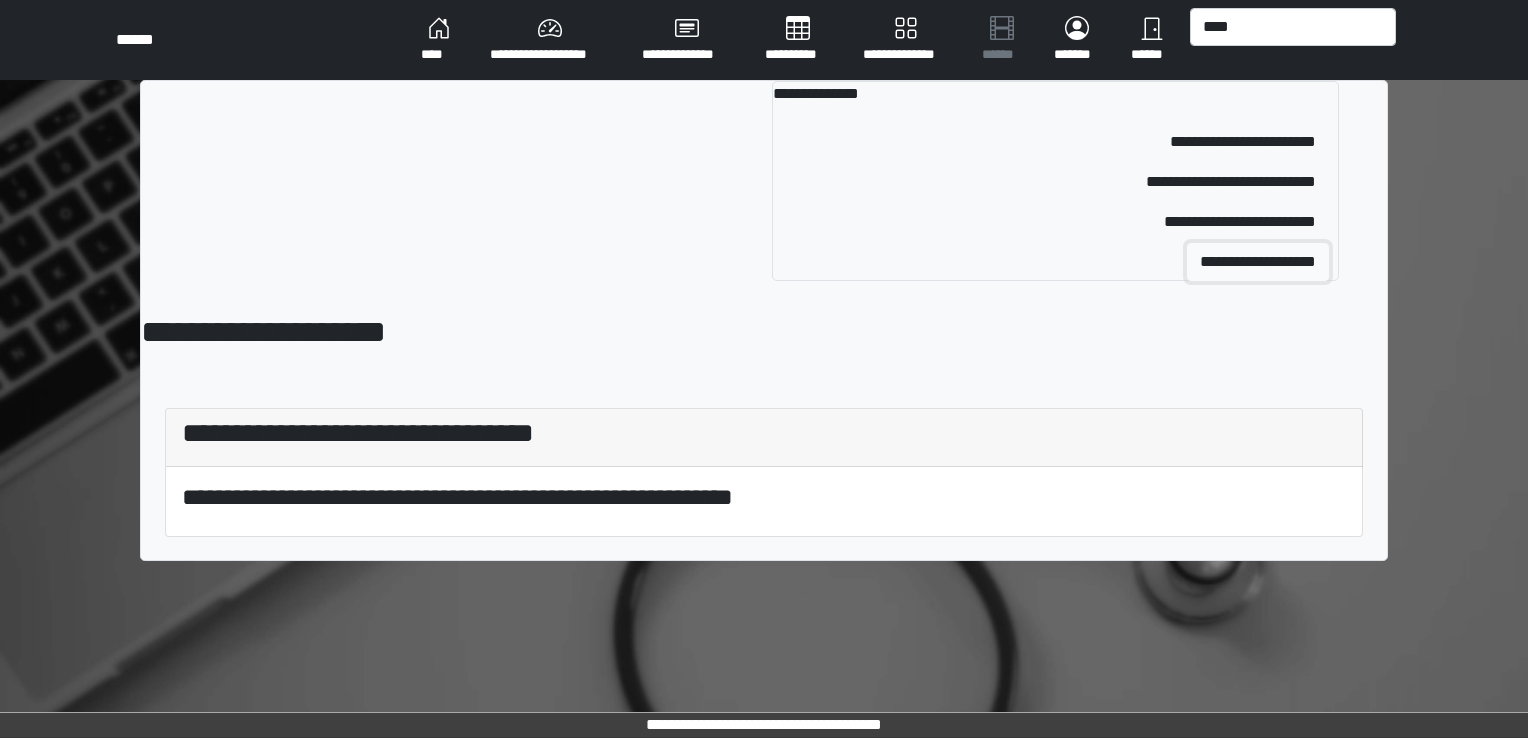 click on "**********" at bounding box center [1258, 262] 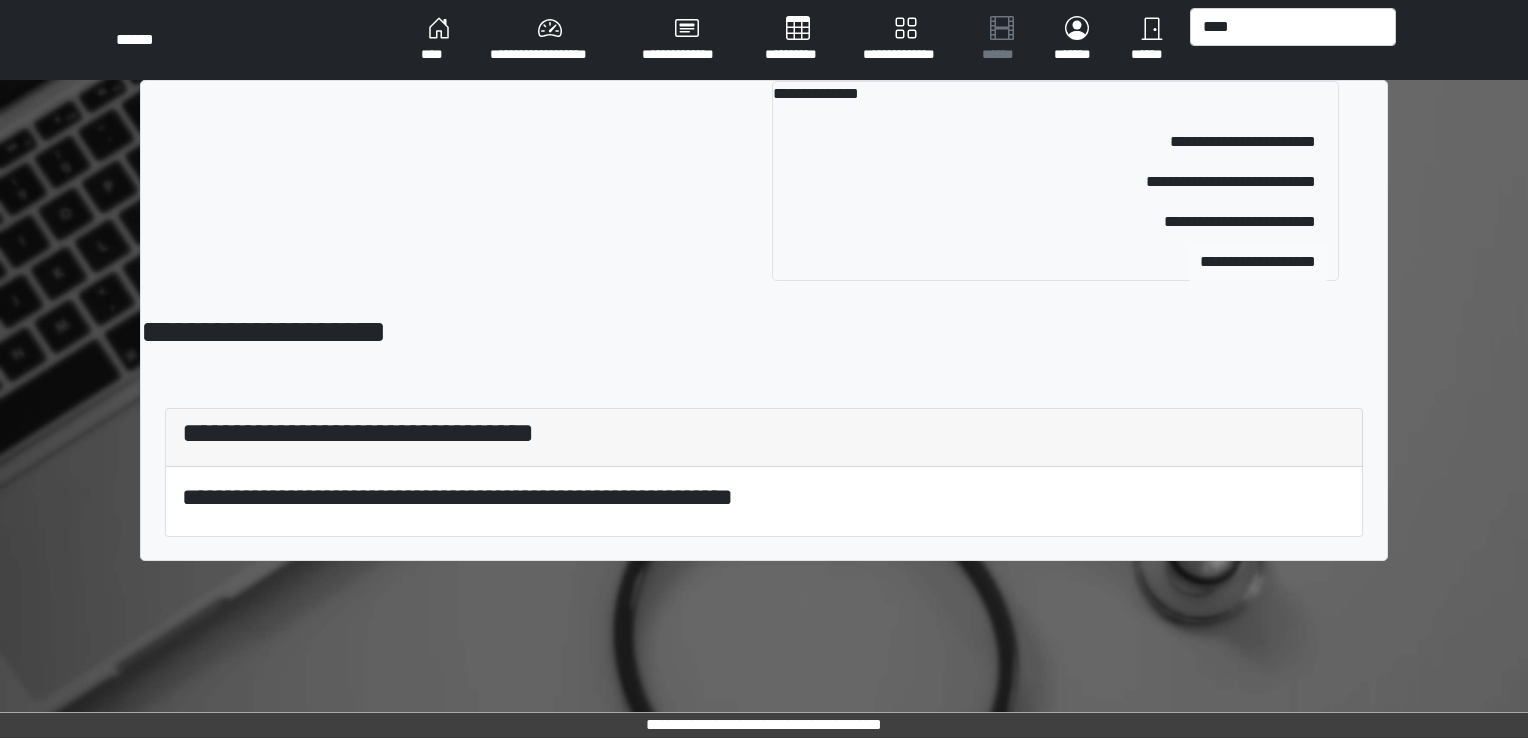 type 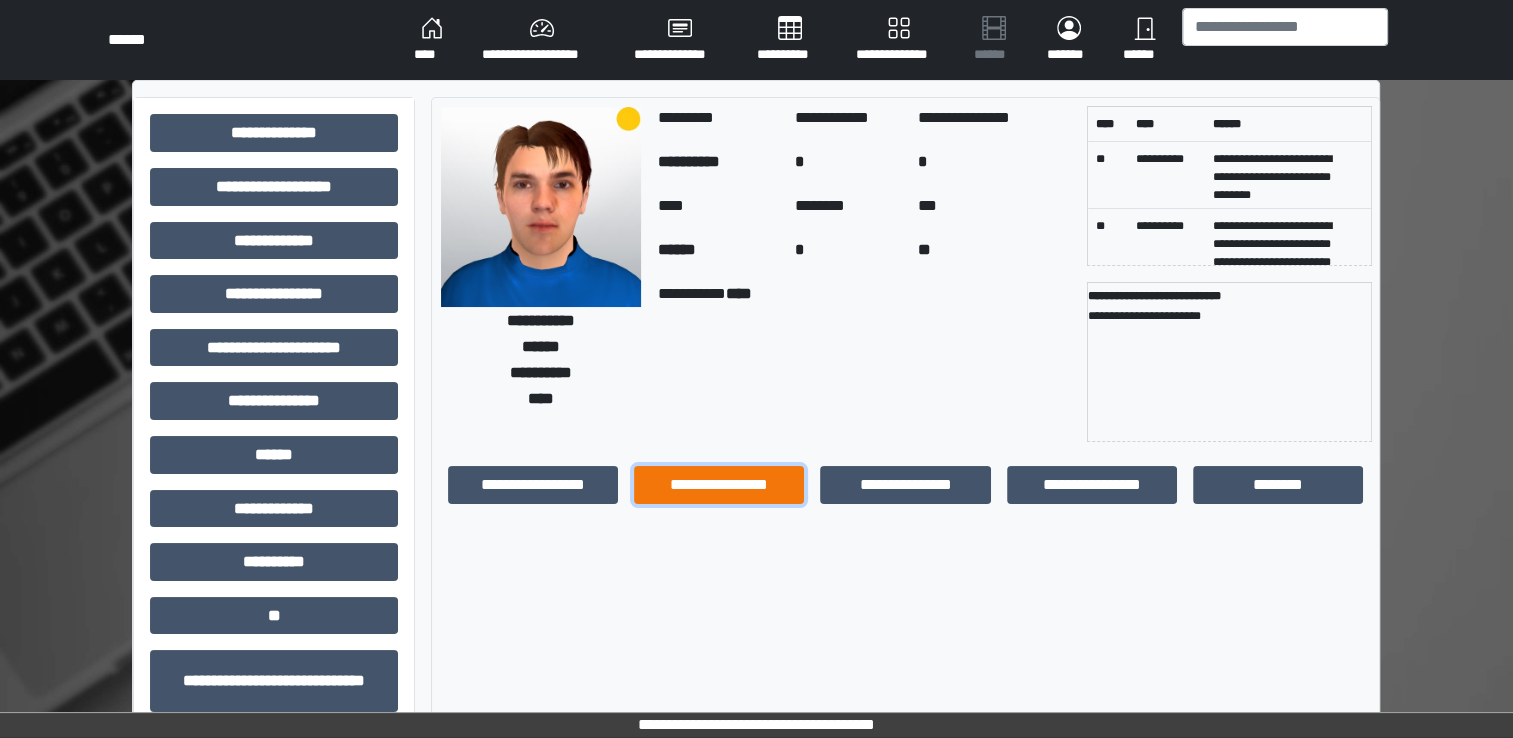 click on "**********" at bounding box center (719, 485) 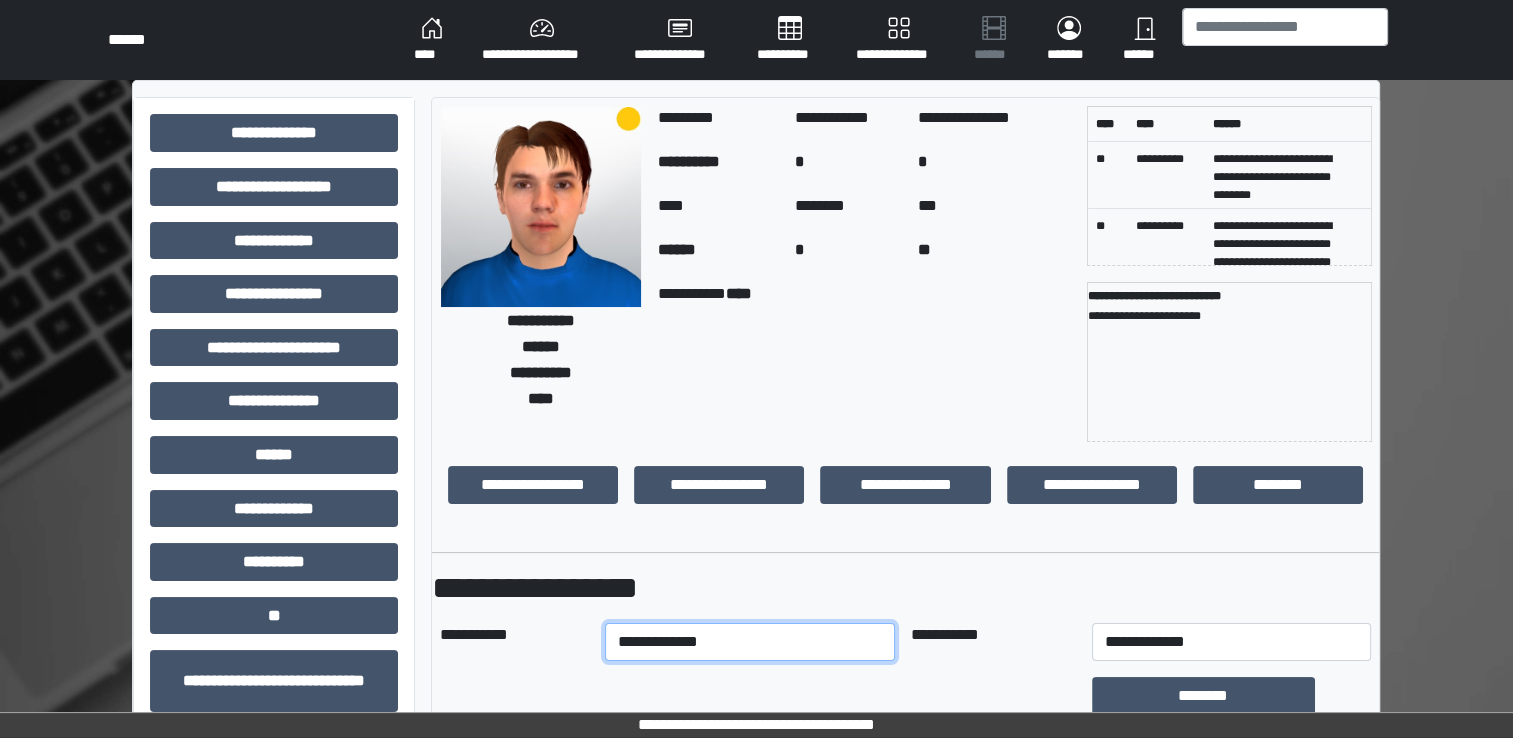 click on "**********" at bounding box center (750, 642) 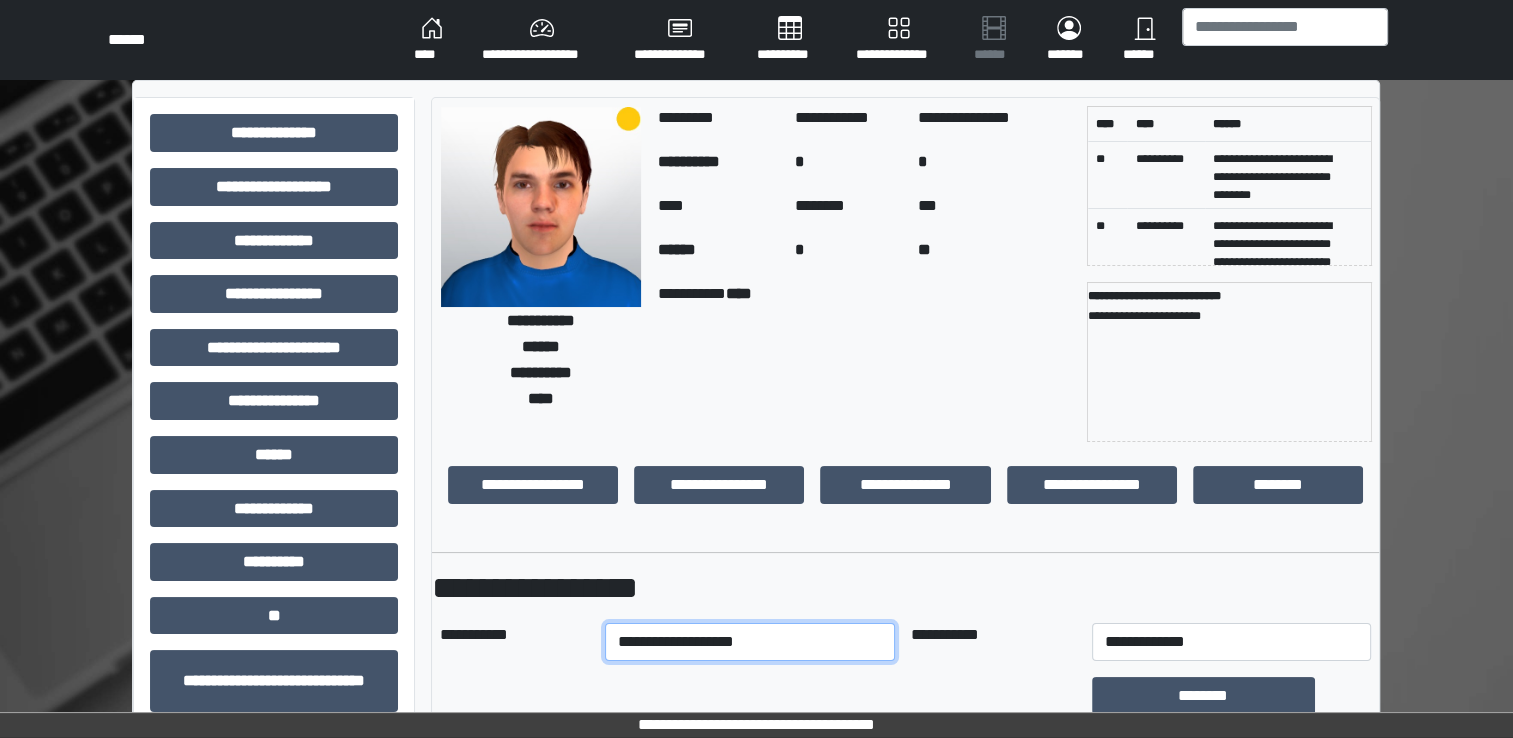 click on "**********" at bounding box center (750, 642) 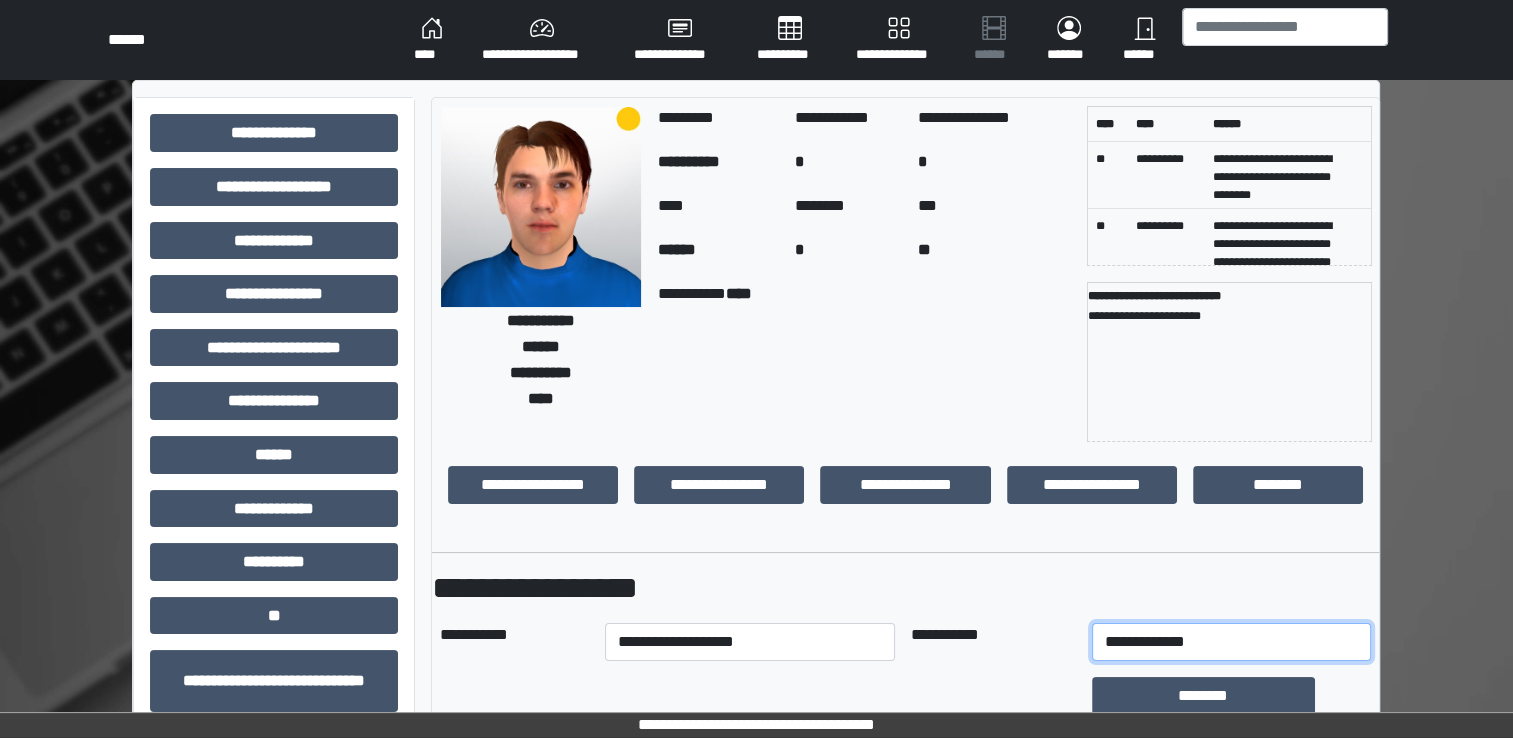 click on "**********" at bounding box center [1231, 642] 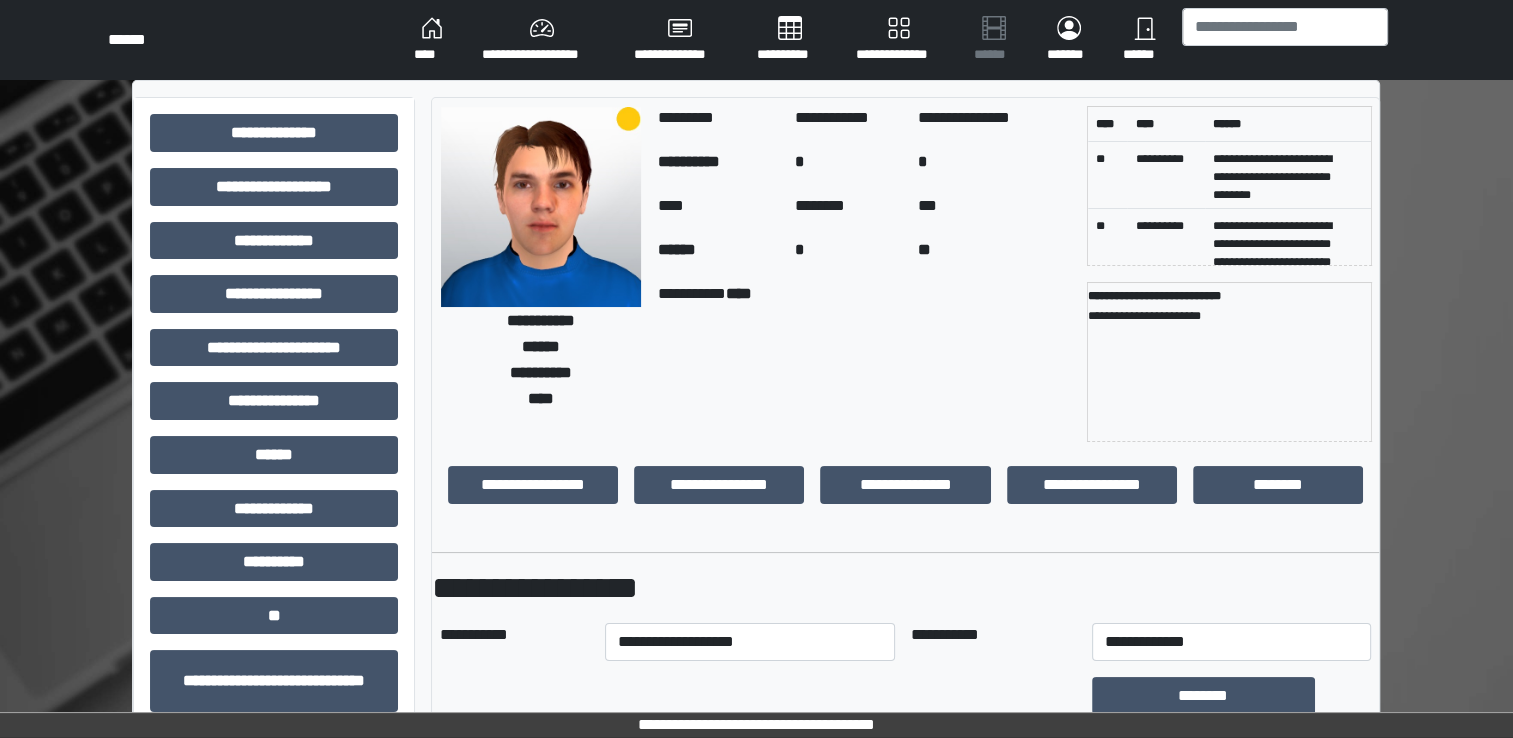 click on "**********" at bounding box center [905, 1176] 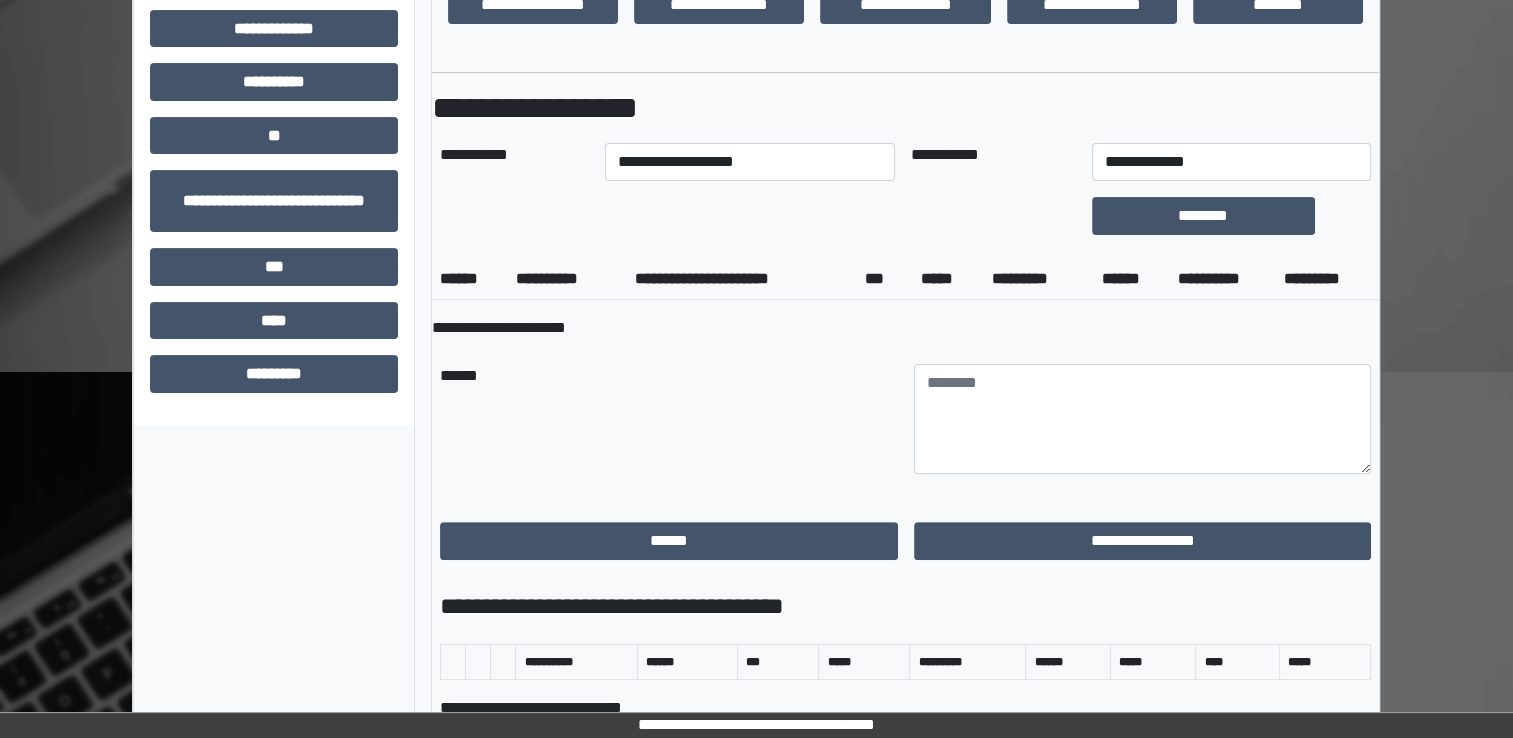 scroll, scrollTop: 800, scrollLeft: 0, axis: vertical 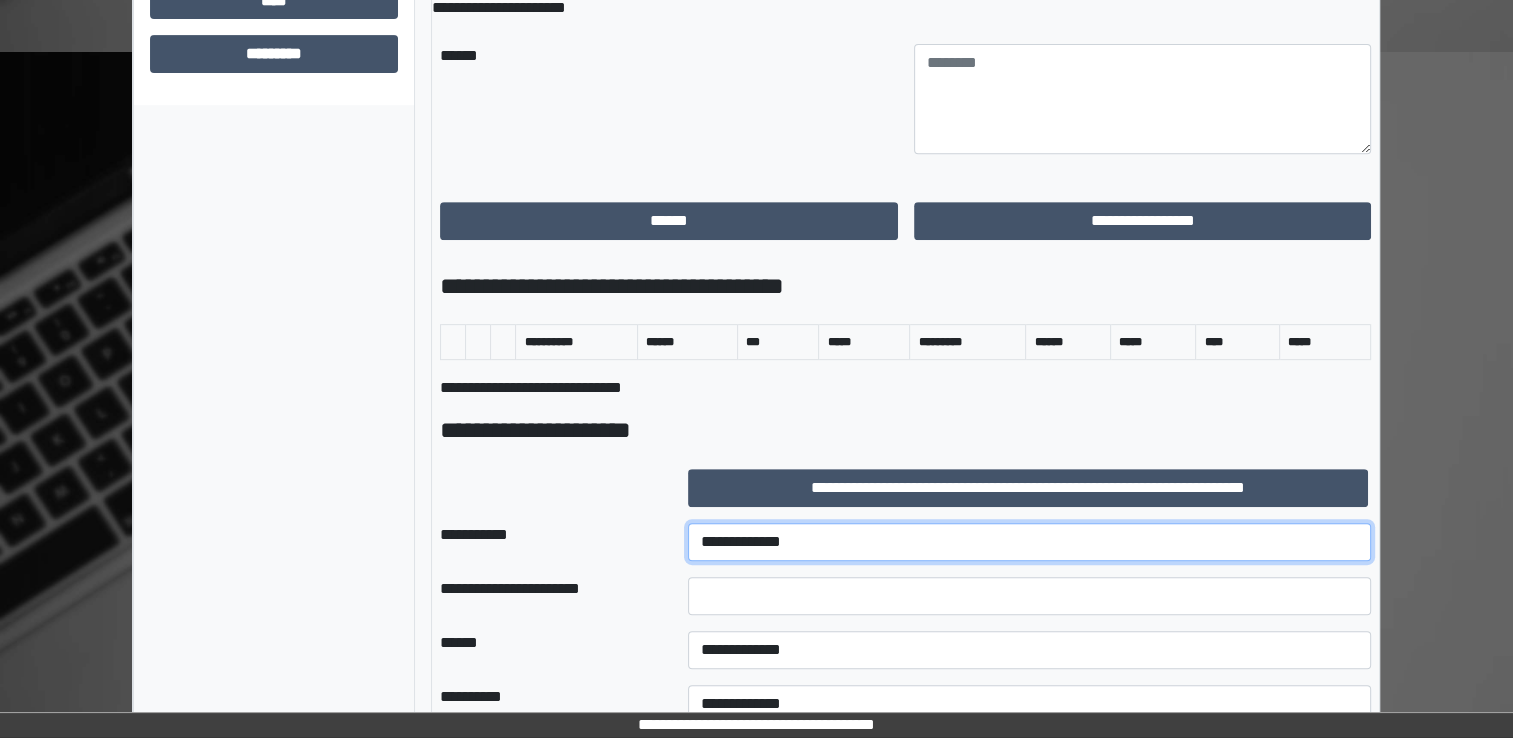 click on "**********" at bounding box center [1029, 542] 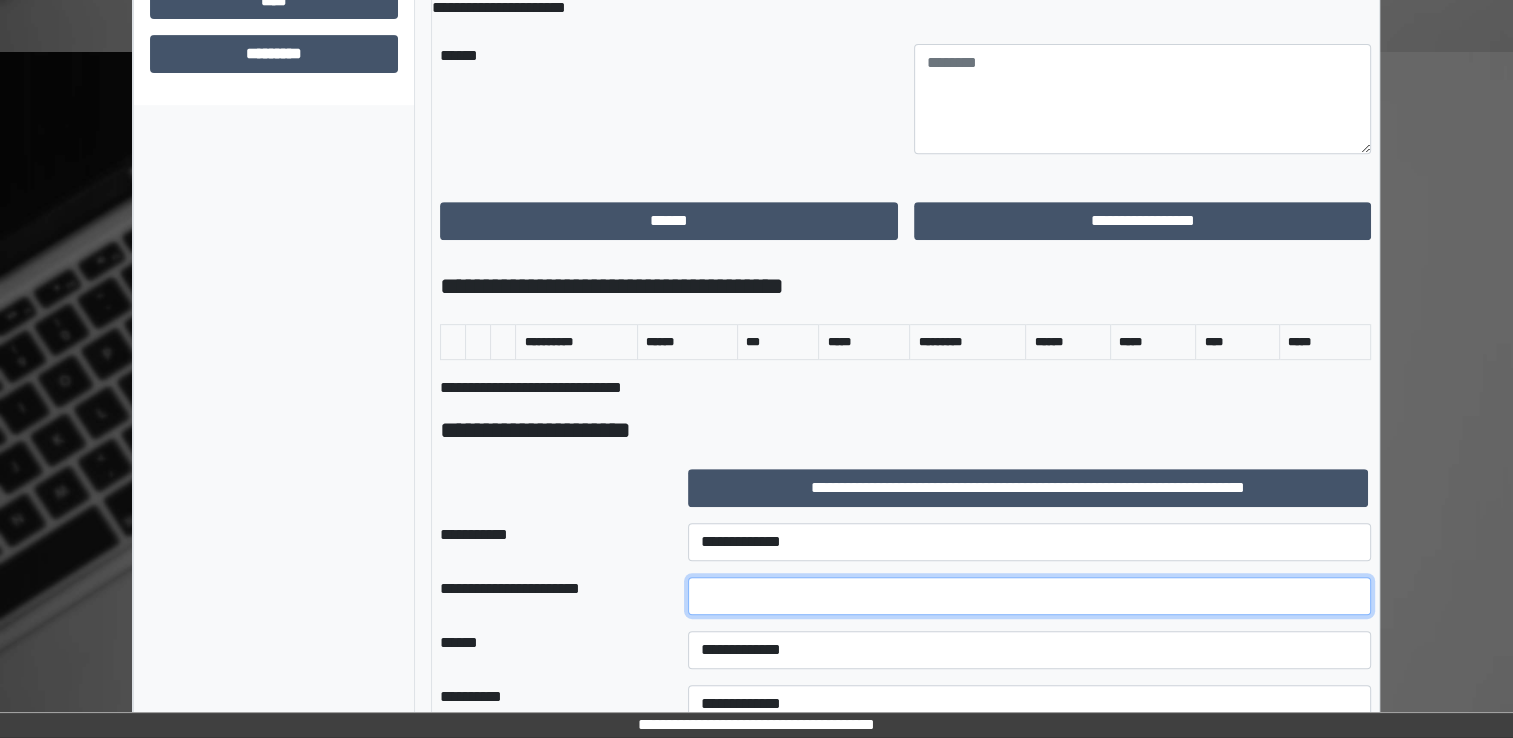 click at bounding box center (1029, 596) 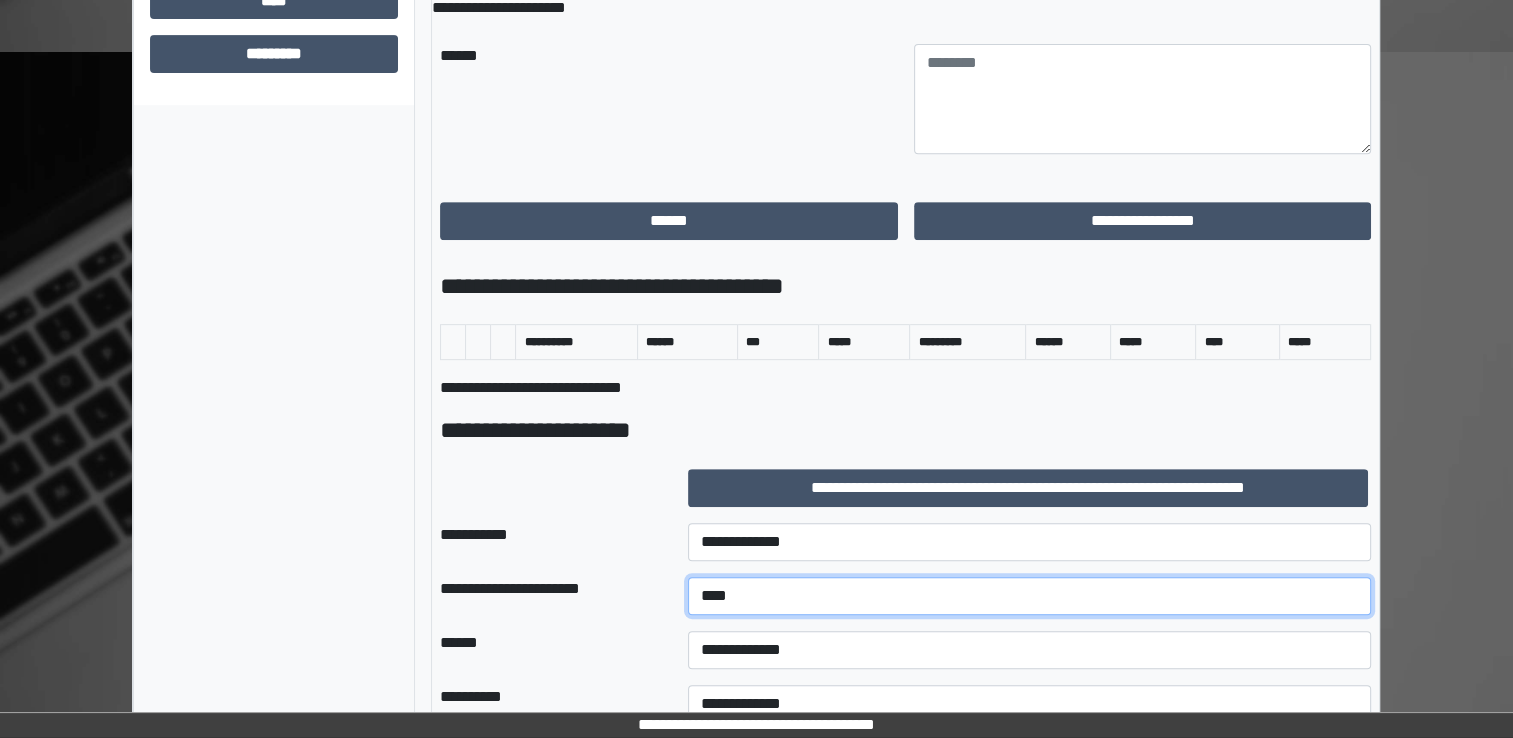 click on "***" at bounding box center (1029, 596) 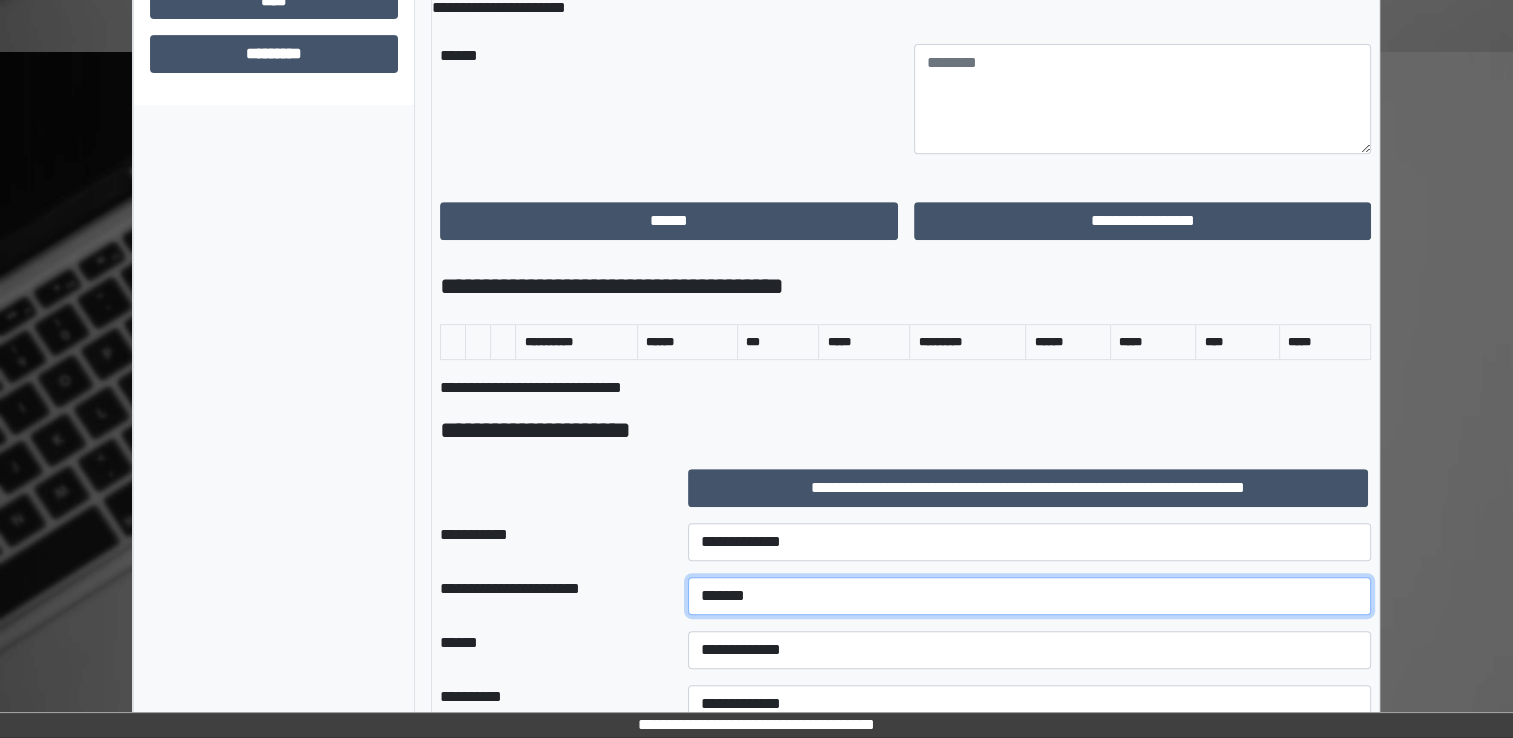 type on "******" 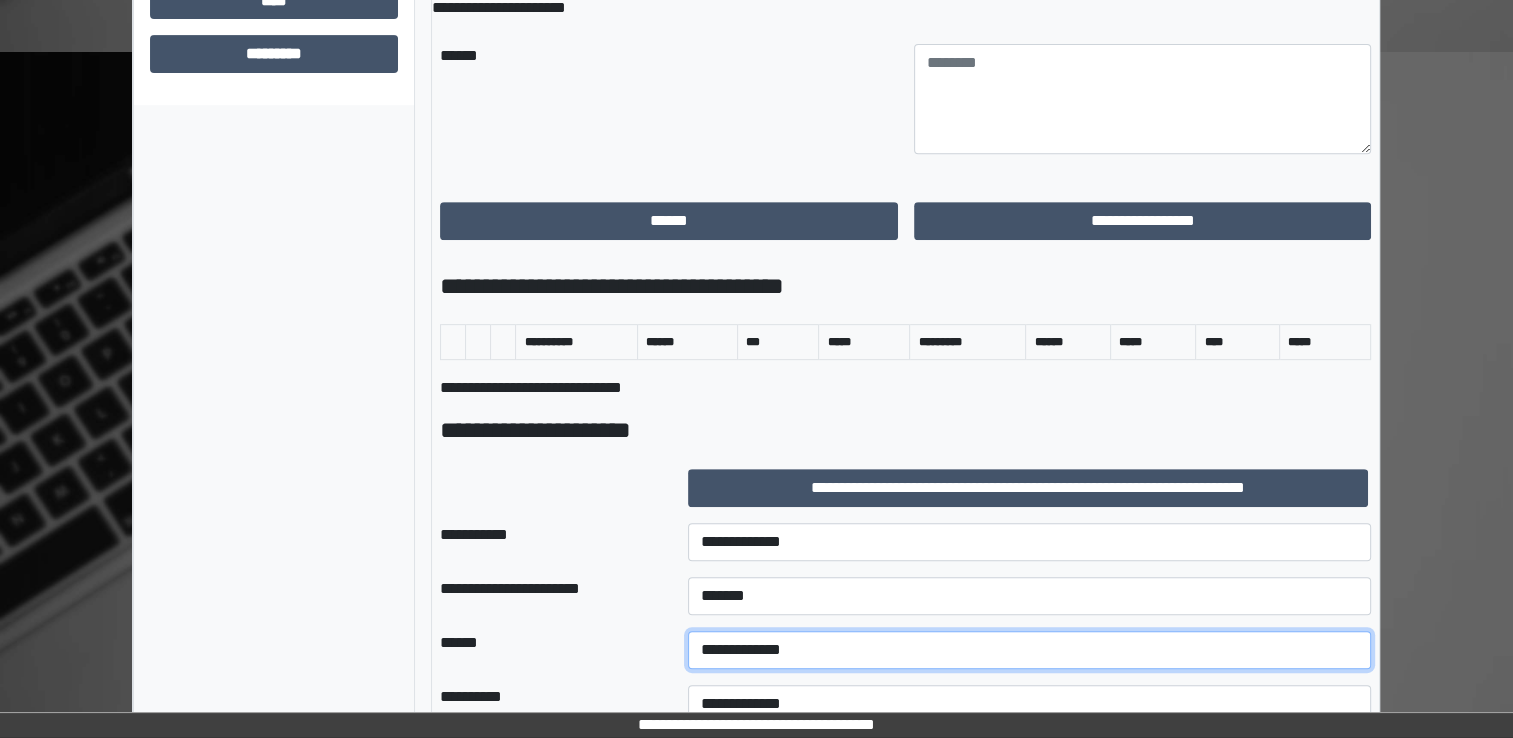 click on "**********" at bounding box center (1029, 650) 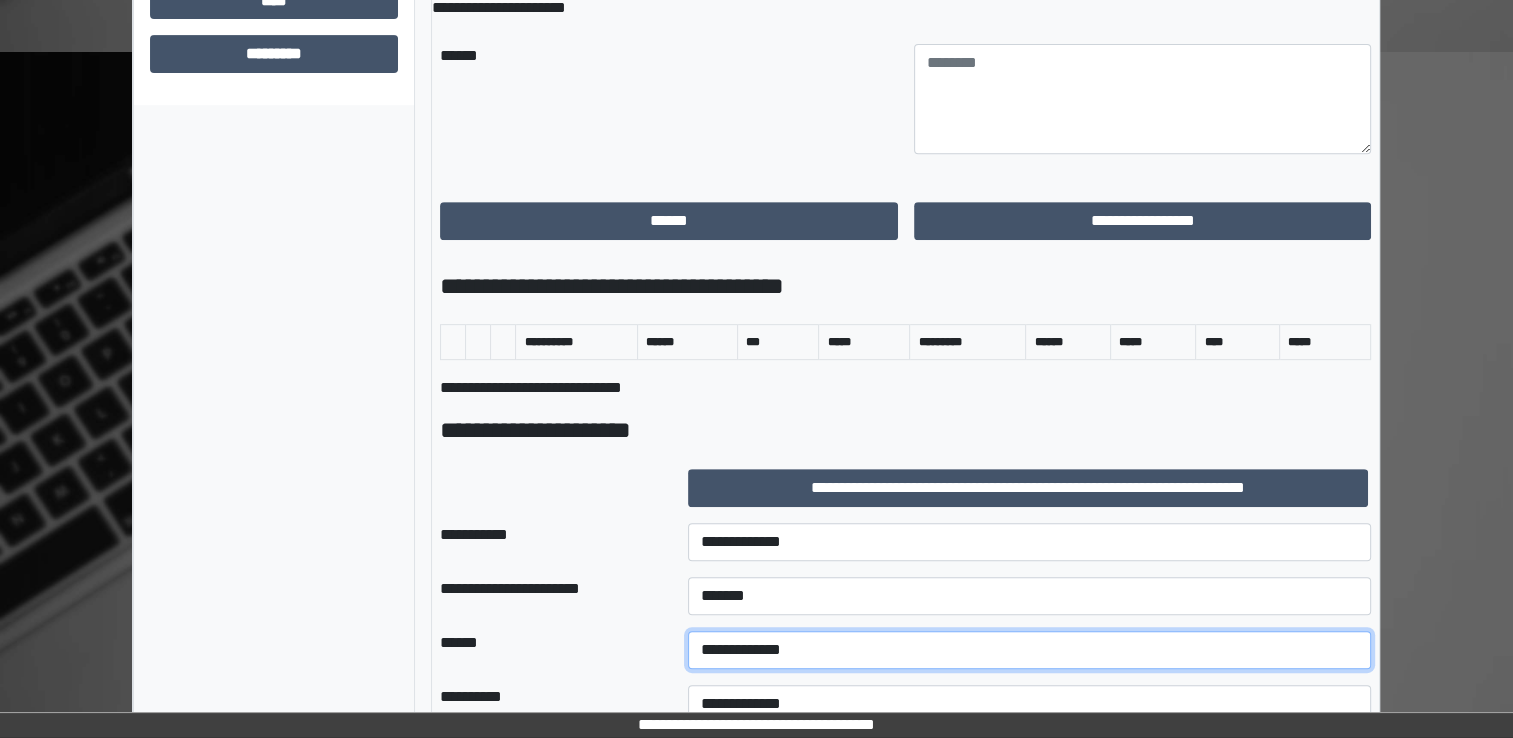 select on "*" 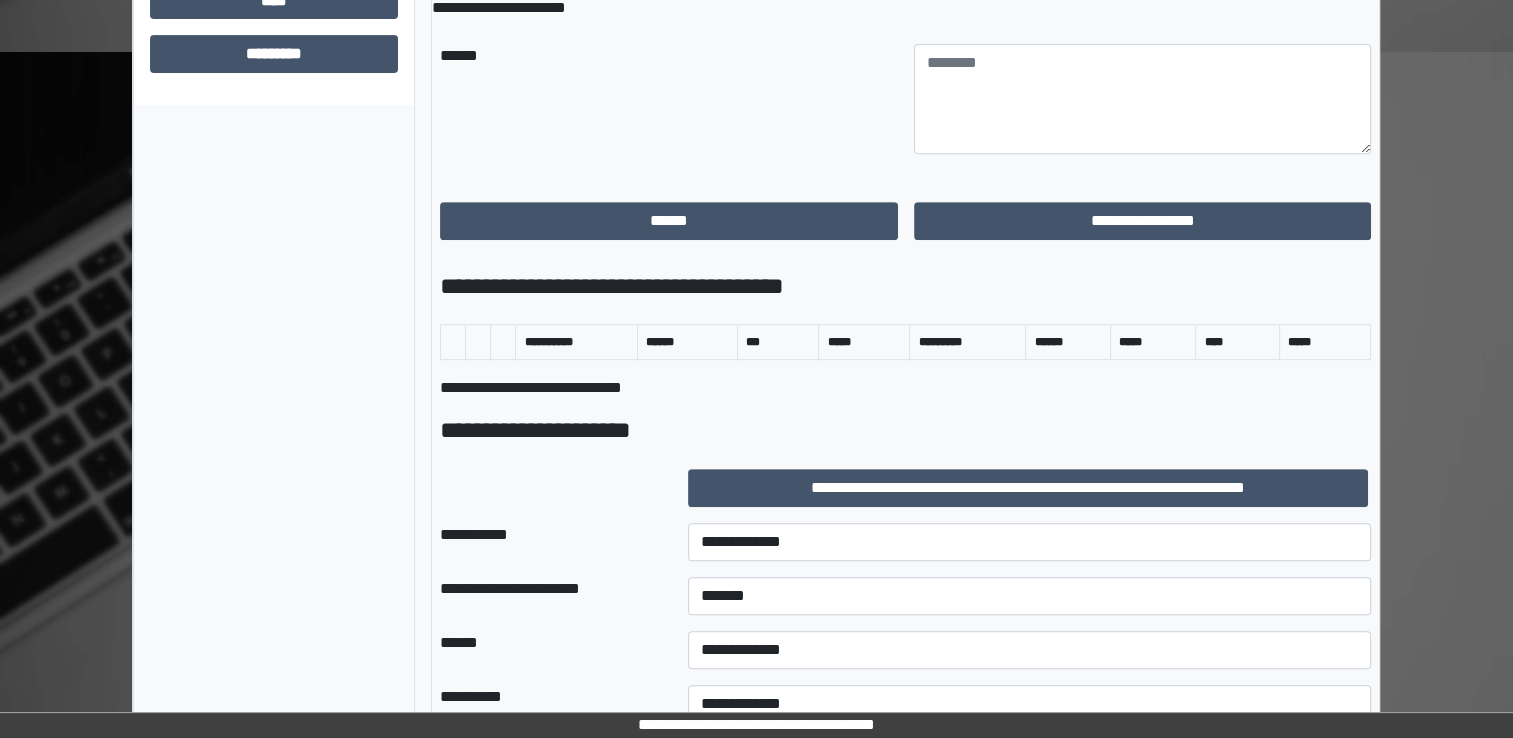 click at bounding box center [548, 488] 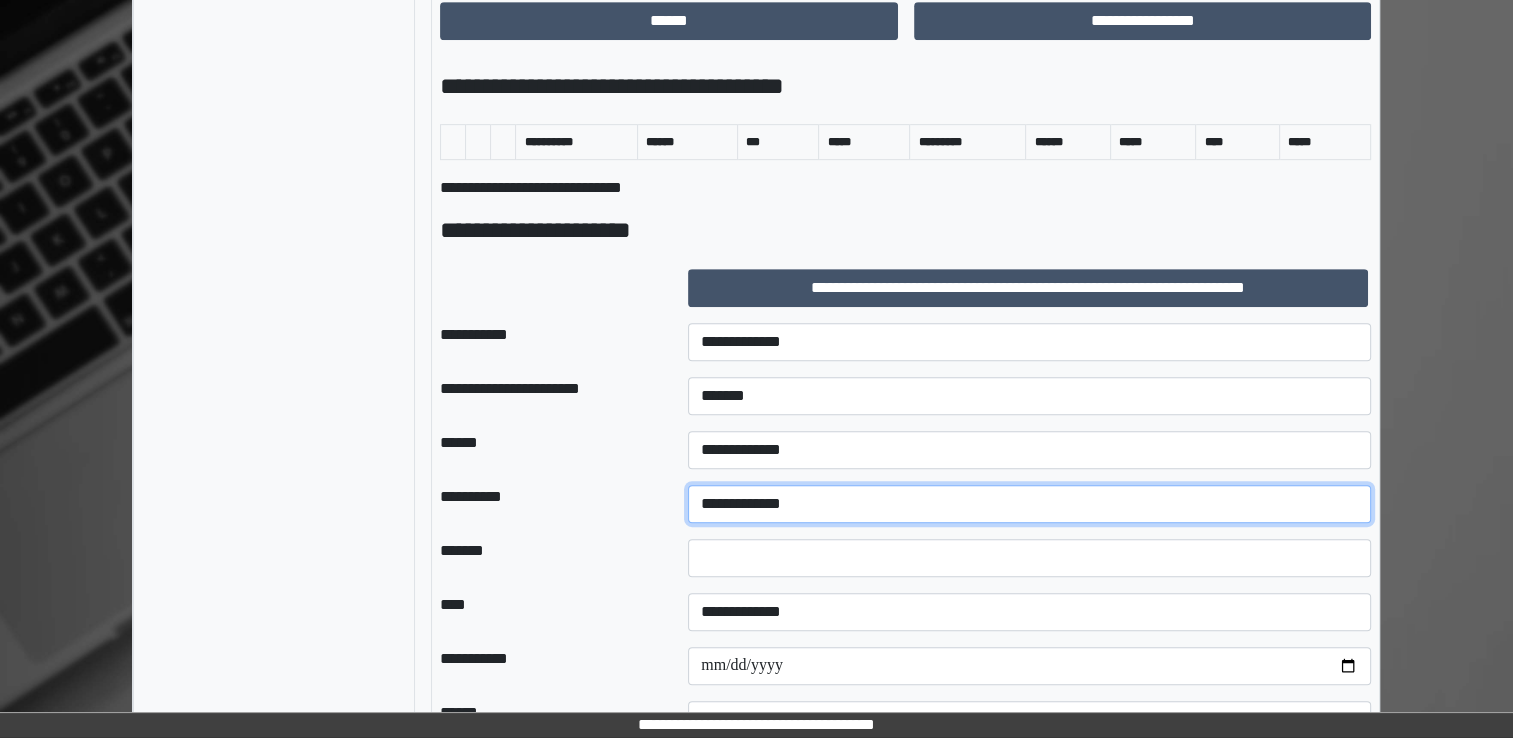 click on "**********" at bounding box center [1029, 504] 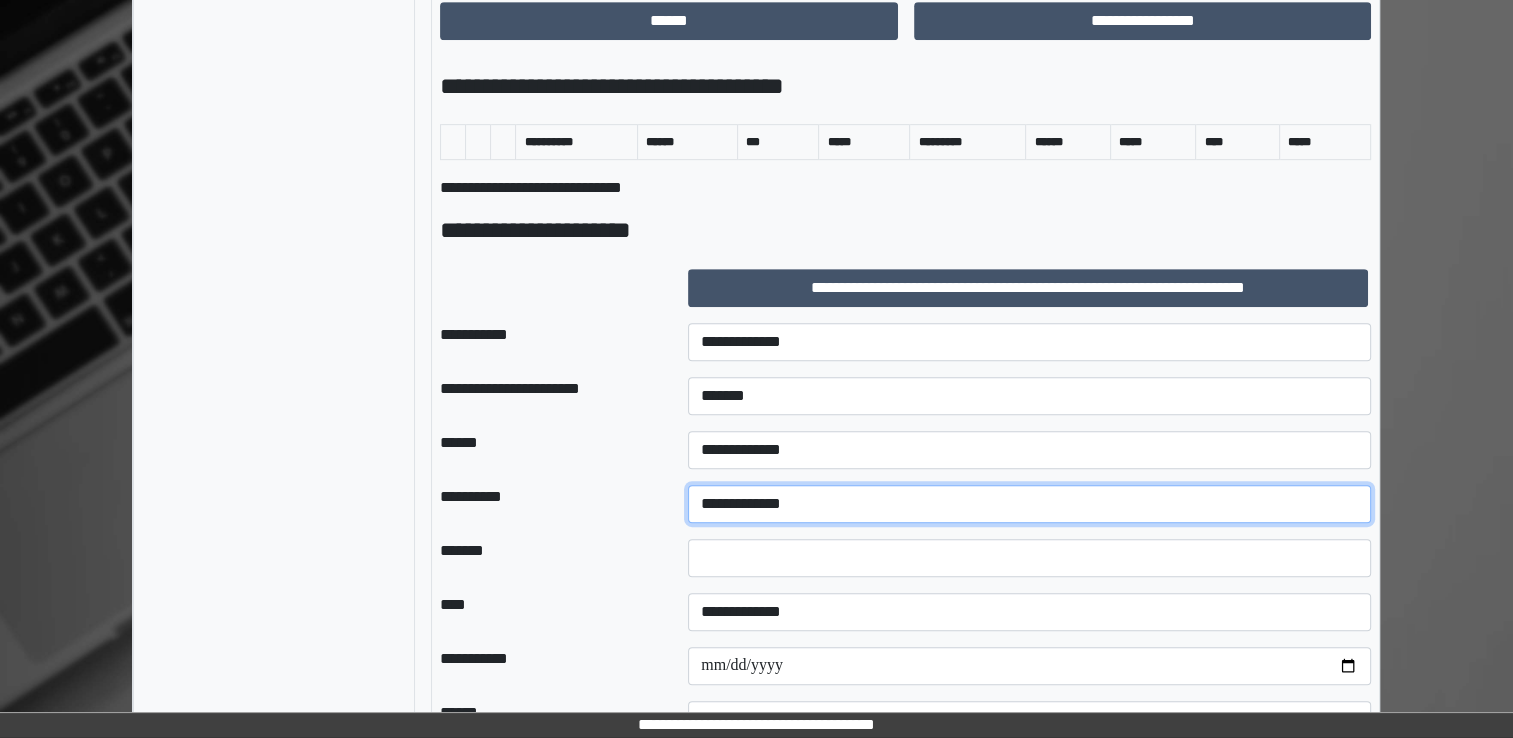 select on "**" 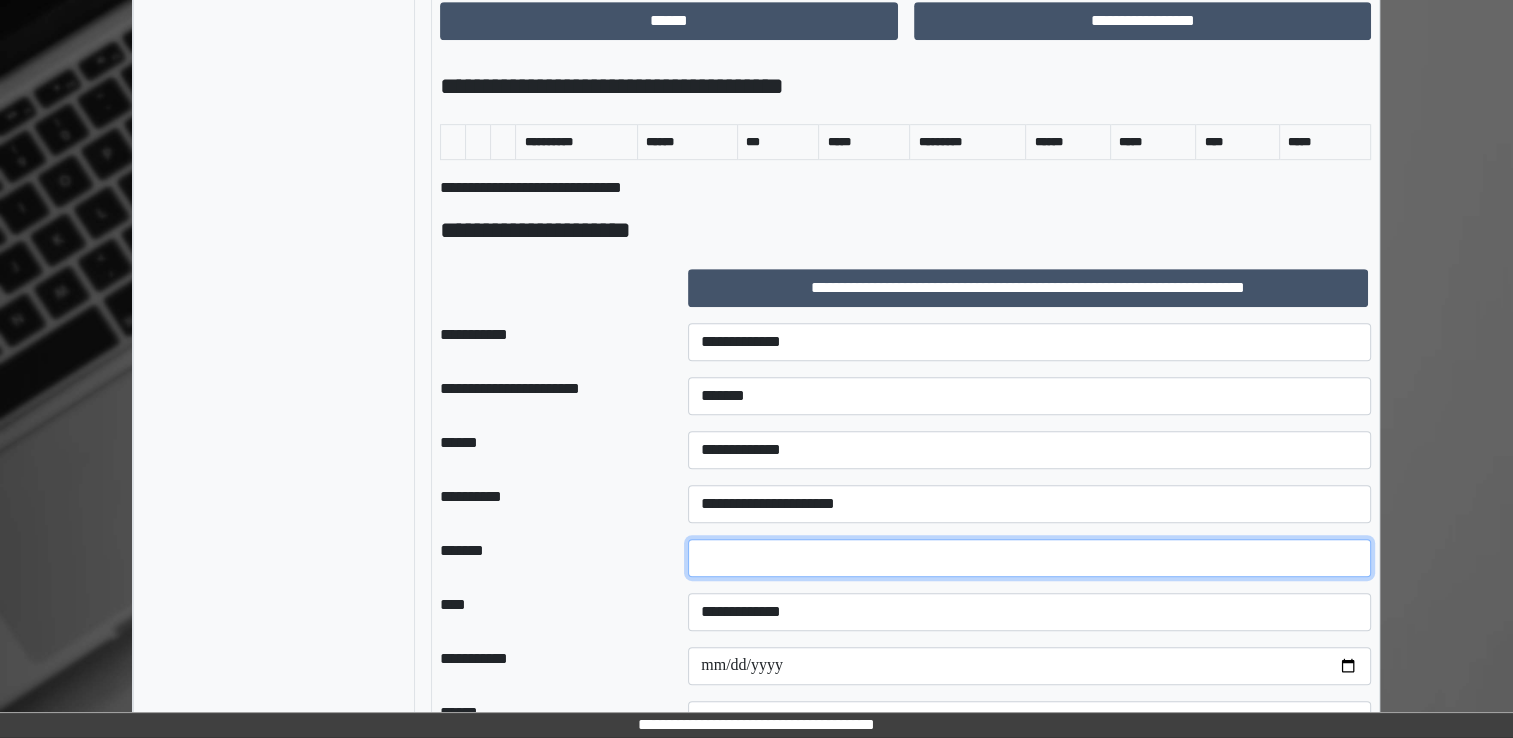 click at bounding box center (1029, 558) 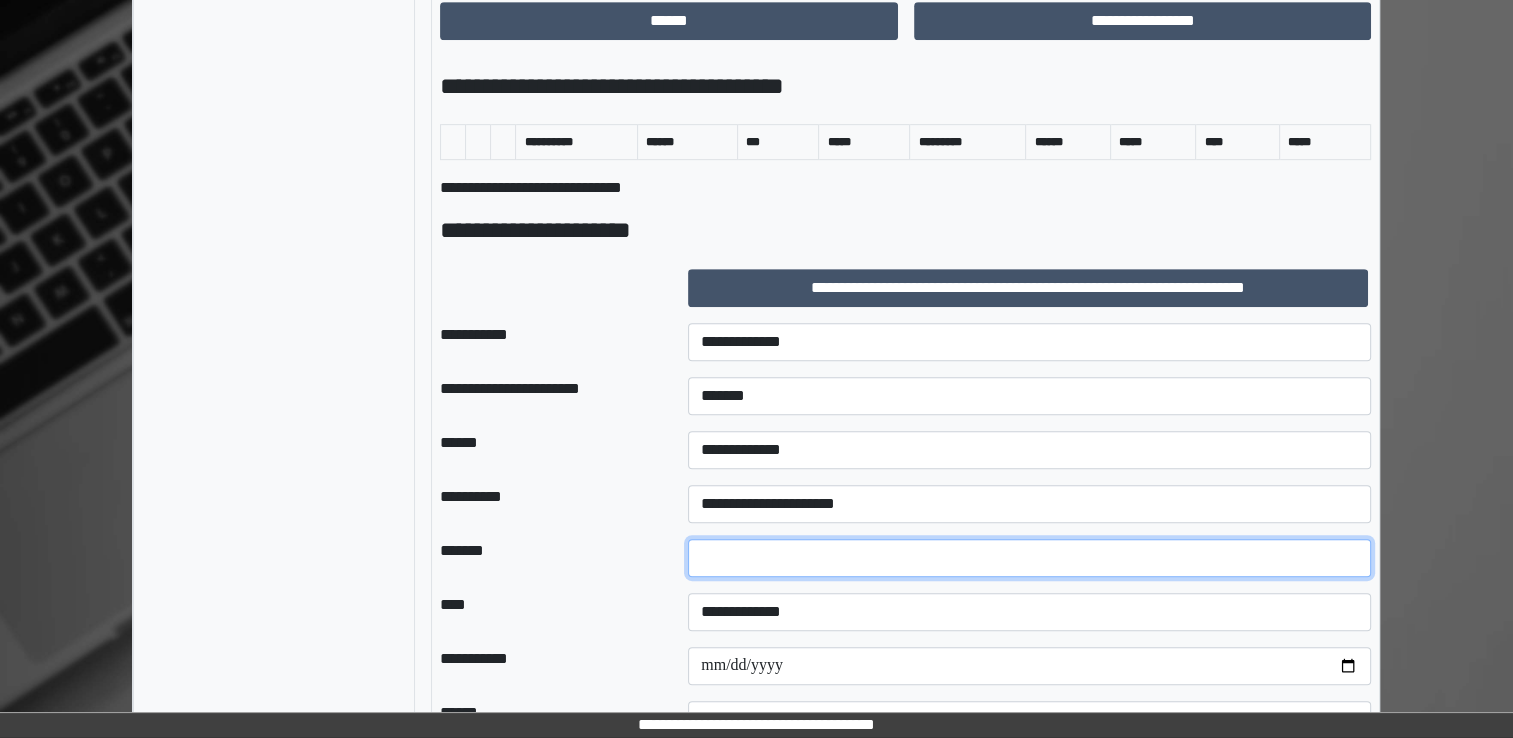 type on "*" 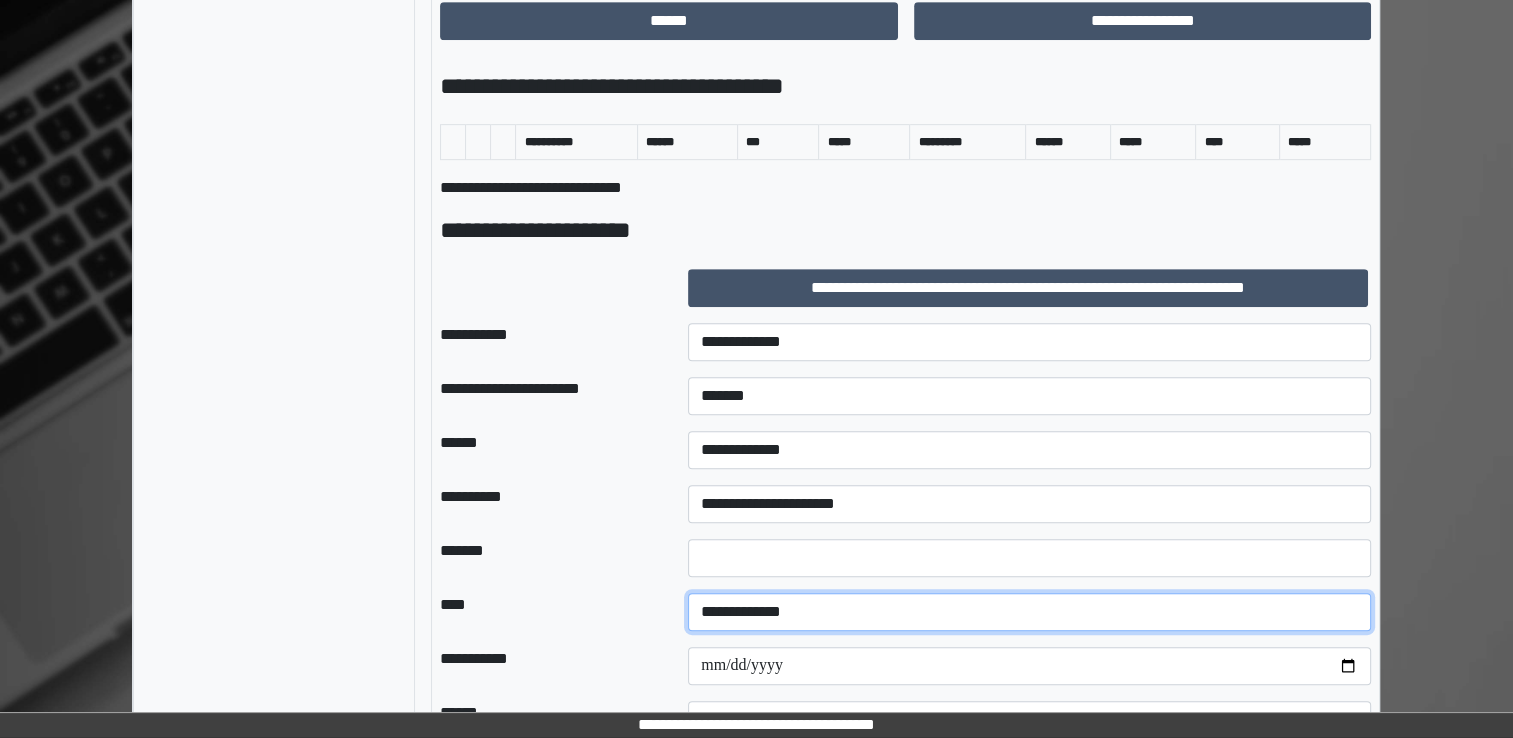 click on "**********" at bounding box center (1029, 612) 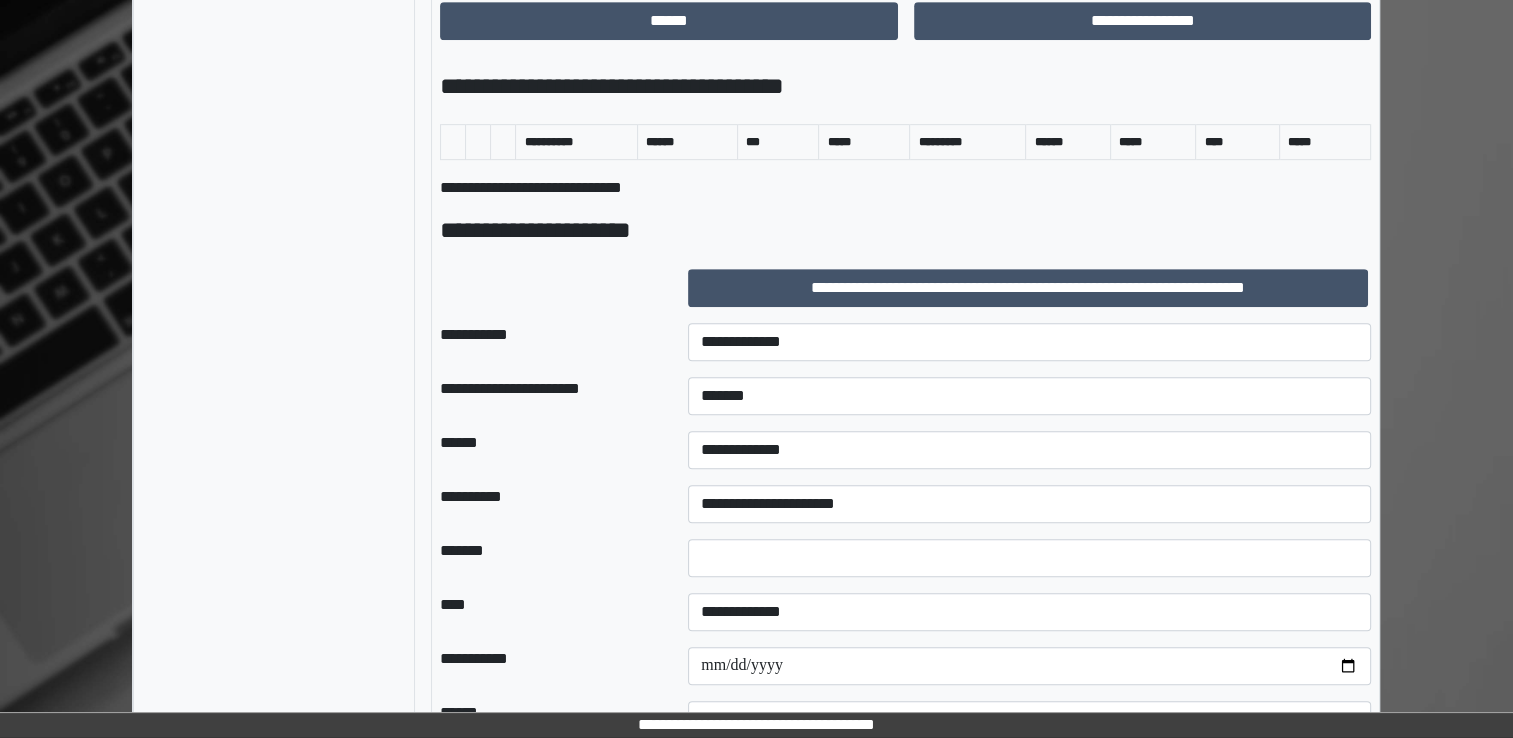 click on "****" at bounding box center [548, 612] 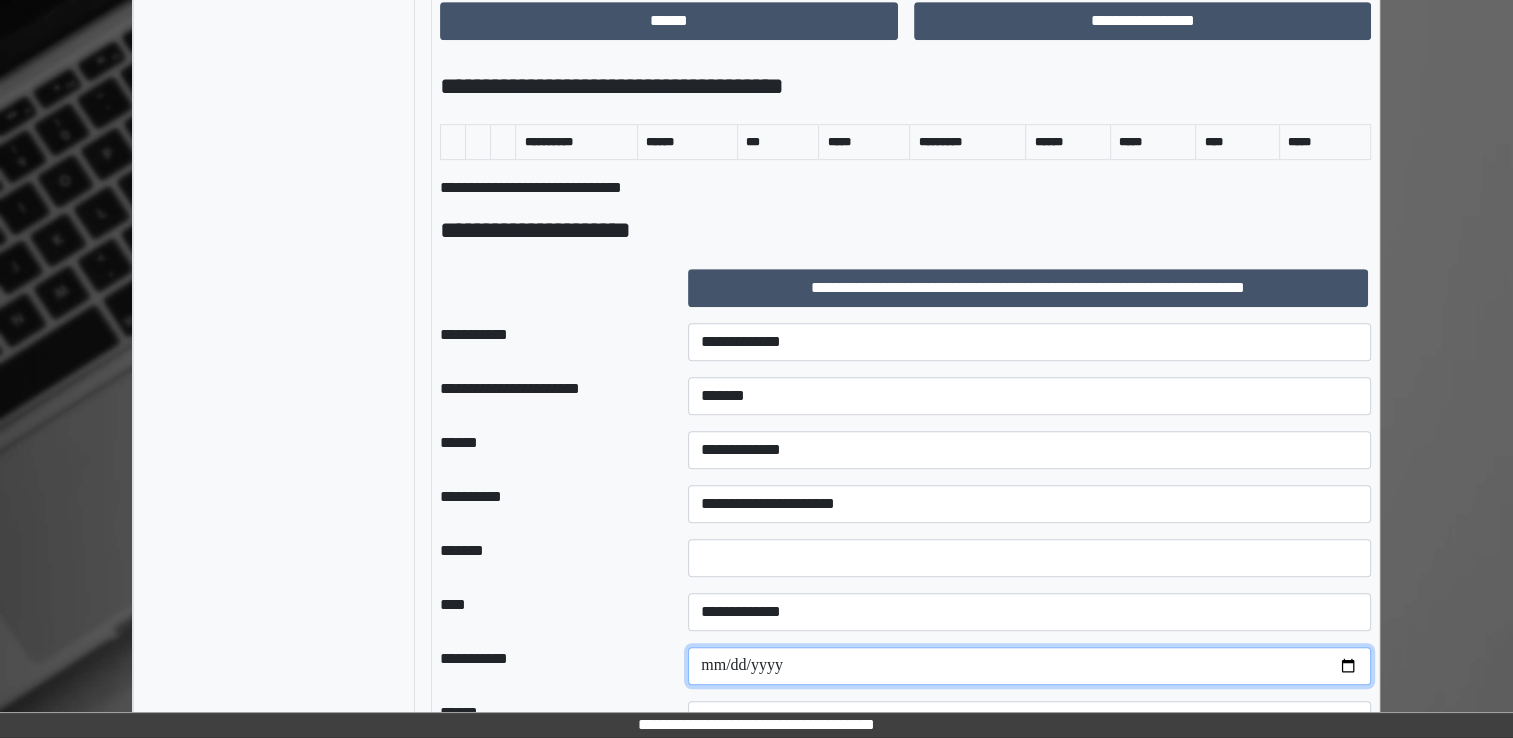 click at bounding box center (1029, 666) 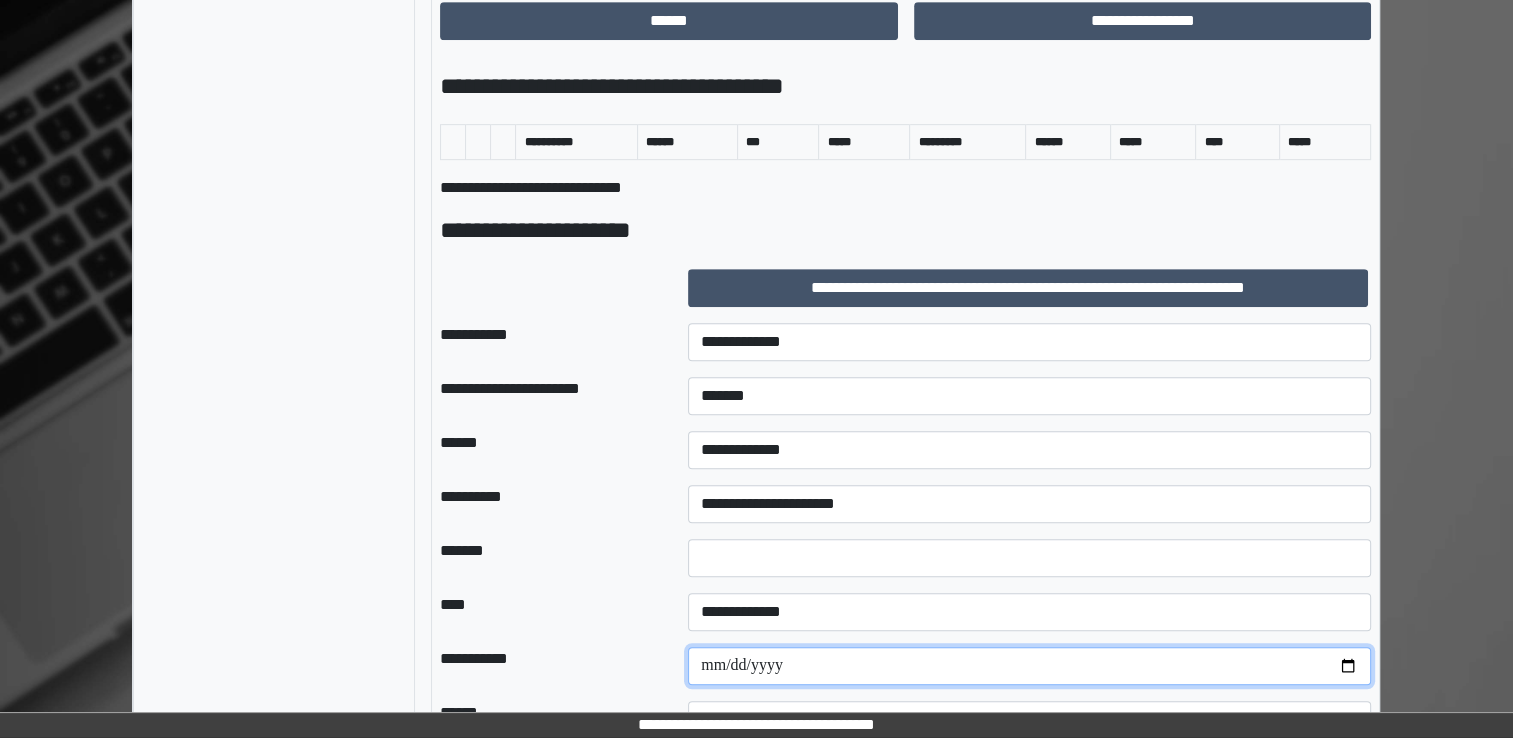 type on "**********" 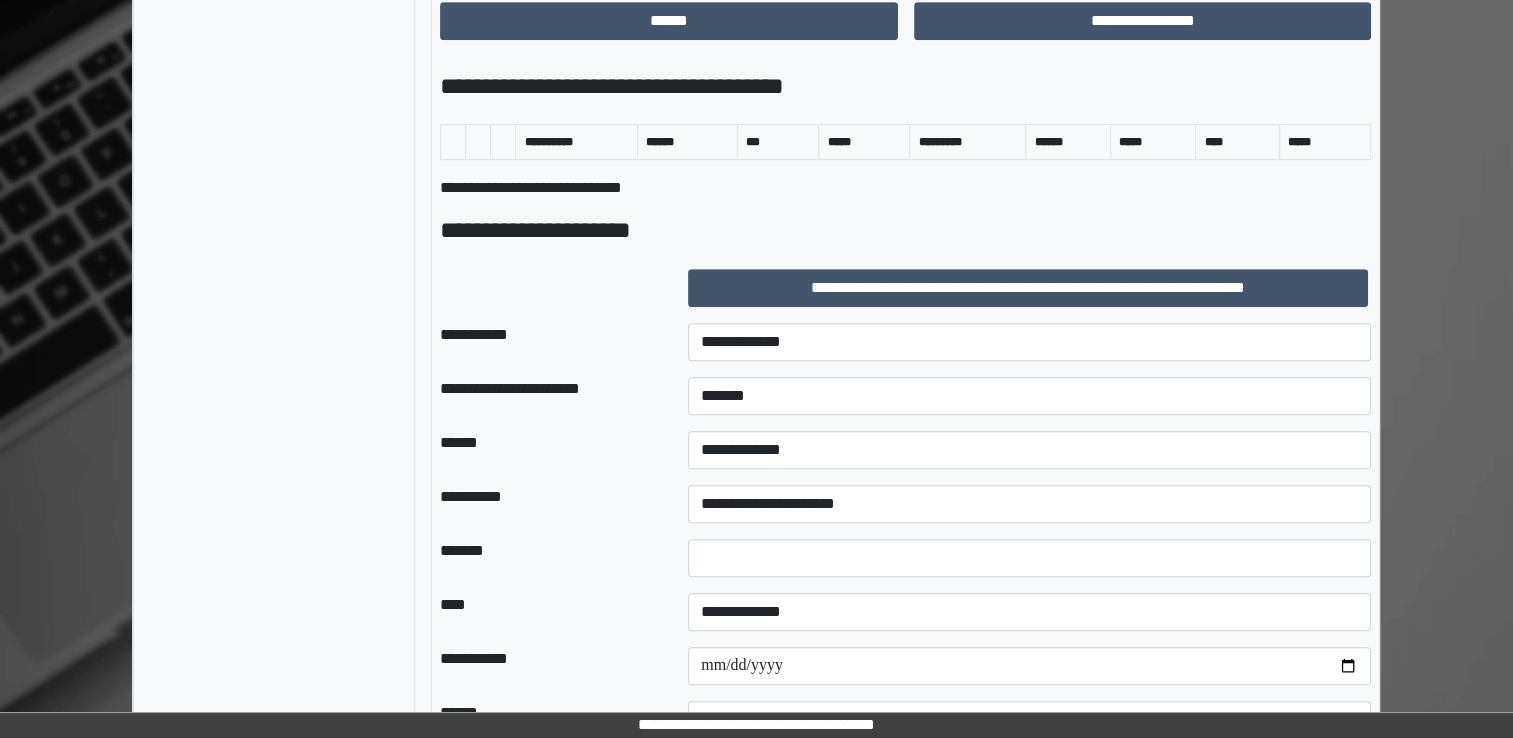 click on "**********" at bounding box center [548, 666] 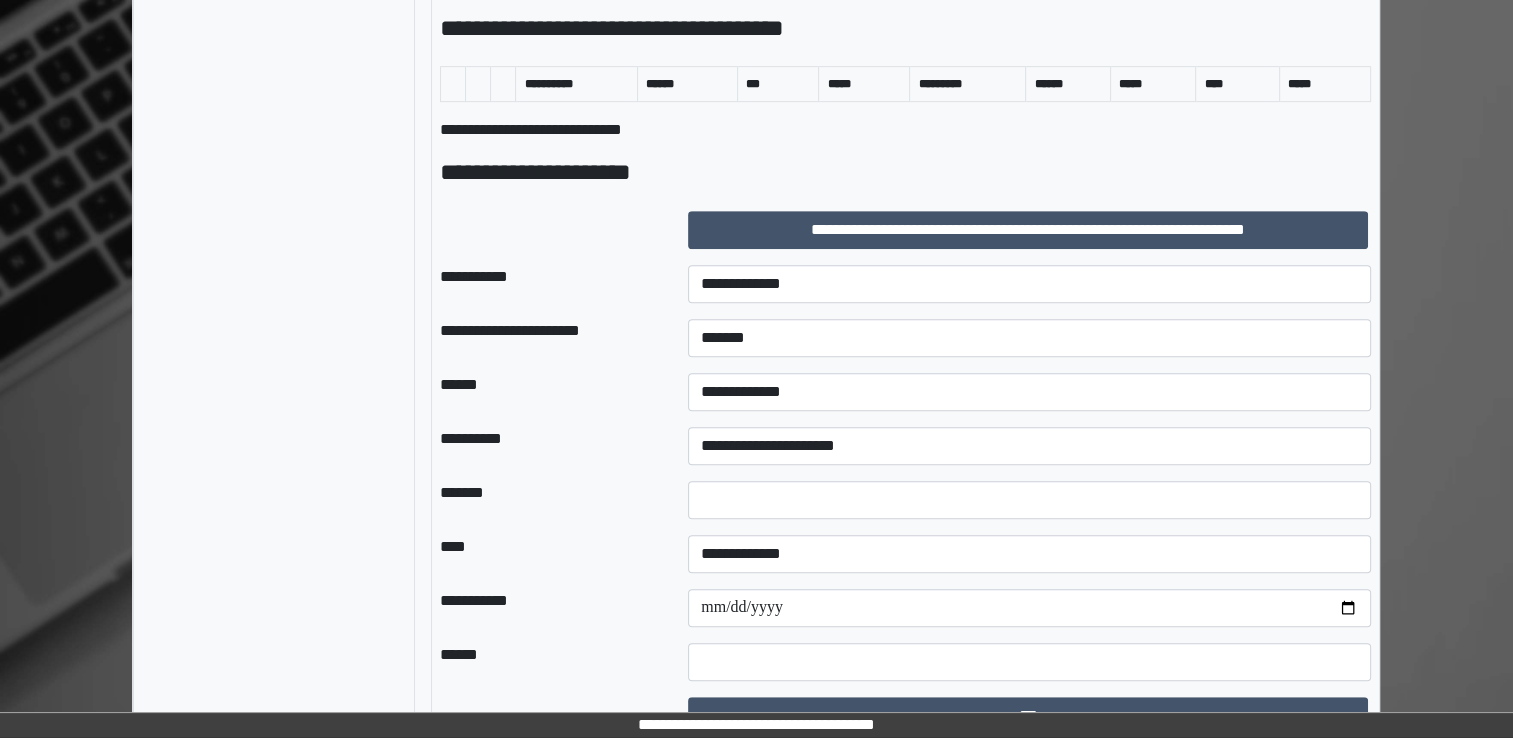 scroll, scrollTop: 1090, scrollLeft: 0, axis: vertical 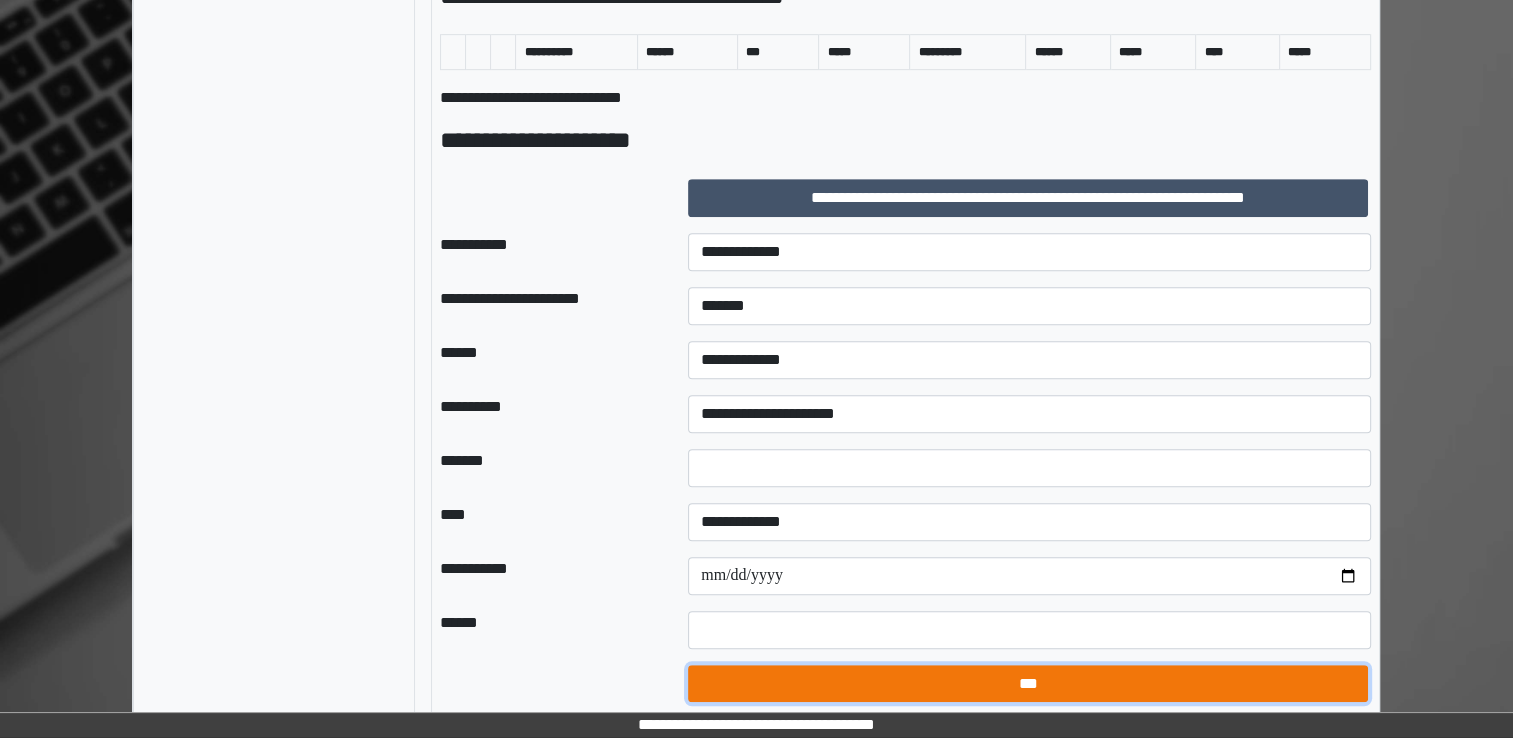 click on "***" at bounding box center (1028, 684) 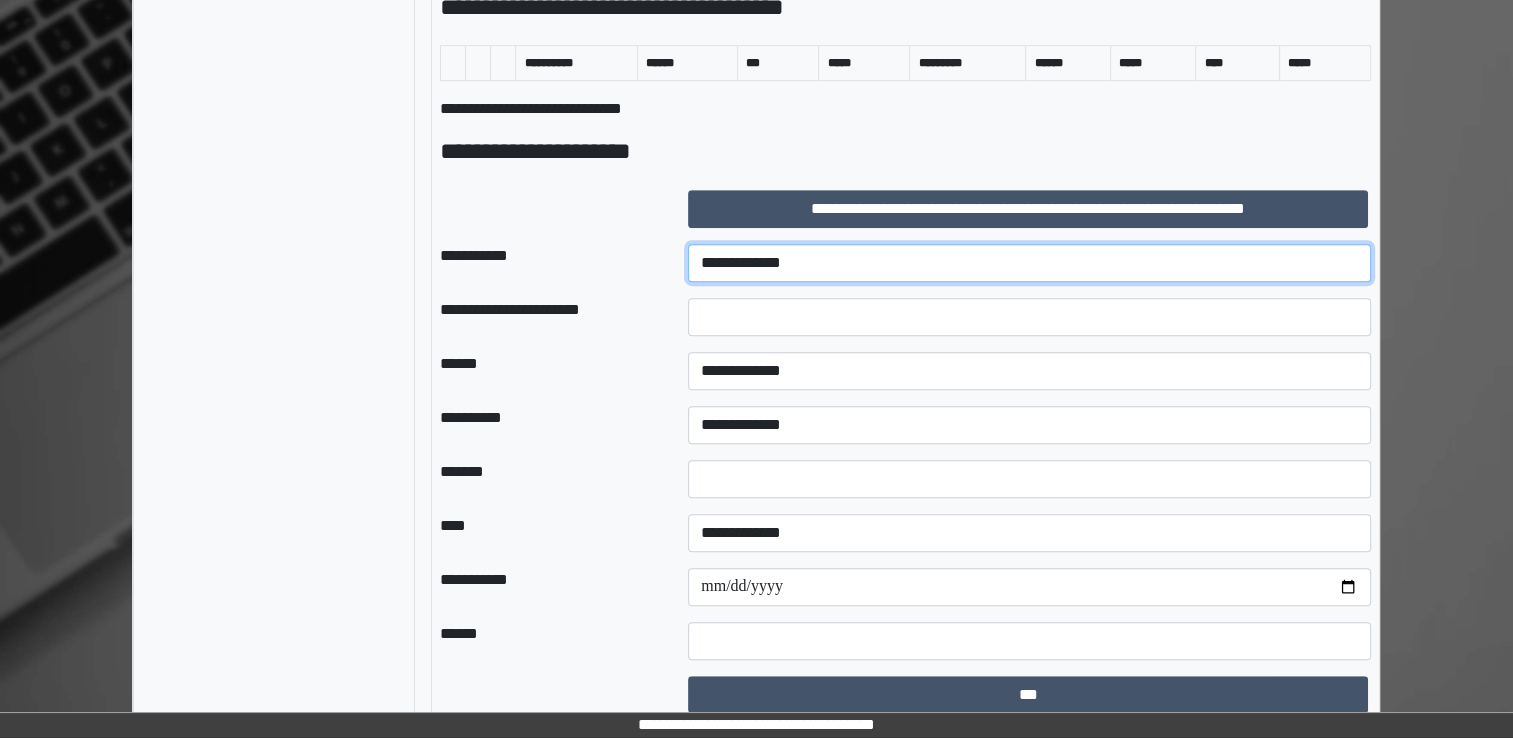 click on "**********" at bounding box center (1029, 263) 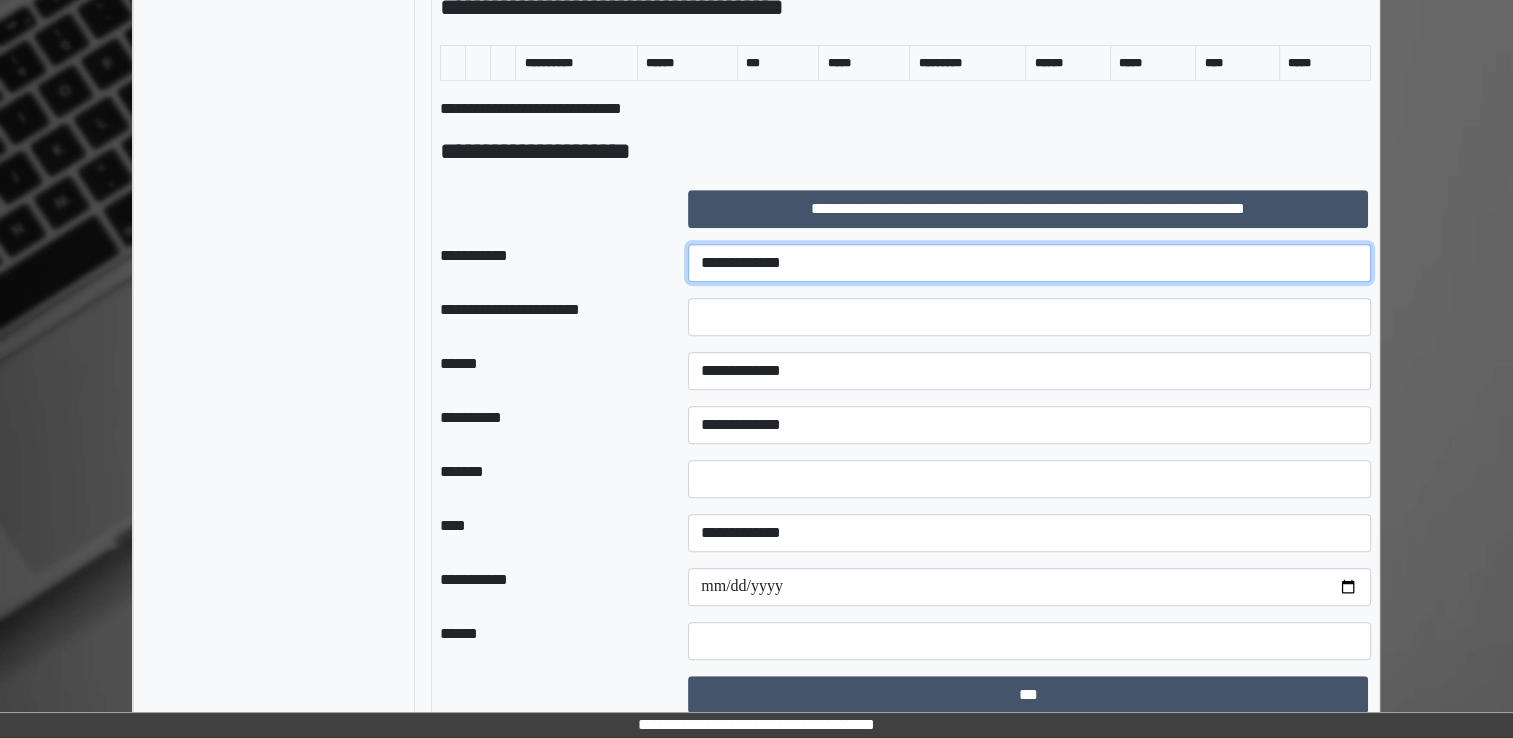 click on "**********" at bounding box center (1029, 263) 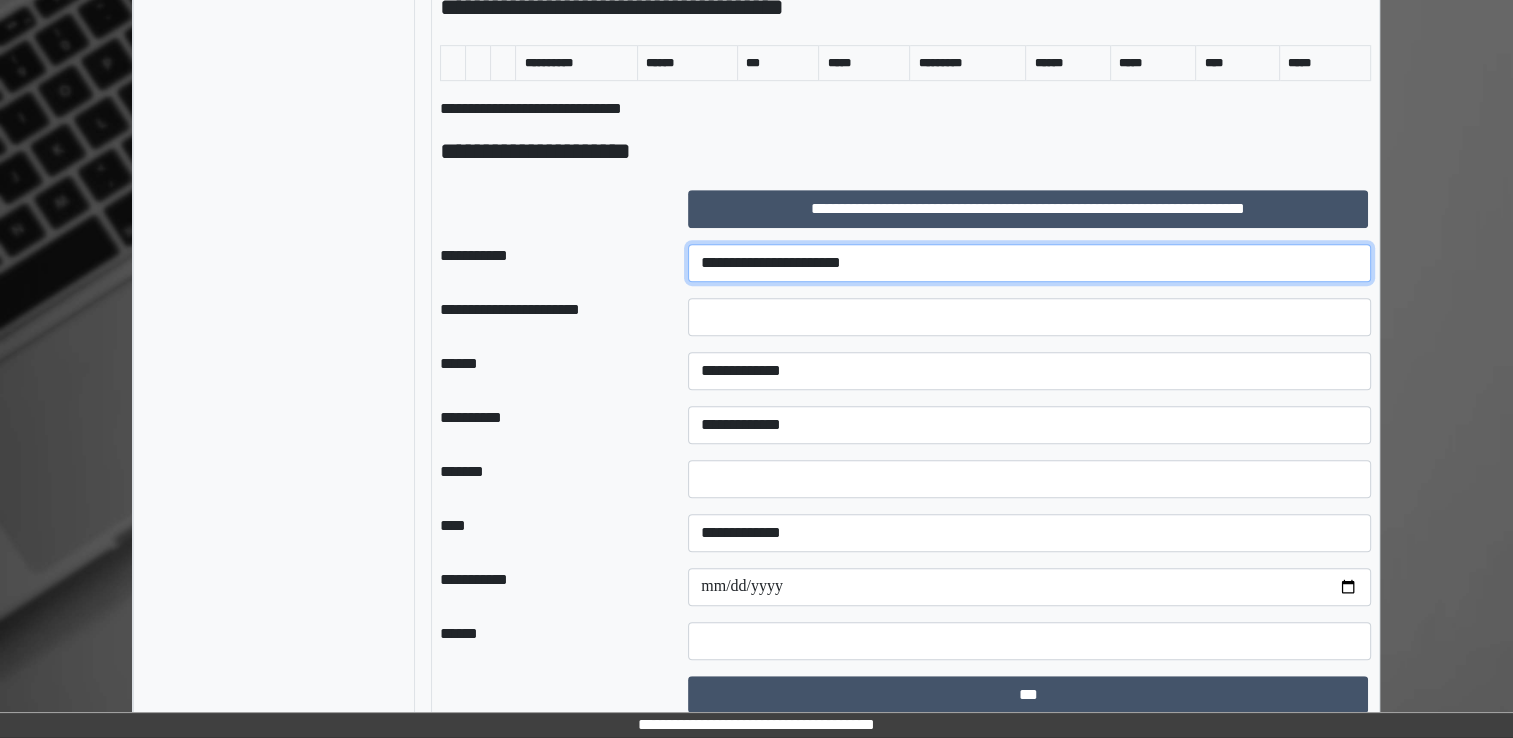 click on "**********" at bounding box center [1029, 263] 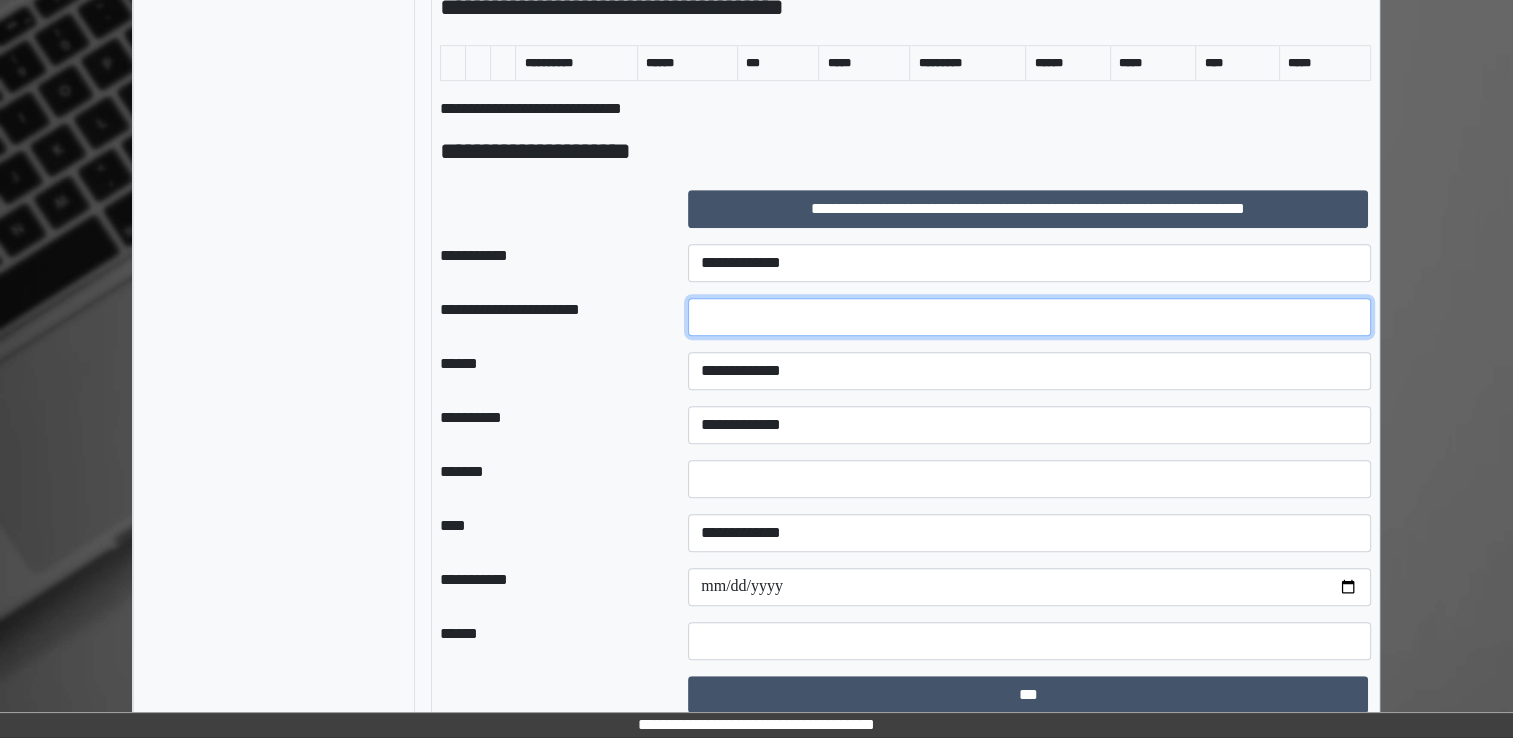 click at bounding box center [1029, 317] 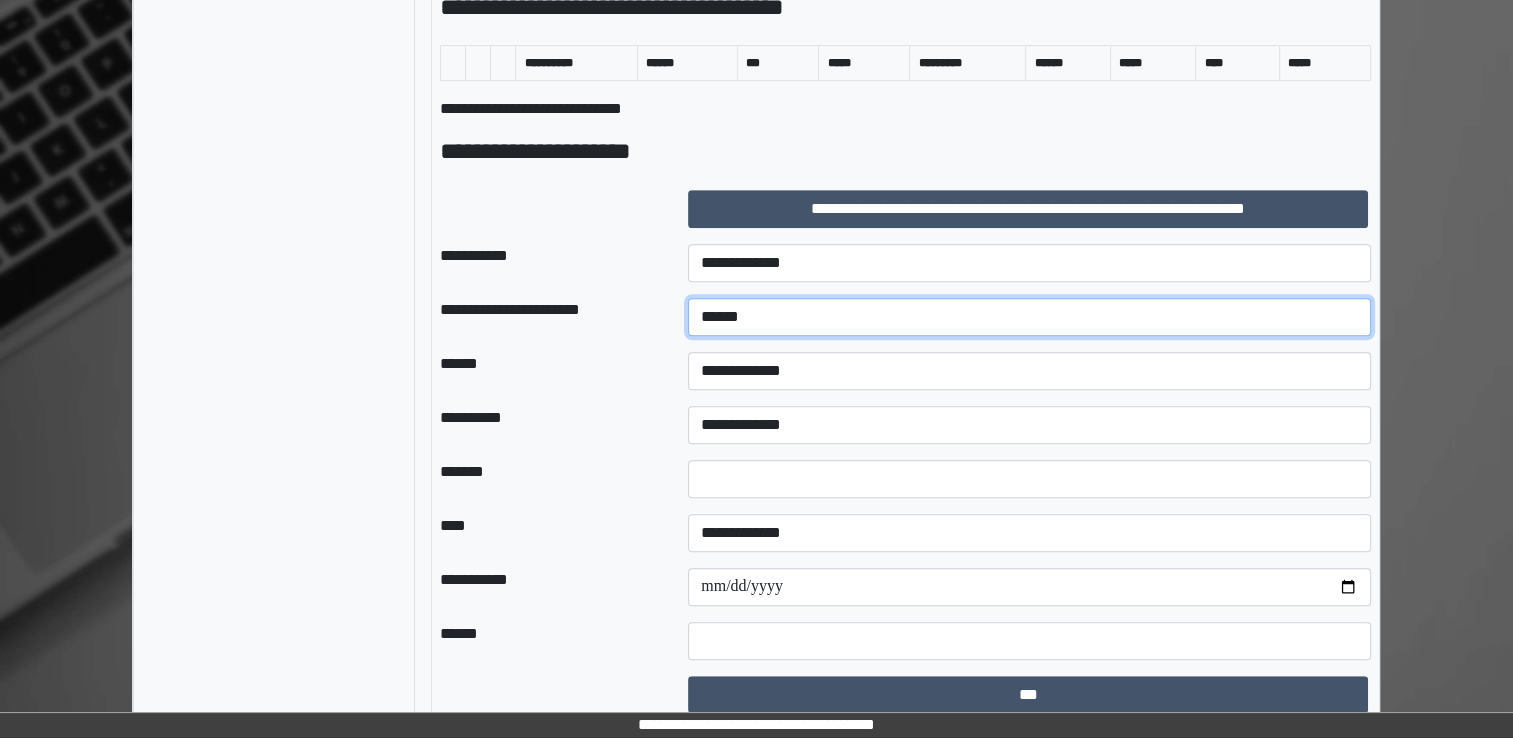 type on "******" 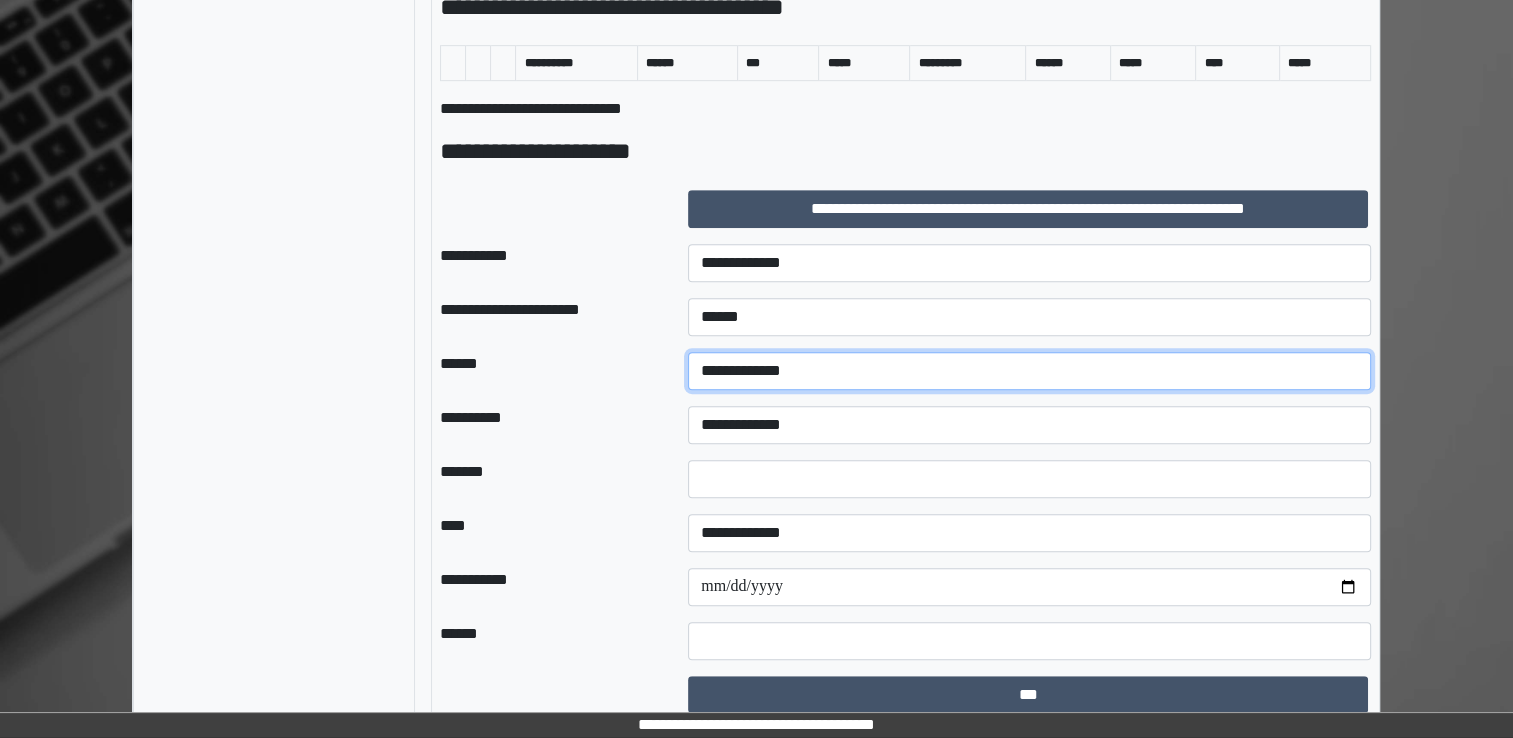 click on "**********" at bounding box center [1029, 371] 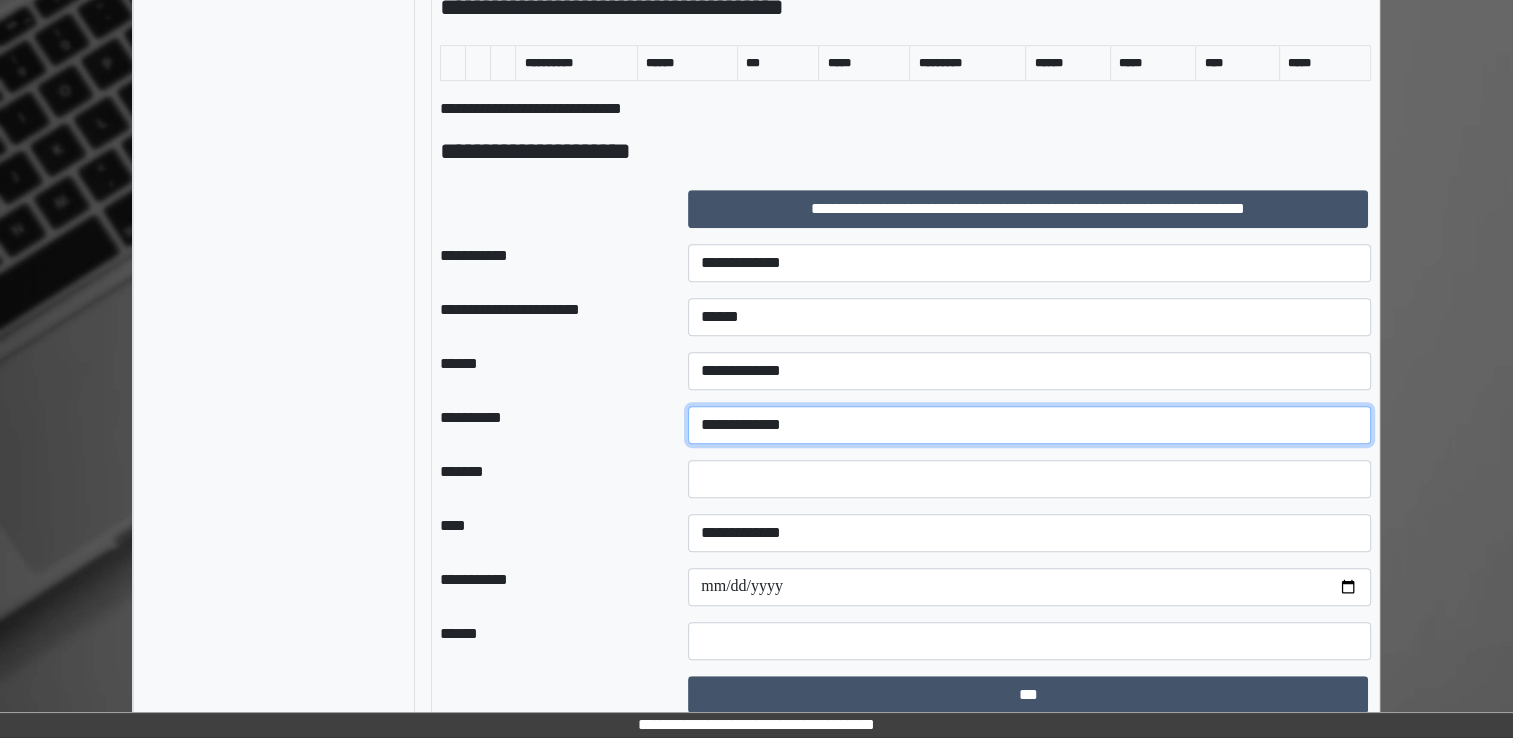 click on "**********" at bounding box center [1029, 425] 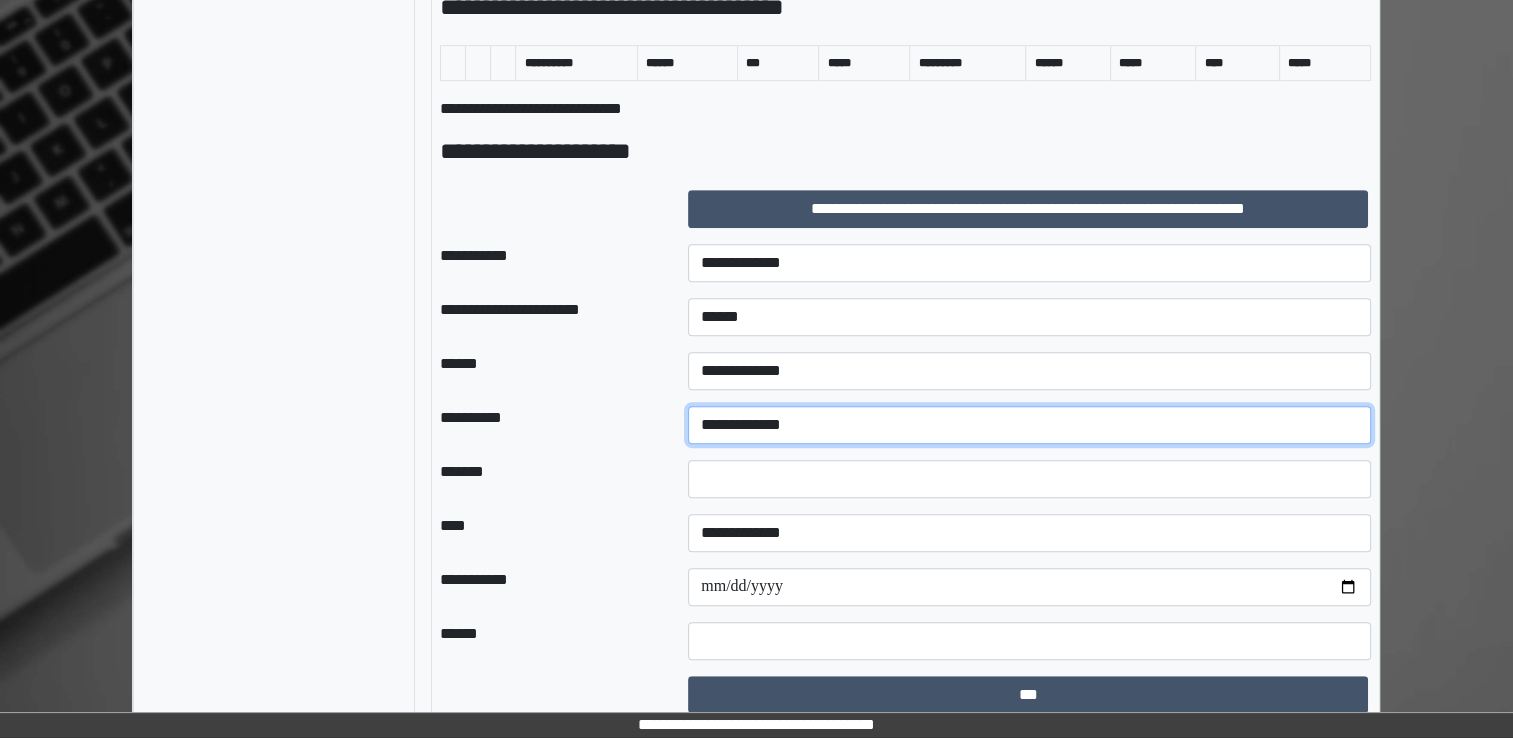 select on "*" 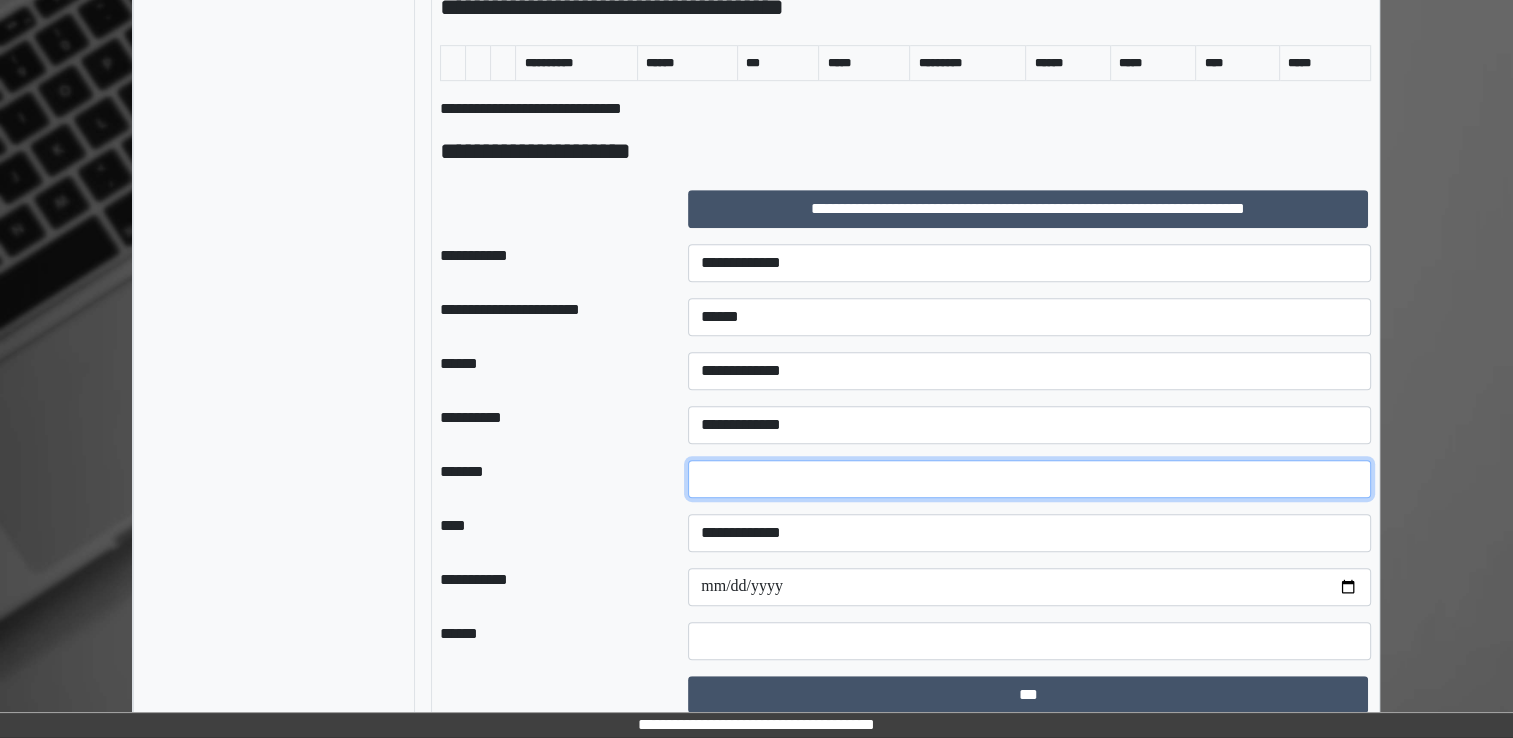 click on "*" at bounding box center [1029, 479] 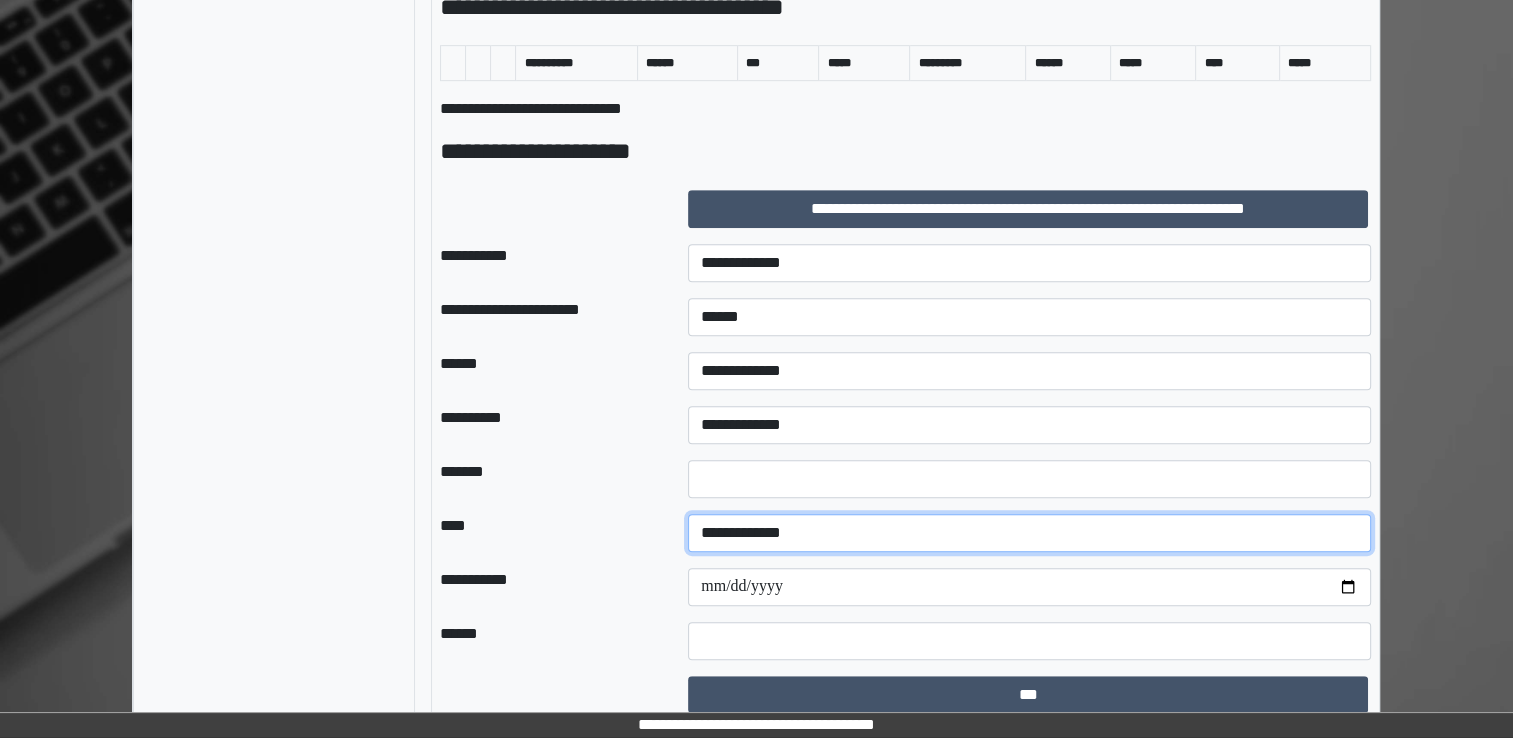 click on "**********" at bounding box center [1029, 533] 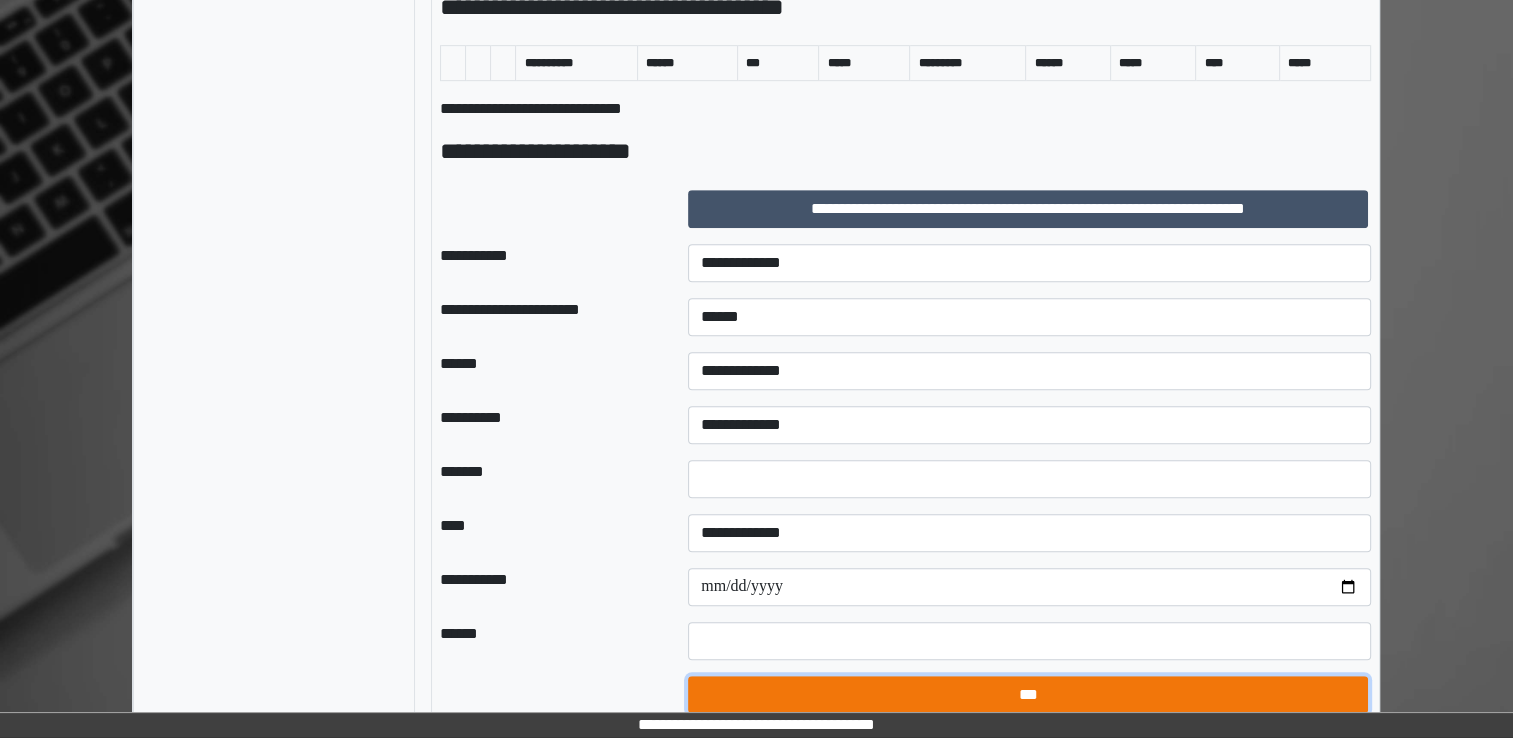 click on "***" at bounding box center (1028, 695) 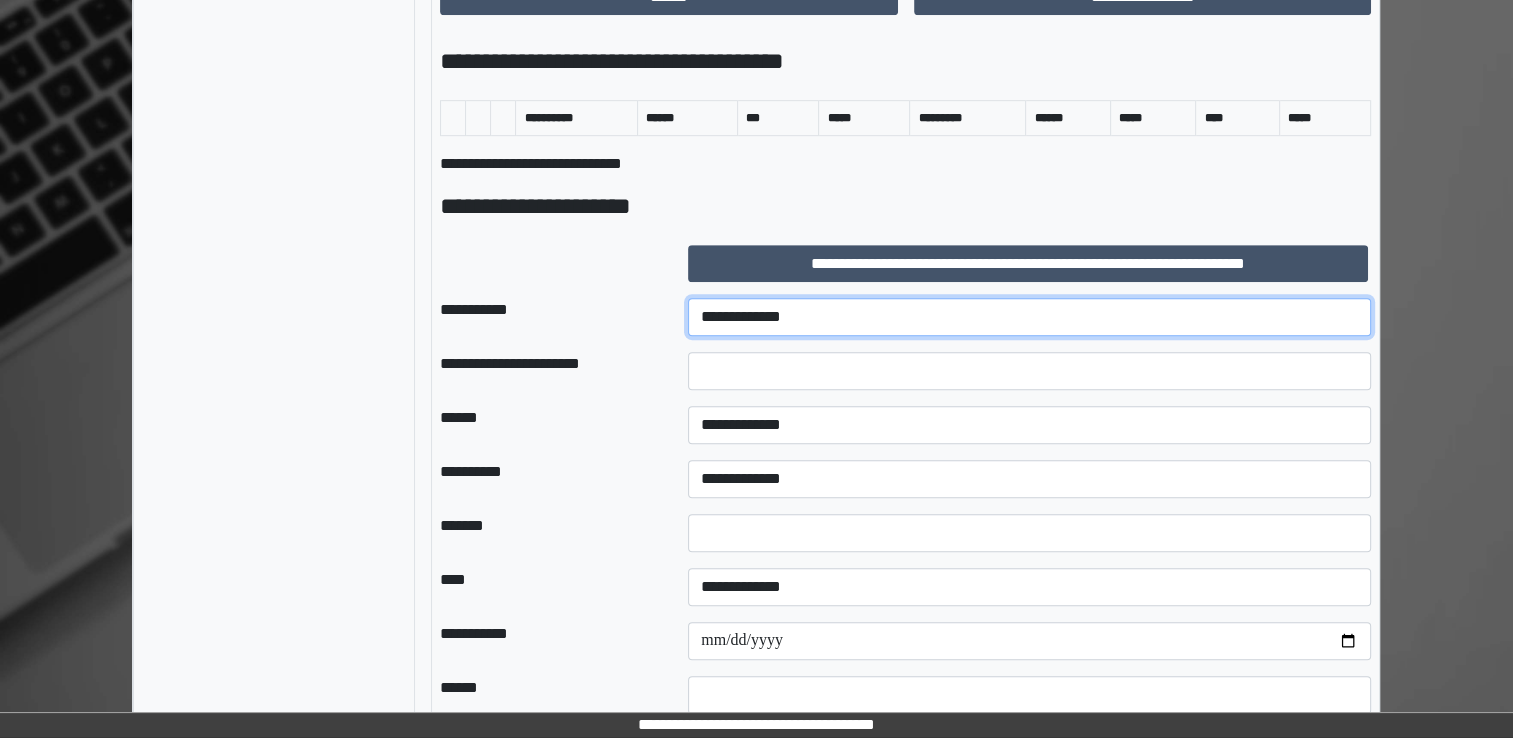 click on "**********" at bounding box center (1029, 317) 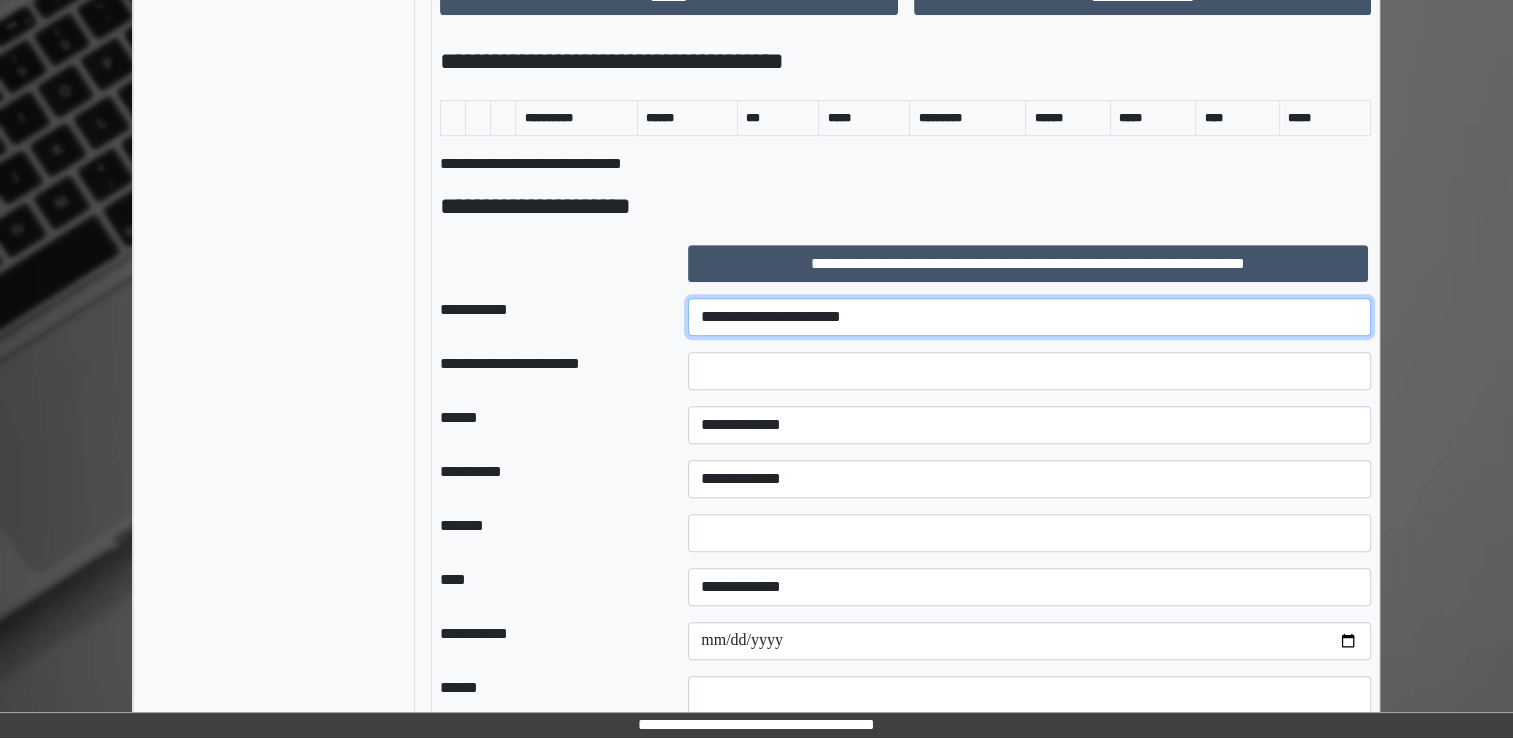 click on "**********" at bounding box center (1029, 317) 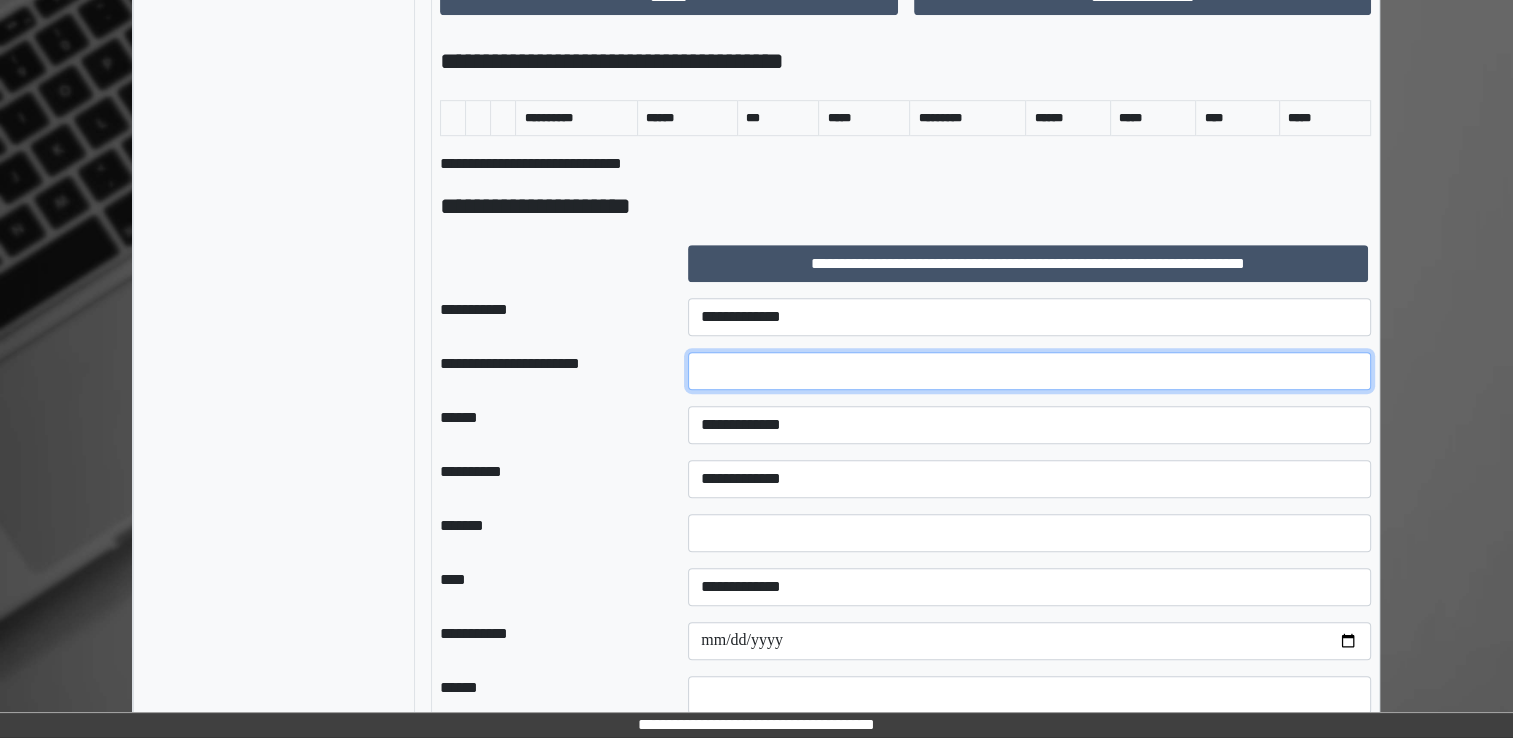 click at bounding box center (1029, 371) 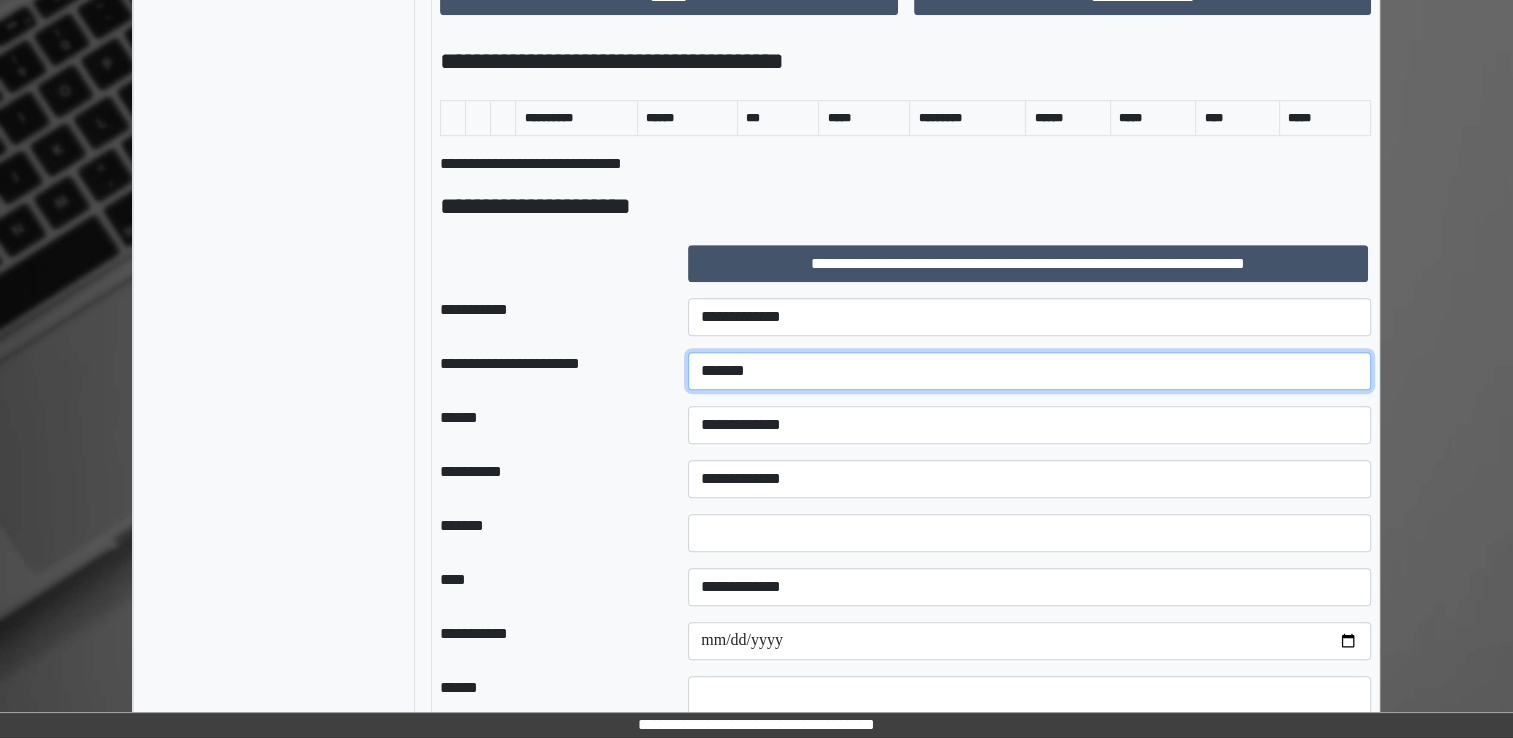 type on "*******" 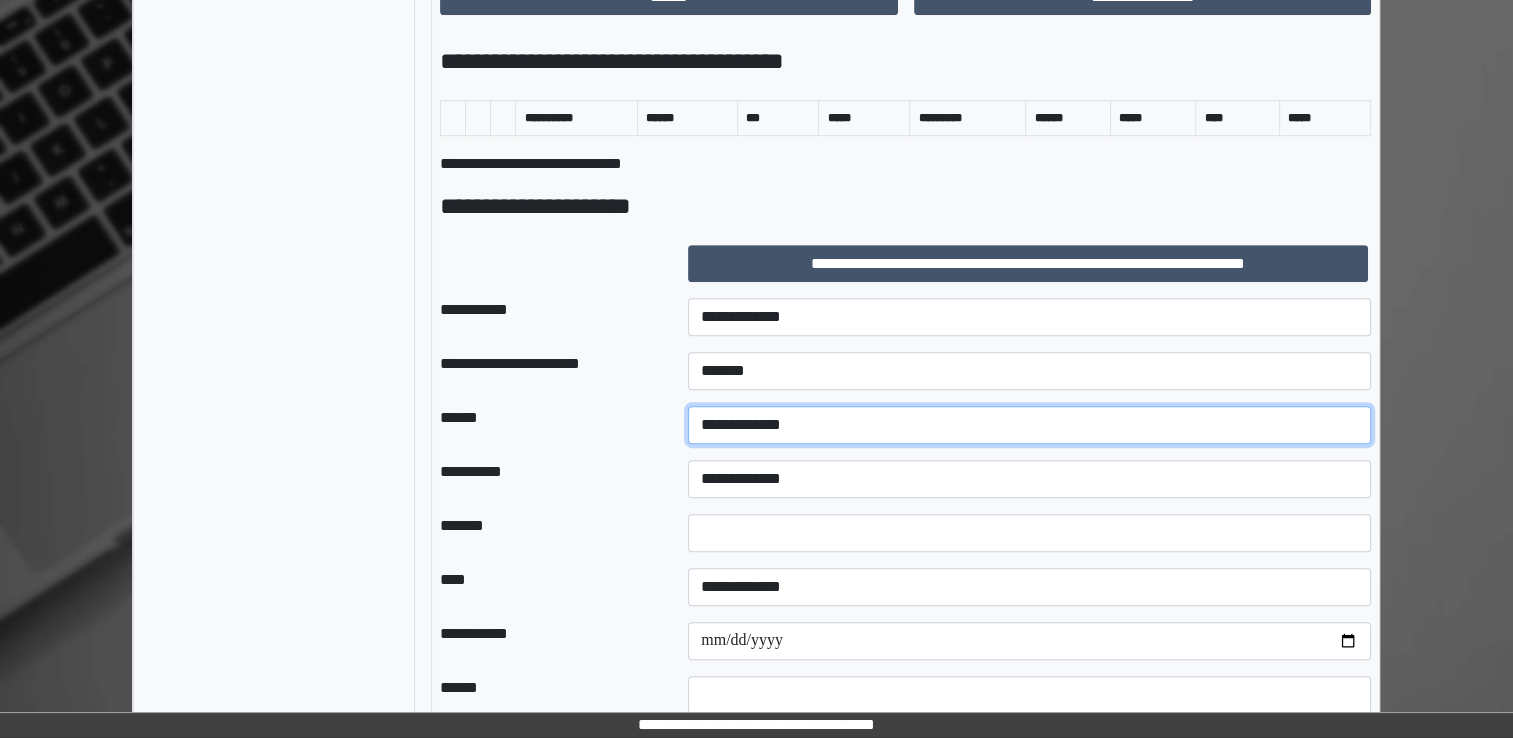 click on "**********" at bounding box center [1029, 425] 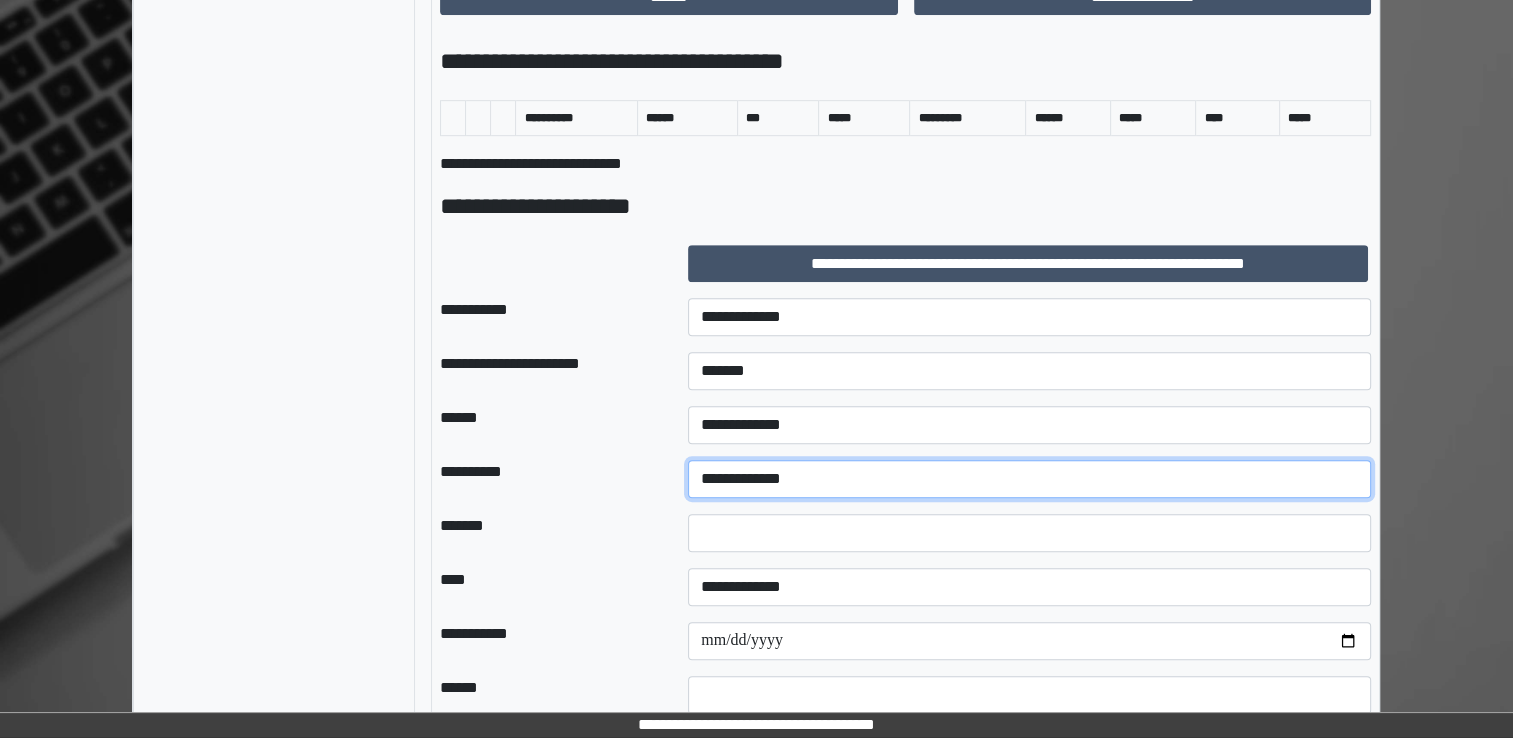 click on "**********" at bounding box center (1029, 479) 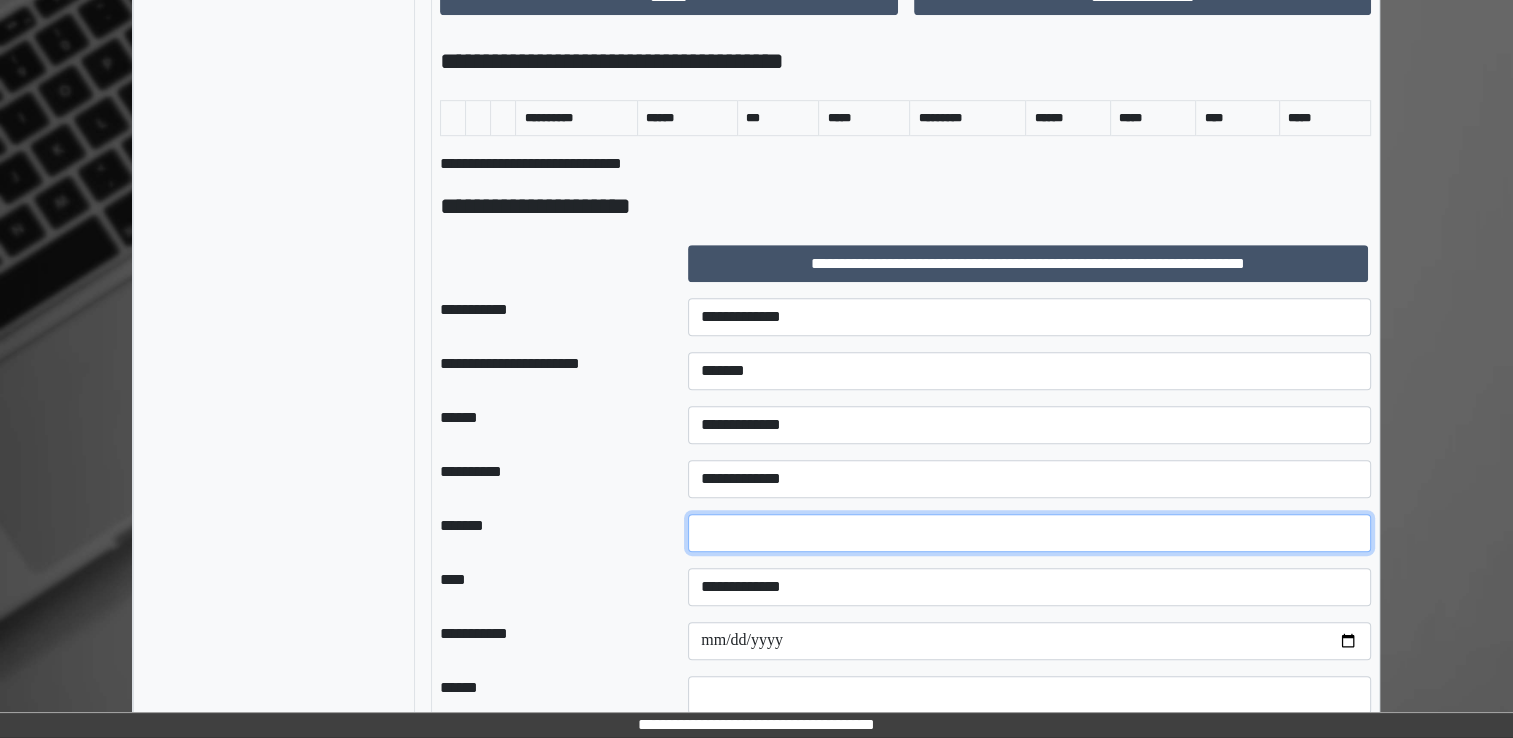click on "*" at bounding box center [1029, 533] 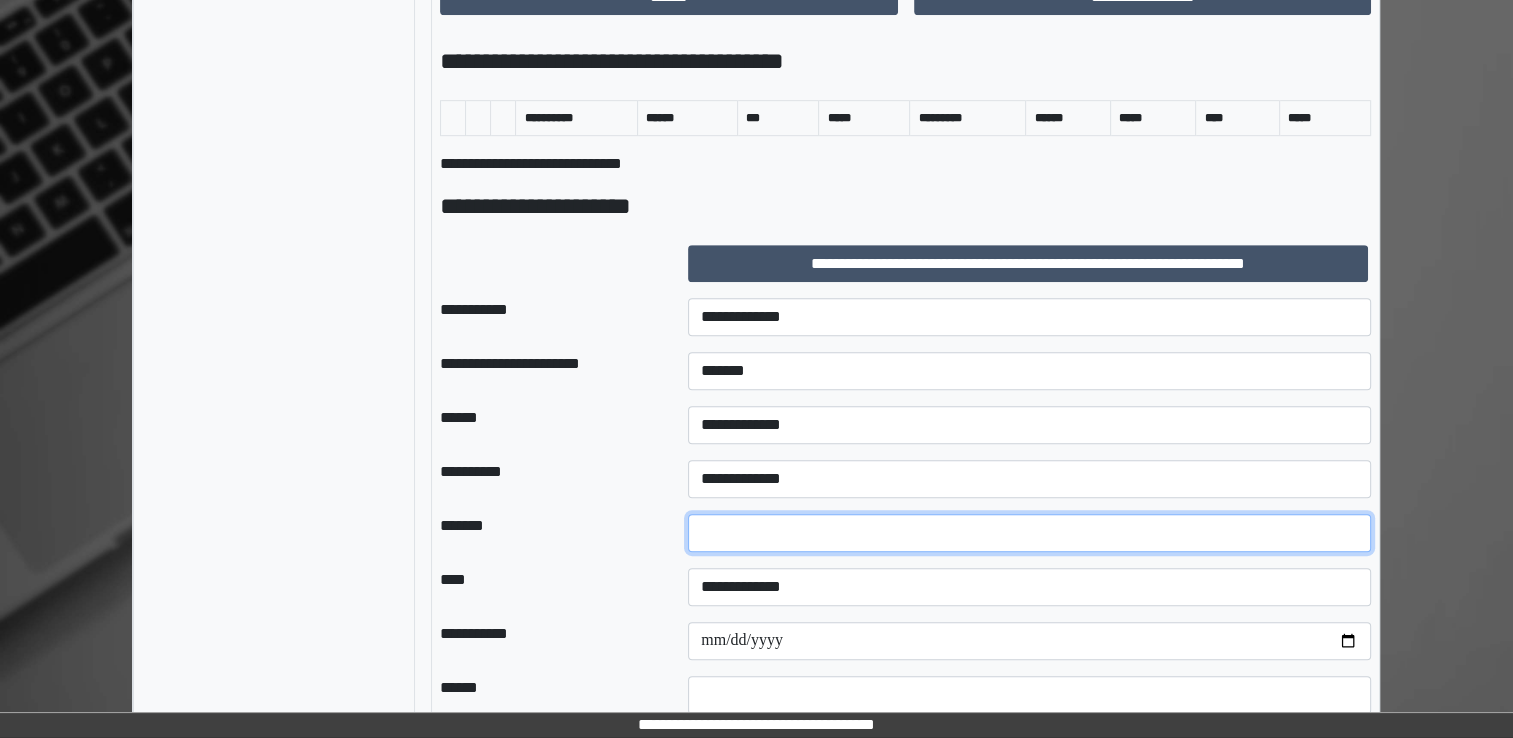 type on "*" 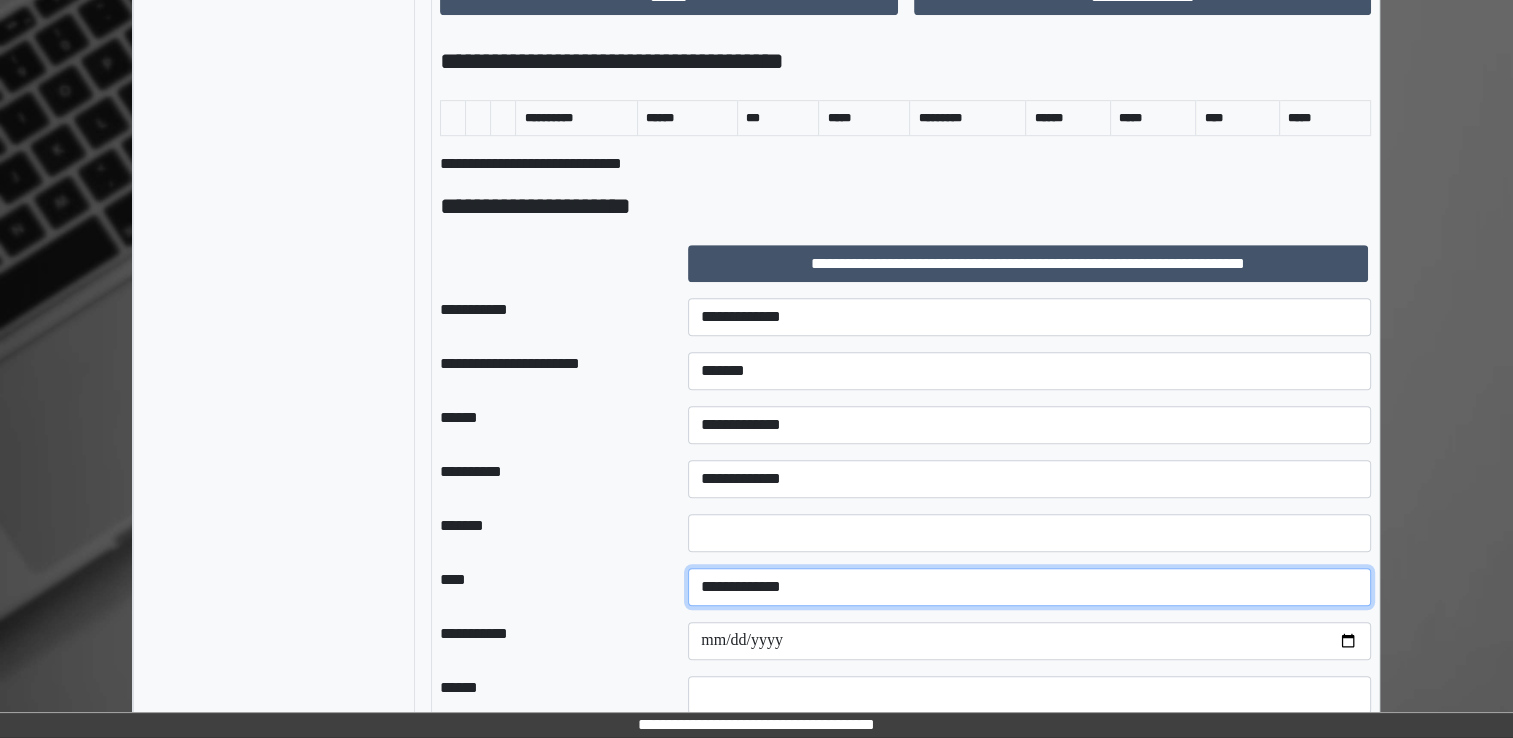 click on "**********" at bounding box center (1029, 587) 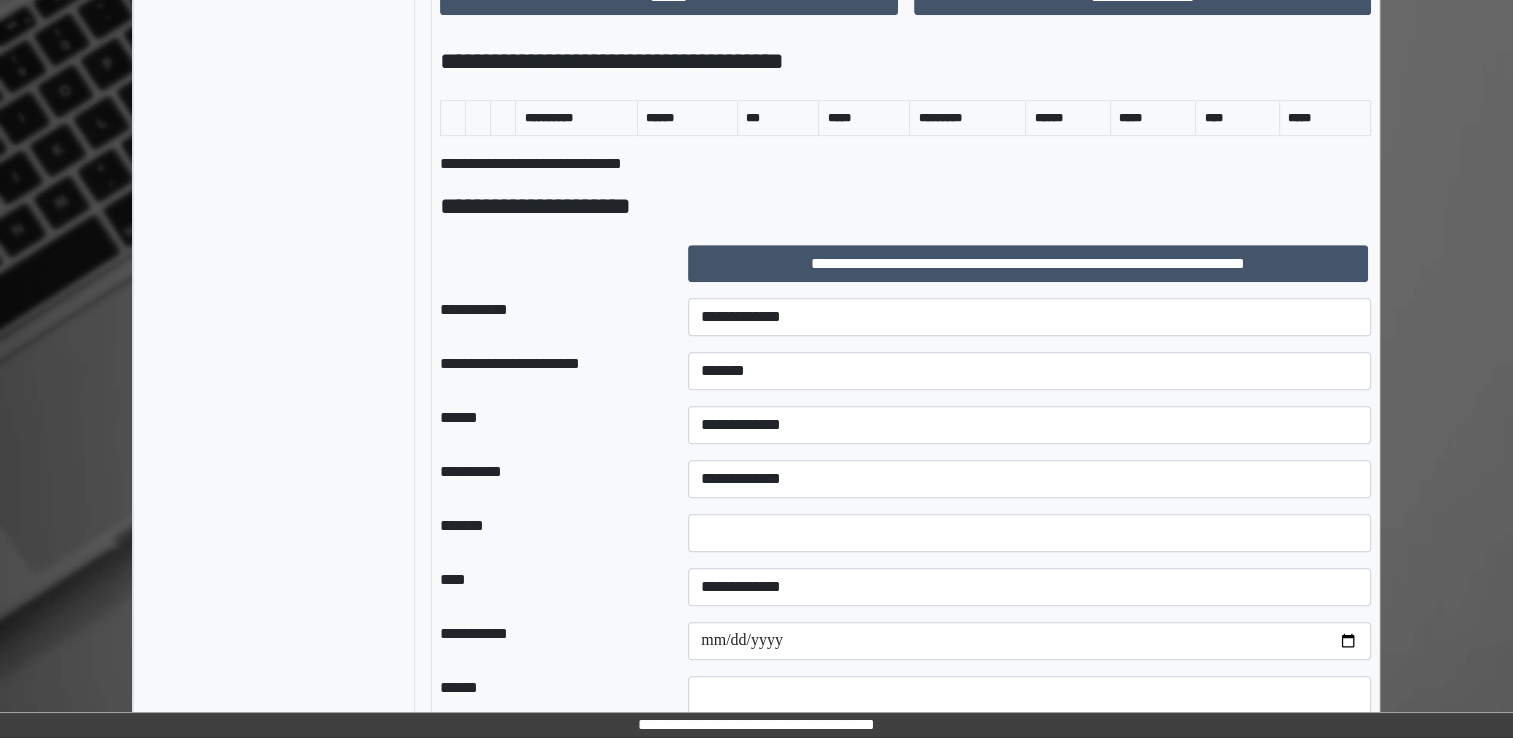 click on "**********" at bounding box center (548, 641) 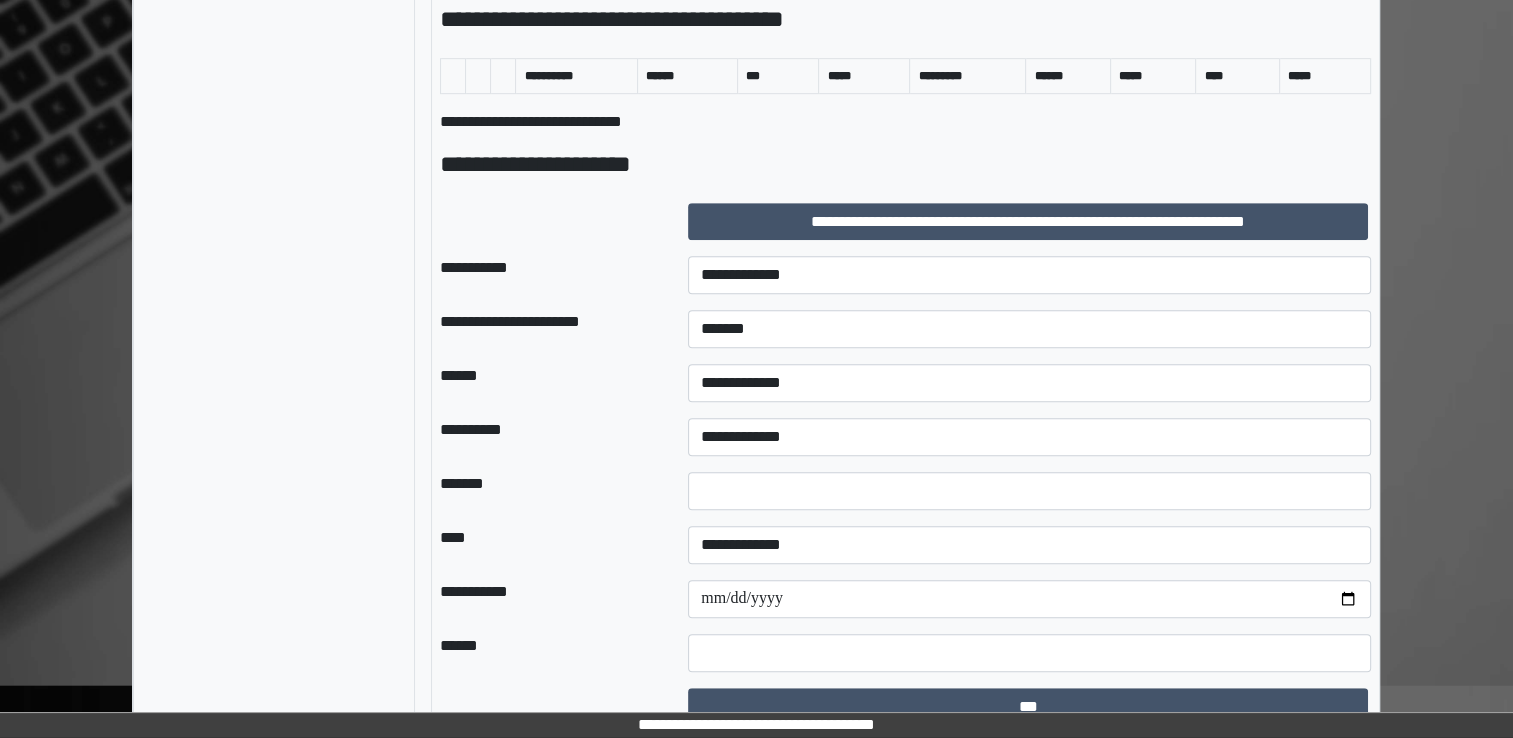 scroll, scrollTop: 1156, scrollLeft: 0, axis: vertical 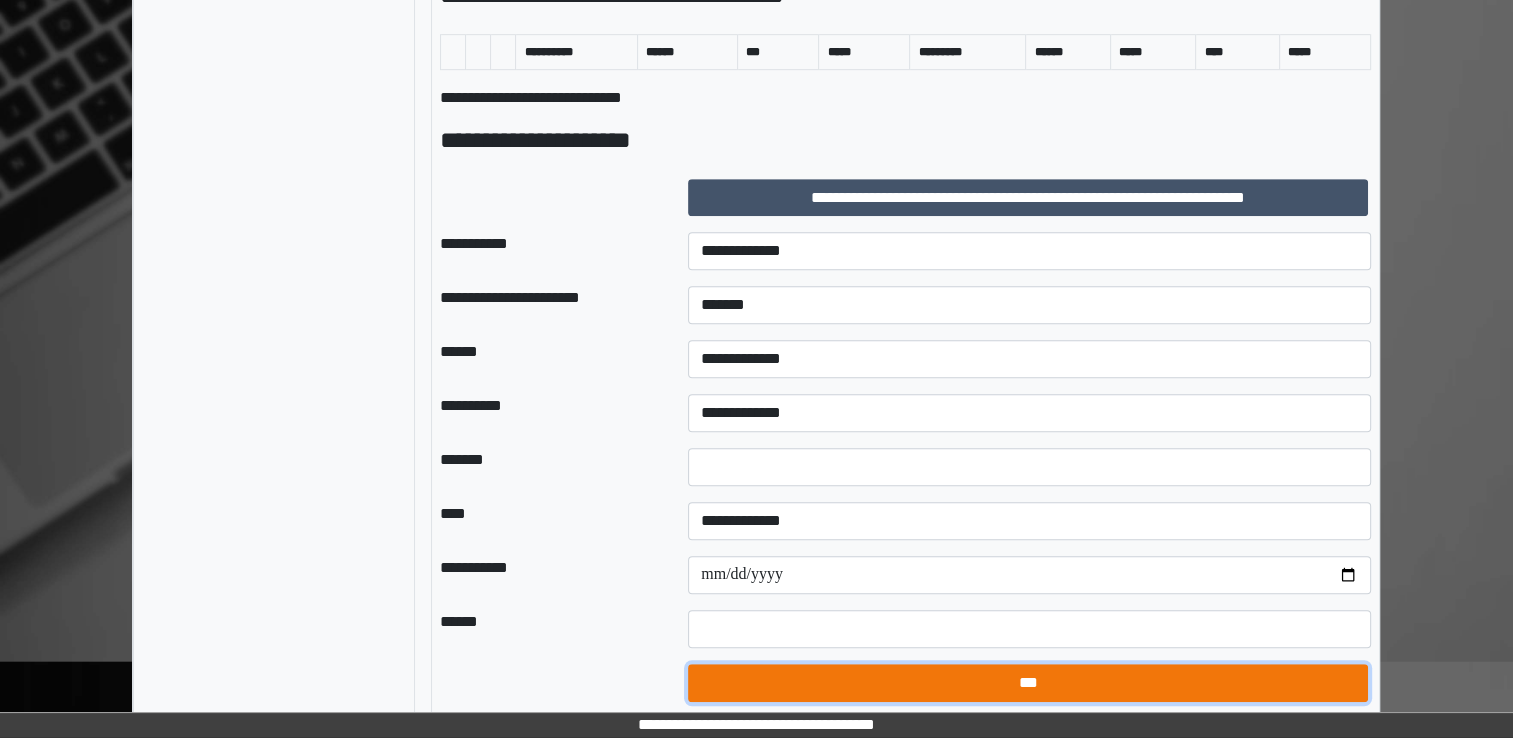 click on "***" at bounding box center (1028, 683) 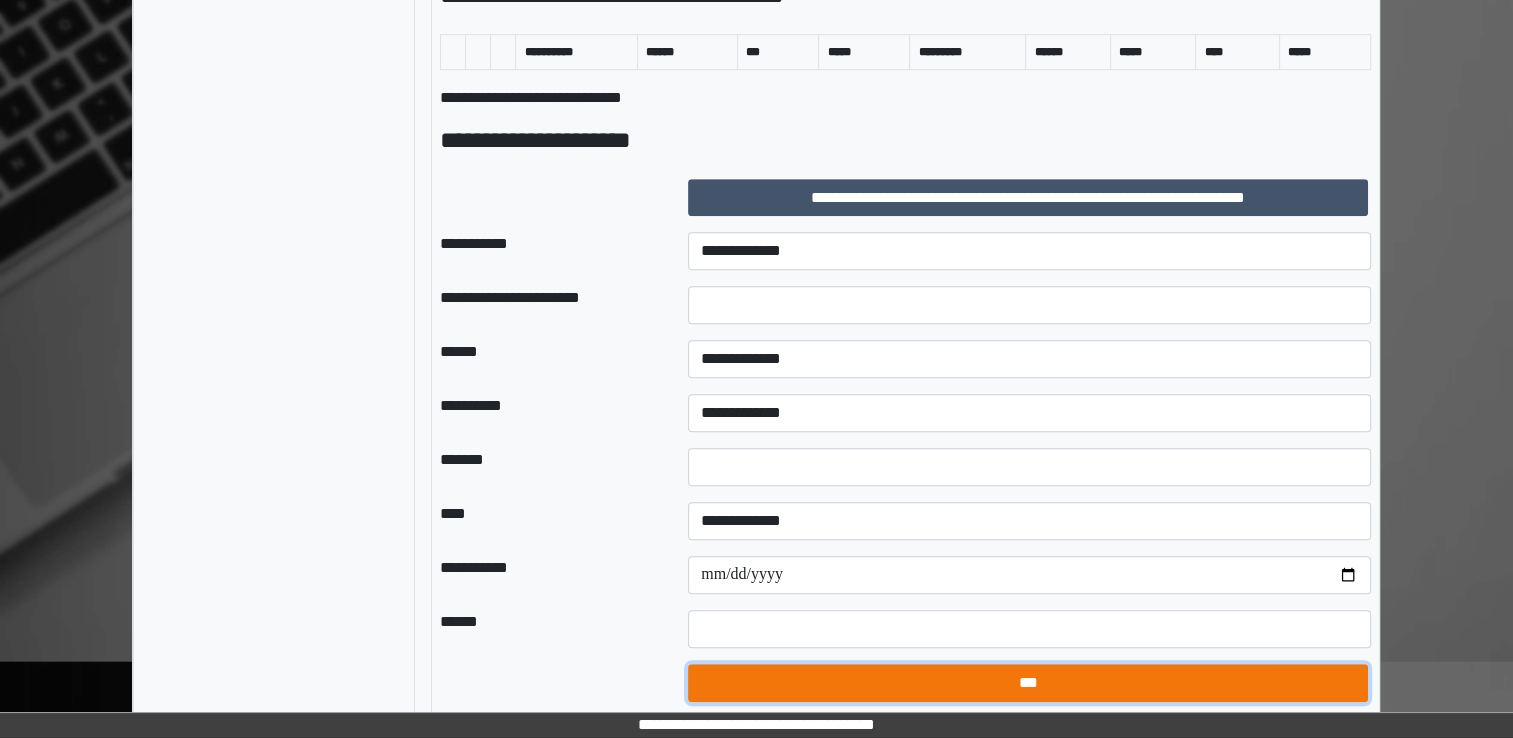 select on "*" 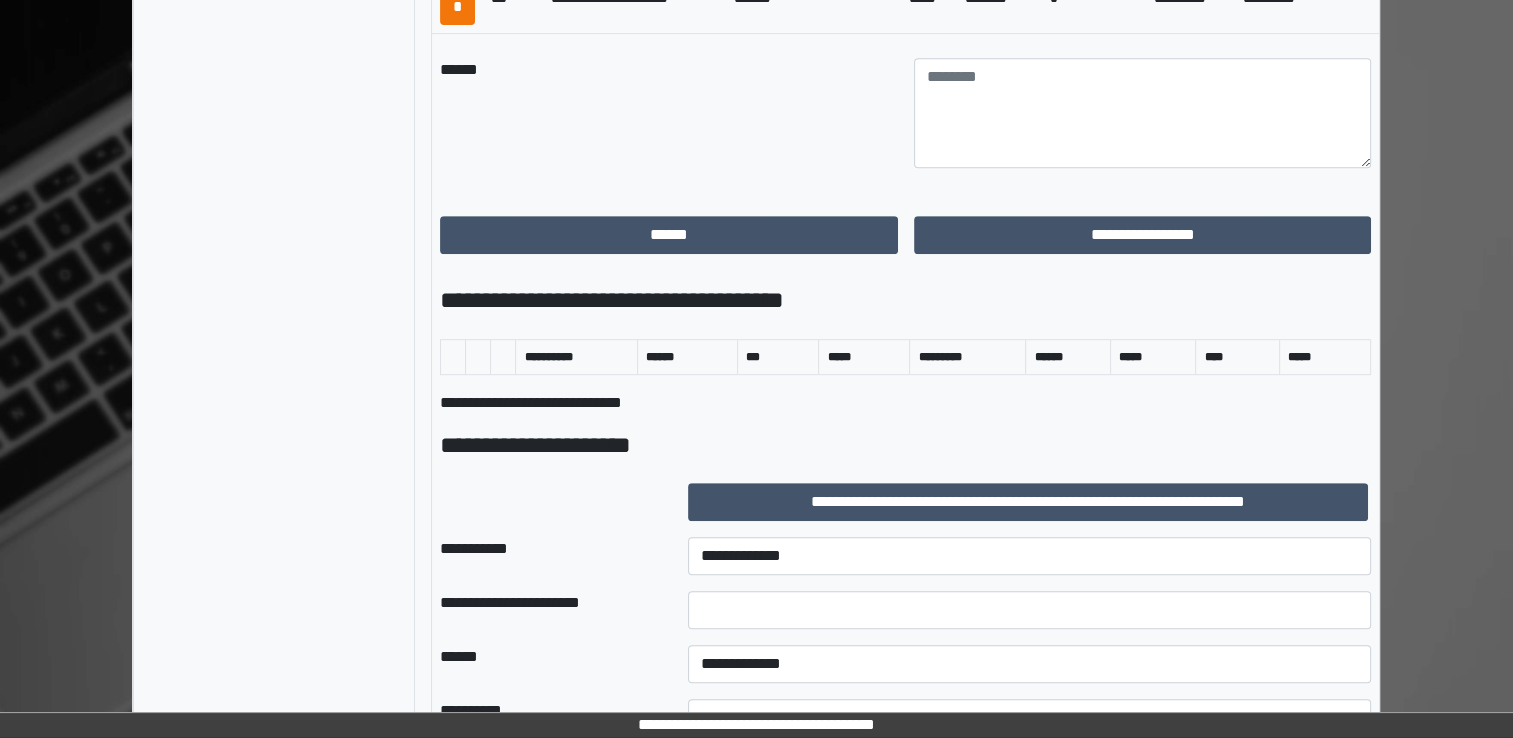 scroll, scrollTop: 610, scrollLeft: 0, axis: vertical 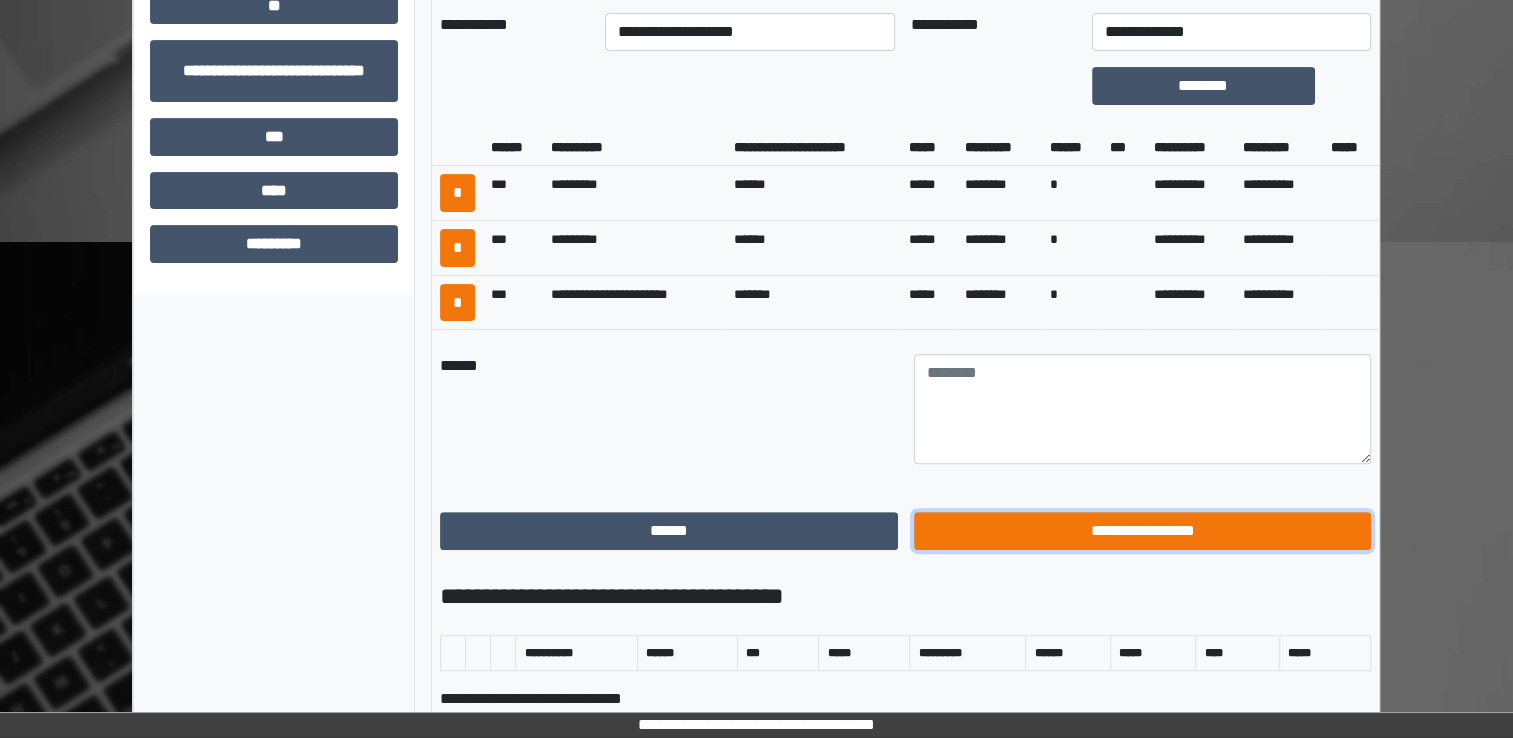 click on "**********" at bounding box center [1143, 531] 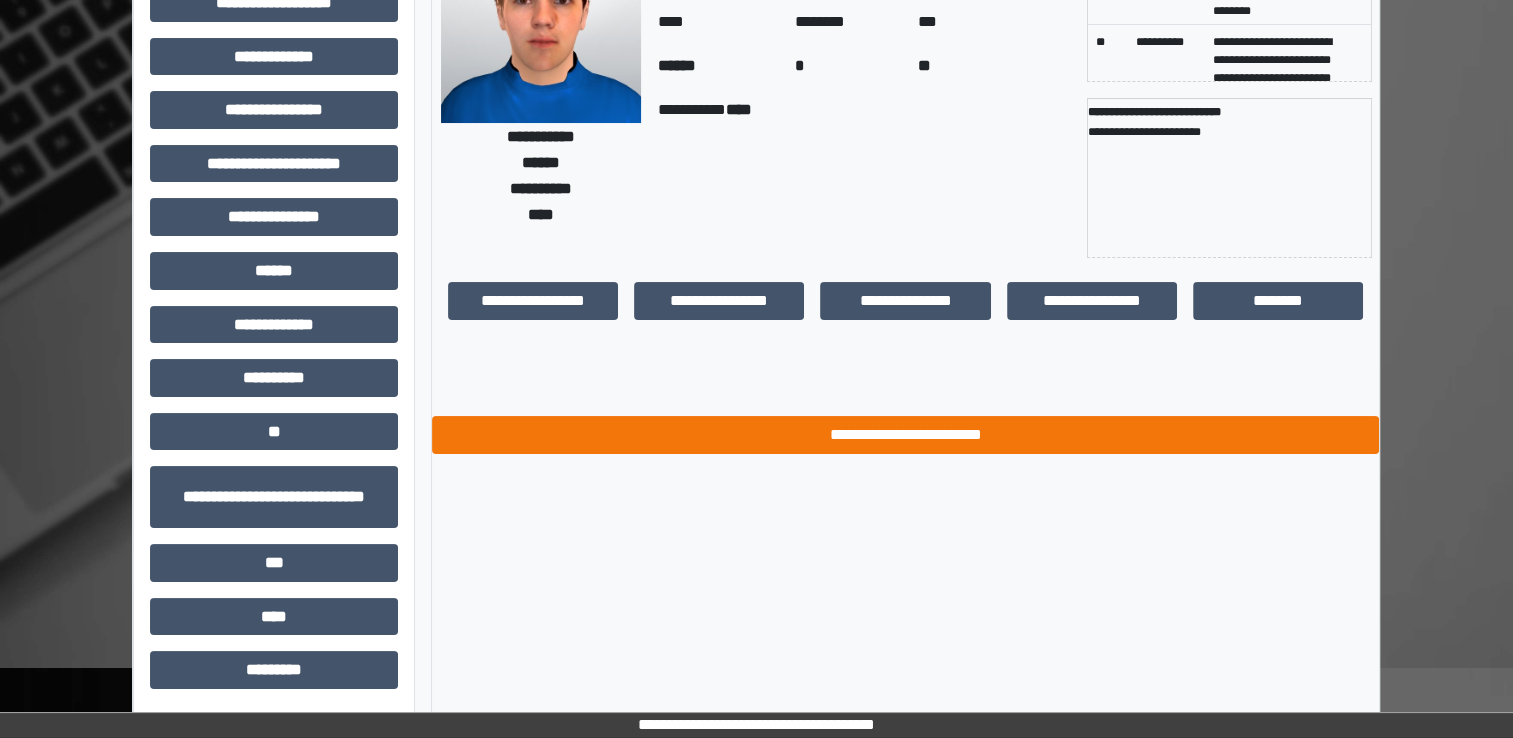 scroll, scrollTop: 0, scrollLeft: 0, axis: both 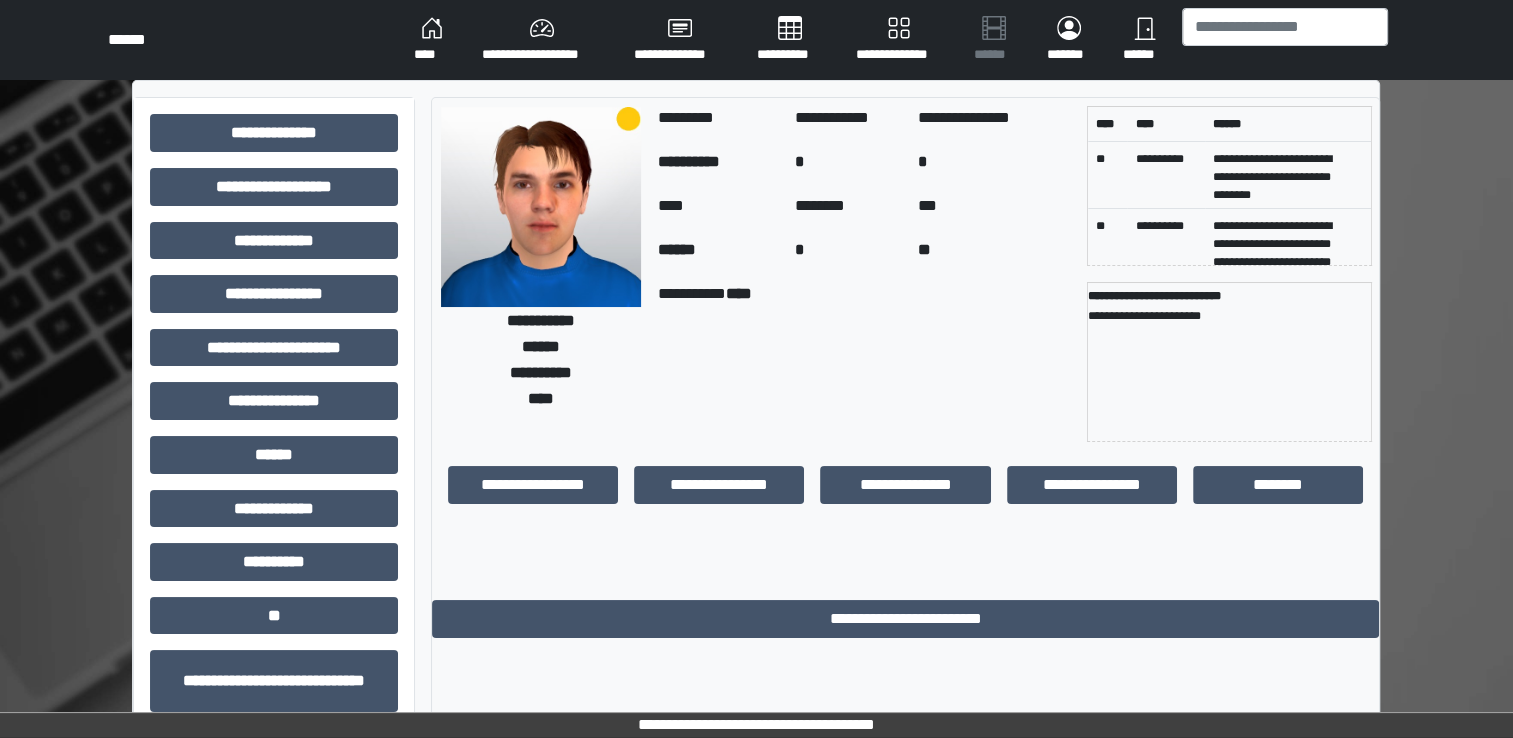 click on "**********" at bounding box center (533, 485) 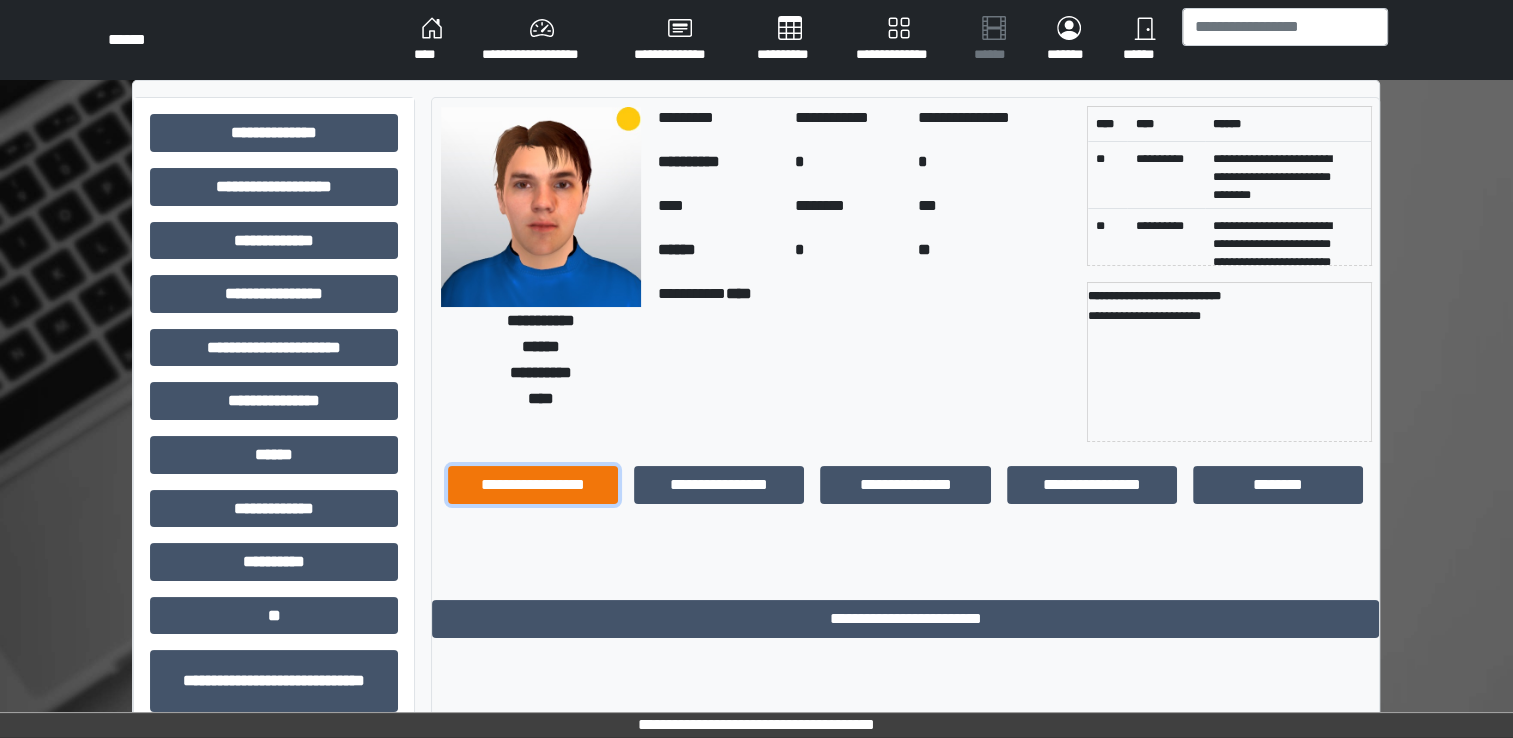 click on "**********" at bounding box center [533, 485] 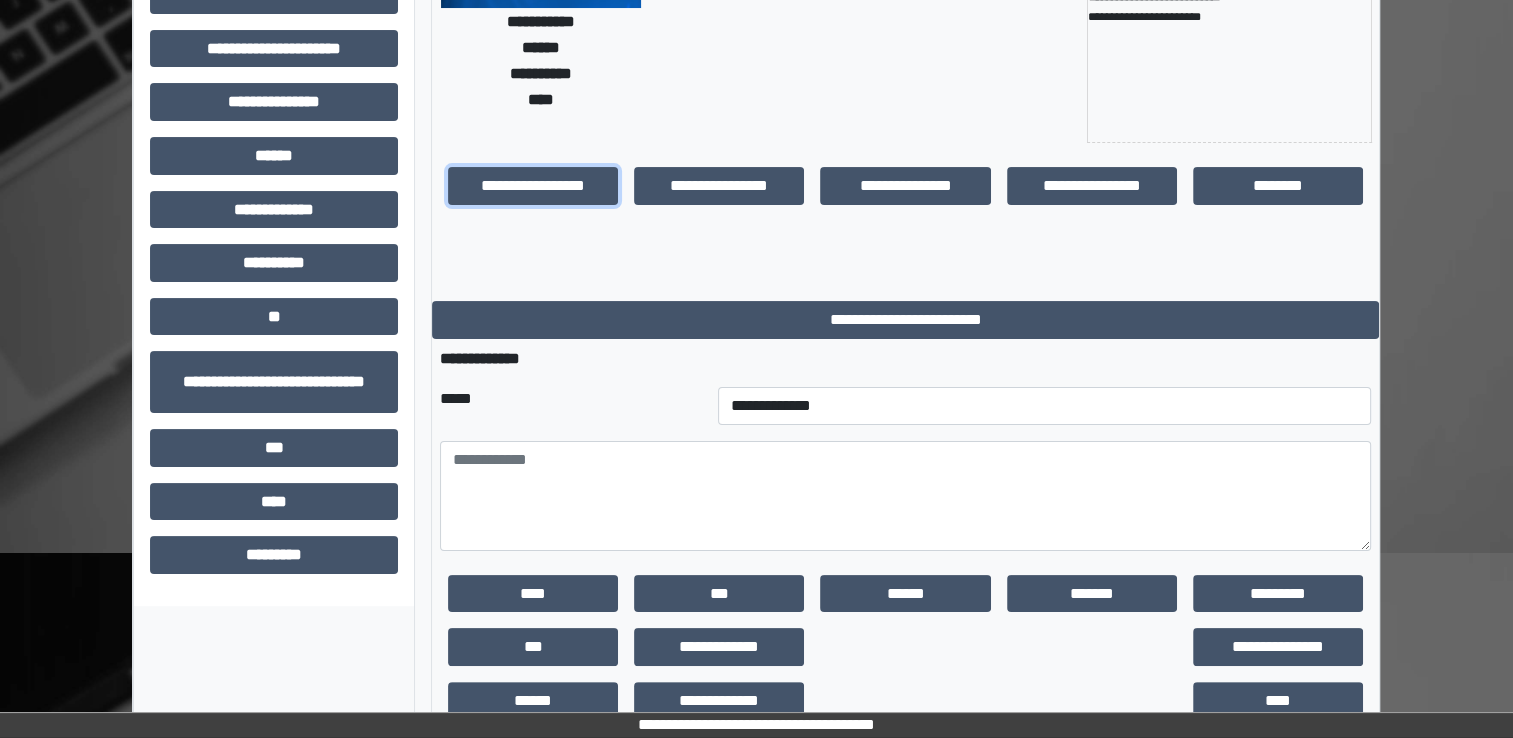 scroll, scrollTop: 300, scrollLeft: 0, axis: vertical 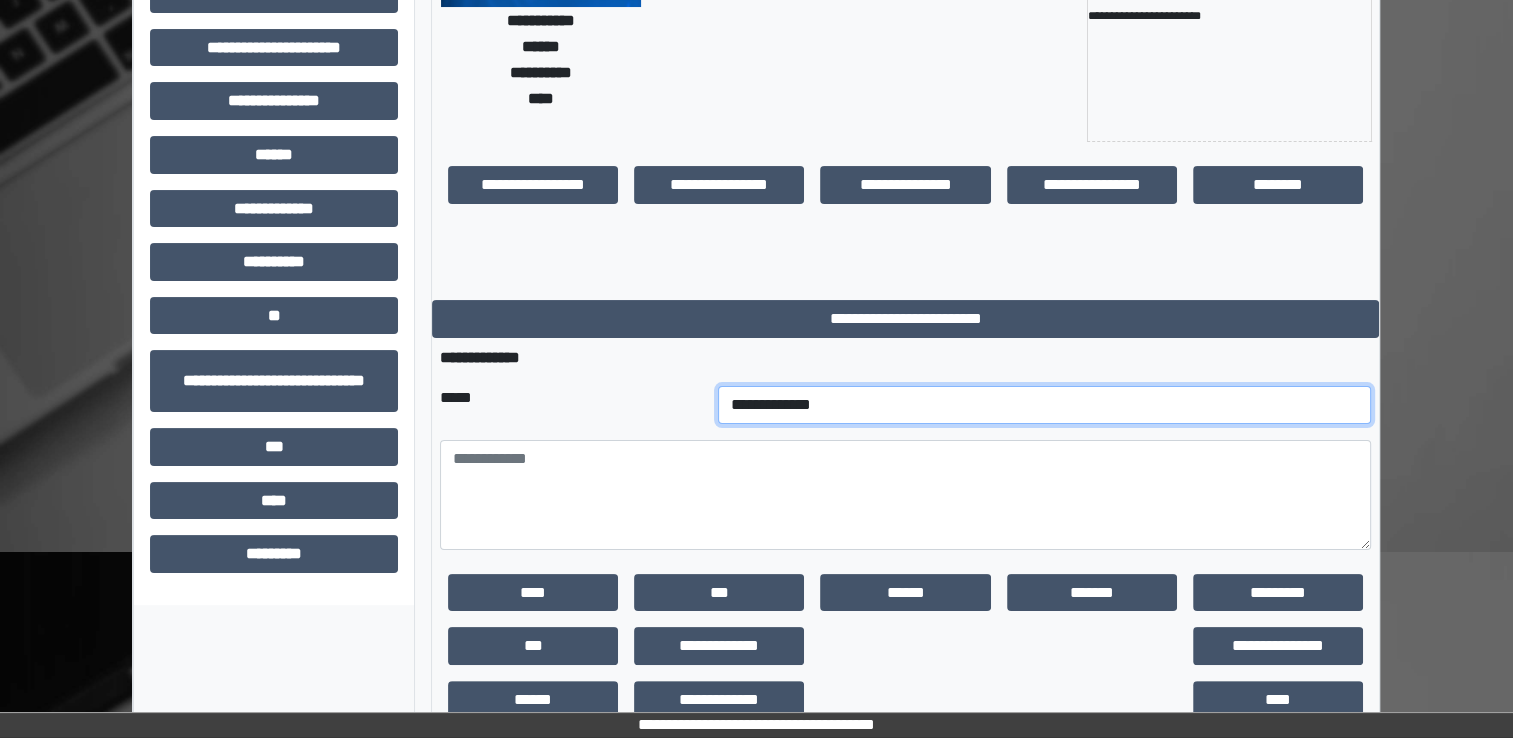 click on "**********" at bounding box center [1045, 405] 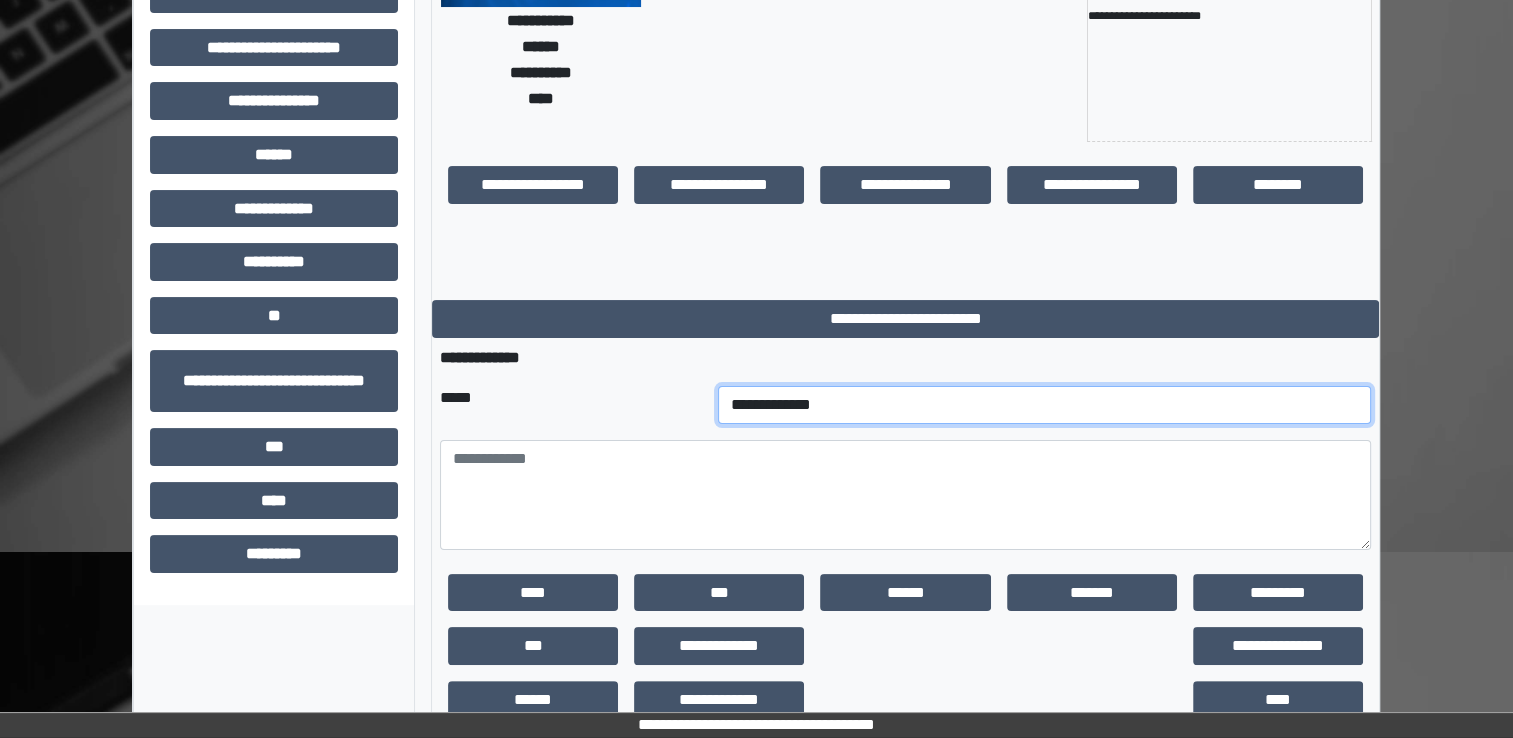 select on "**" 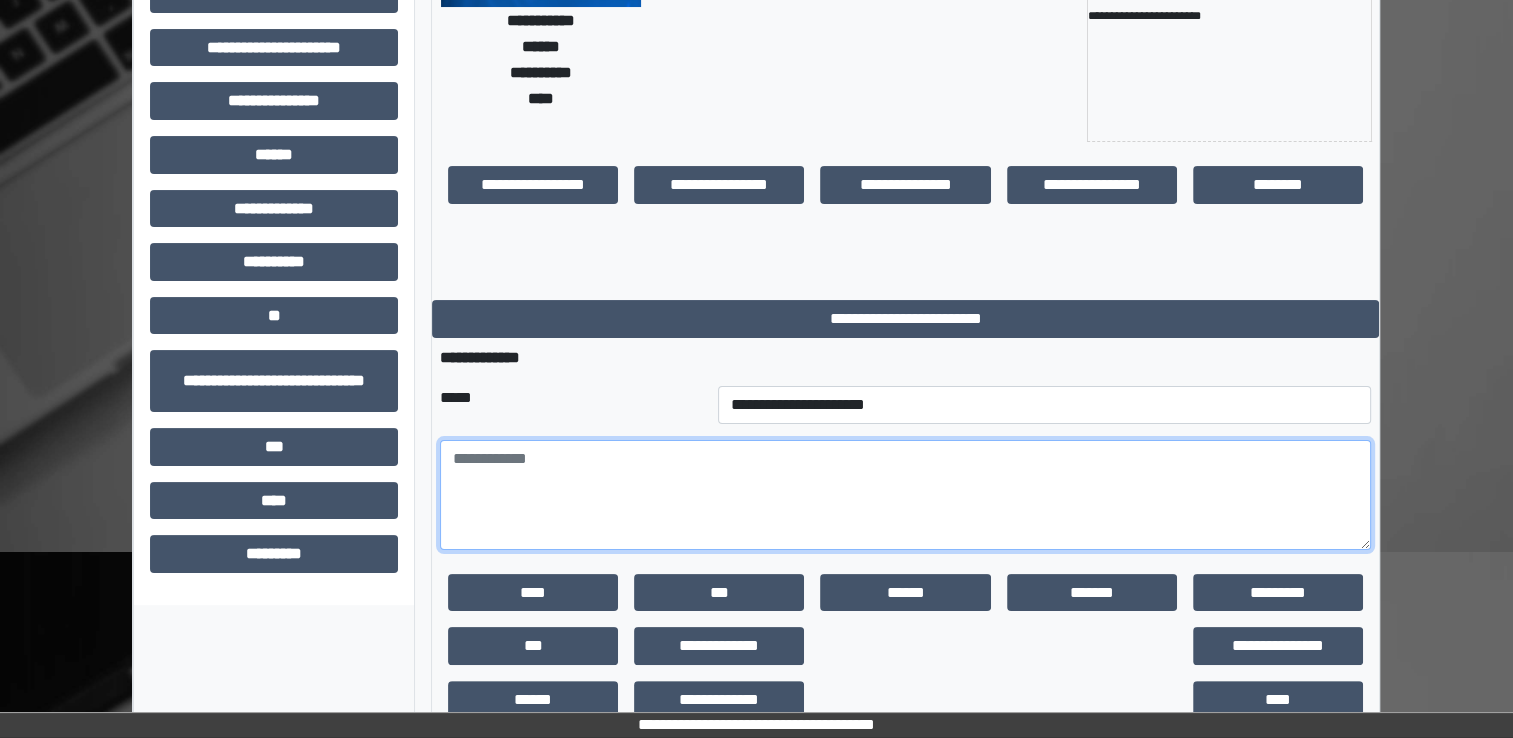click at bounding box center (905, 495) 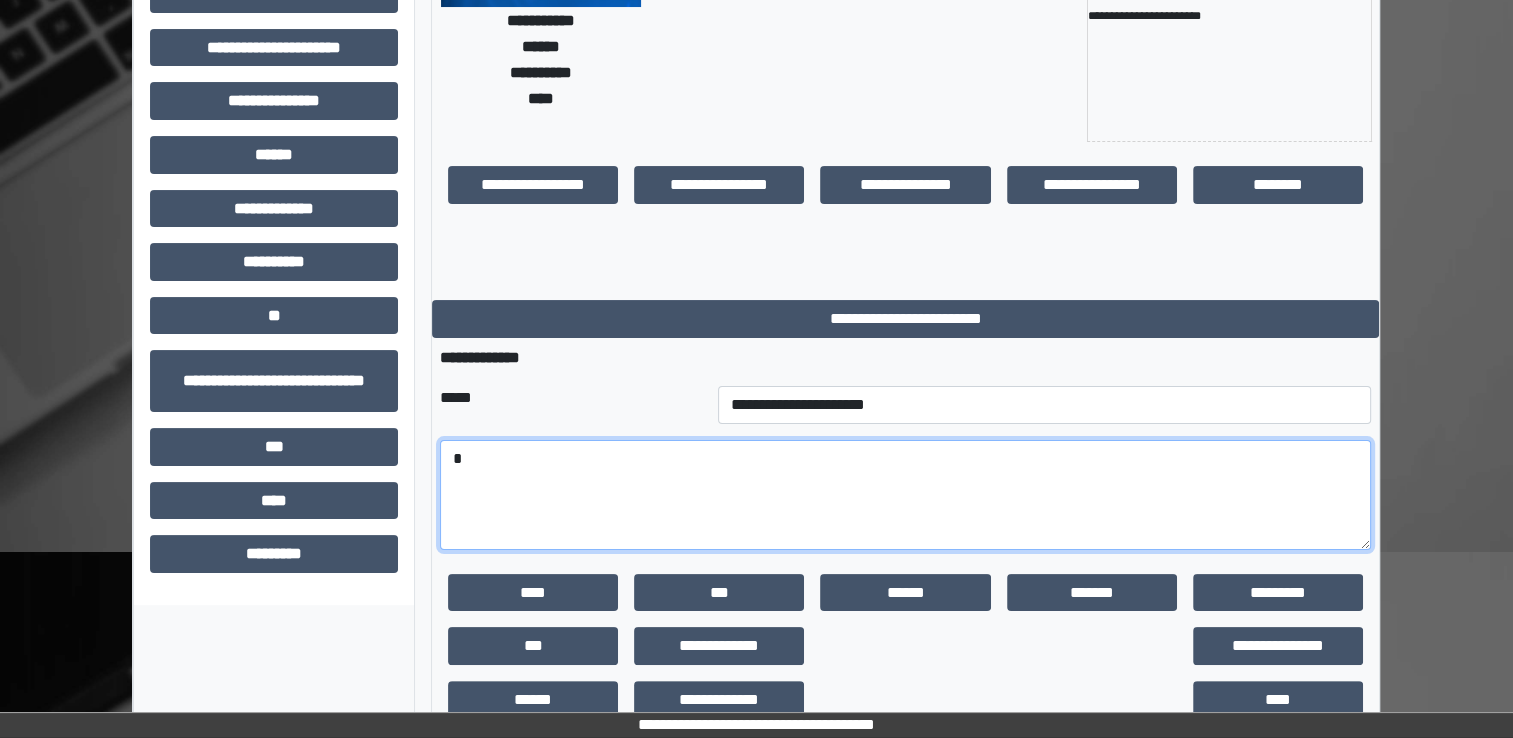 click on "*" at bounding box center (905, 495) 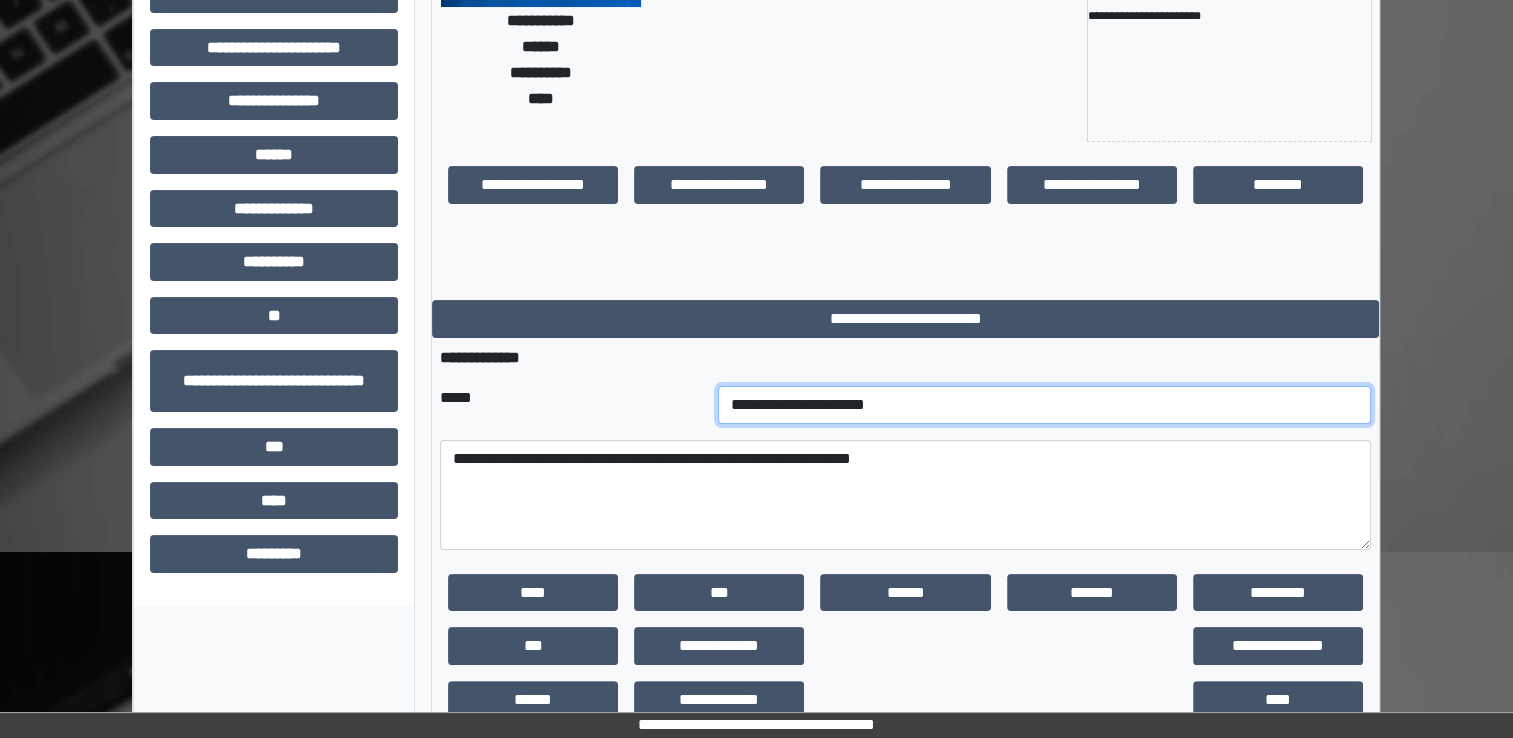 click on "**********" at bounding box center [1045, 405] 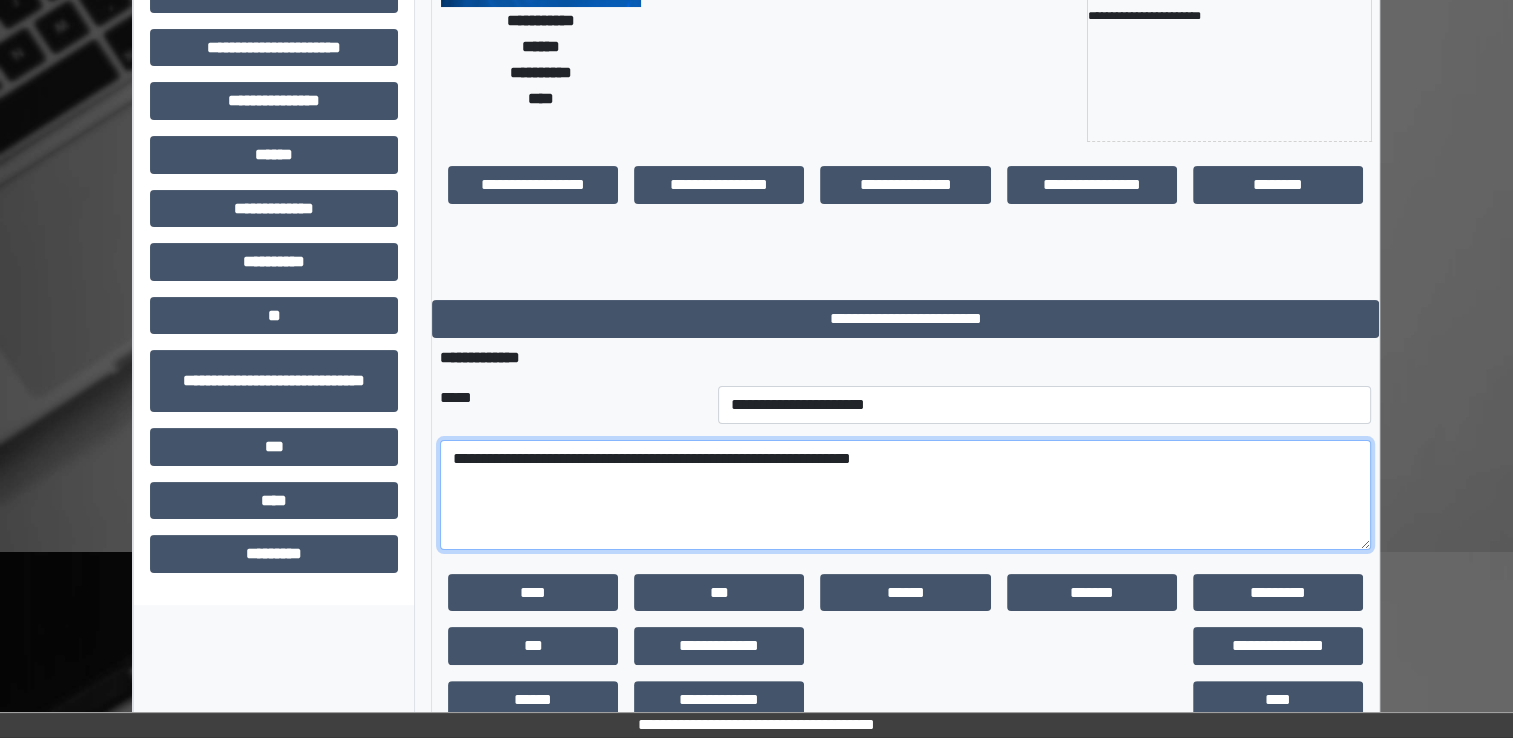 click on "**********" at bounding box center (905, 495) 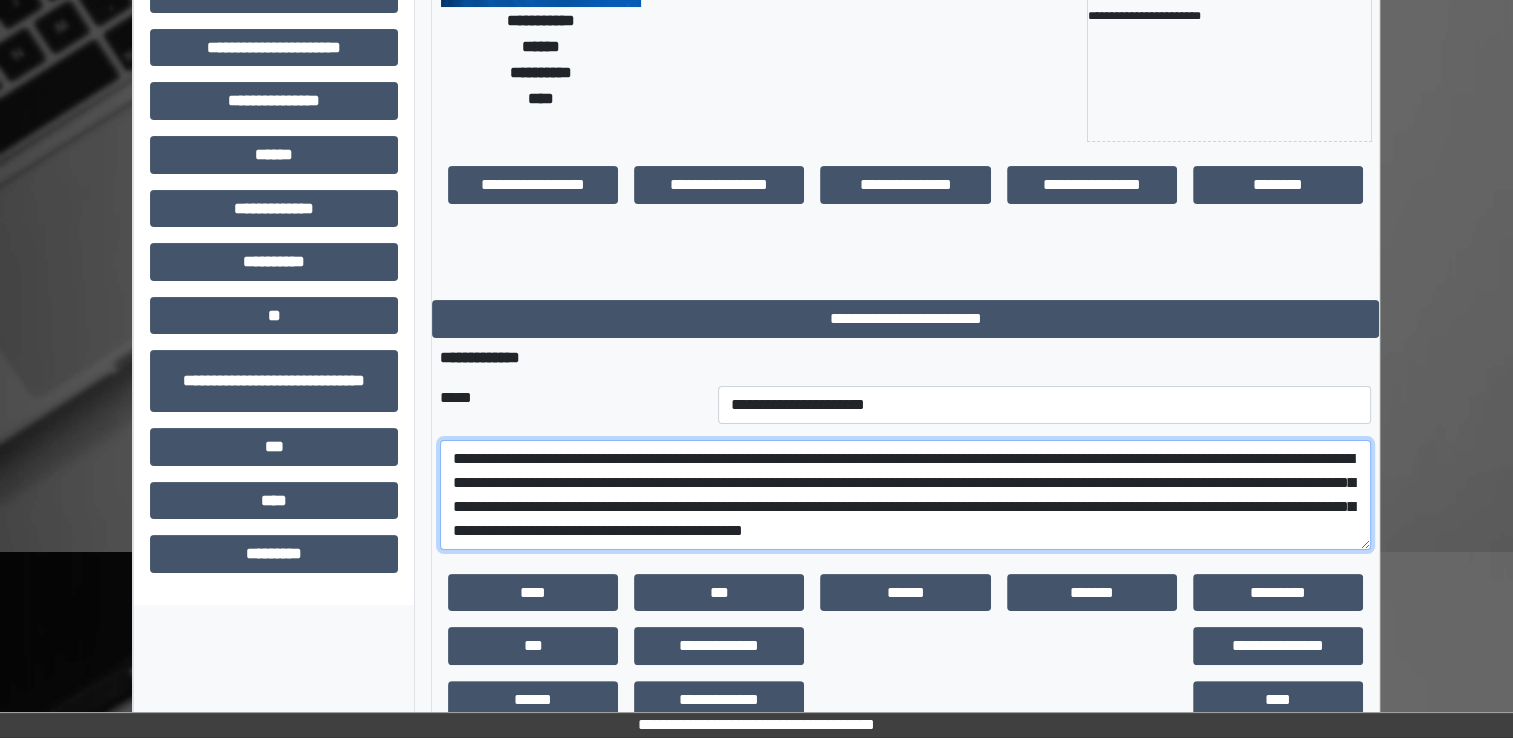 scroll, scrollTop: 16, scrollLeft: 0, axis: vertical 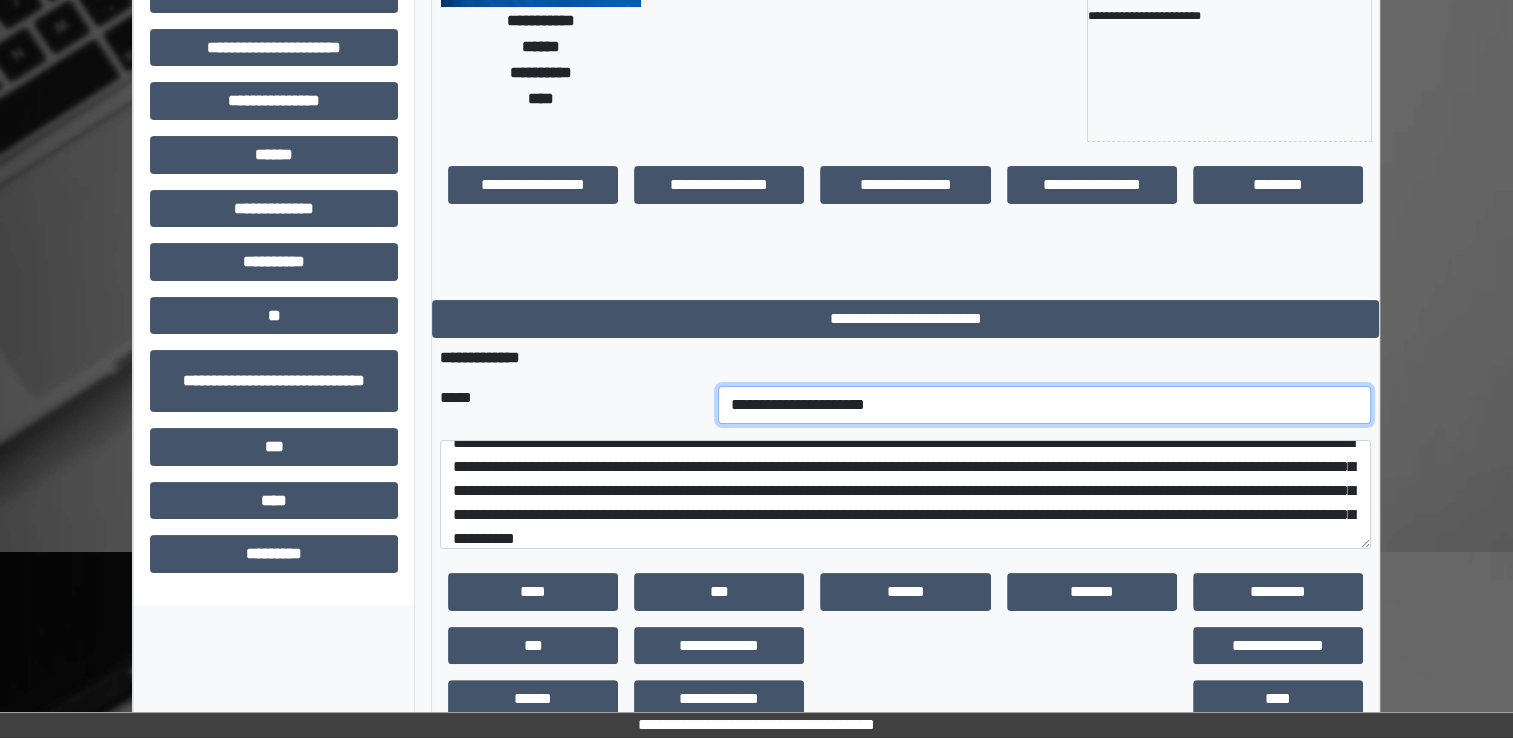 click on "**********" at bounding box center (1045, 405) 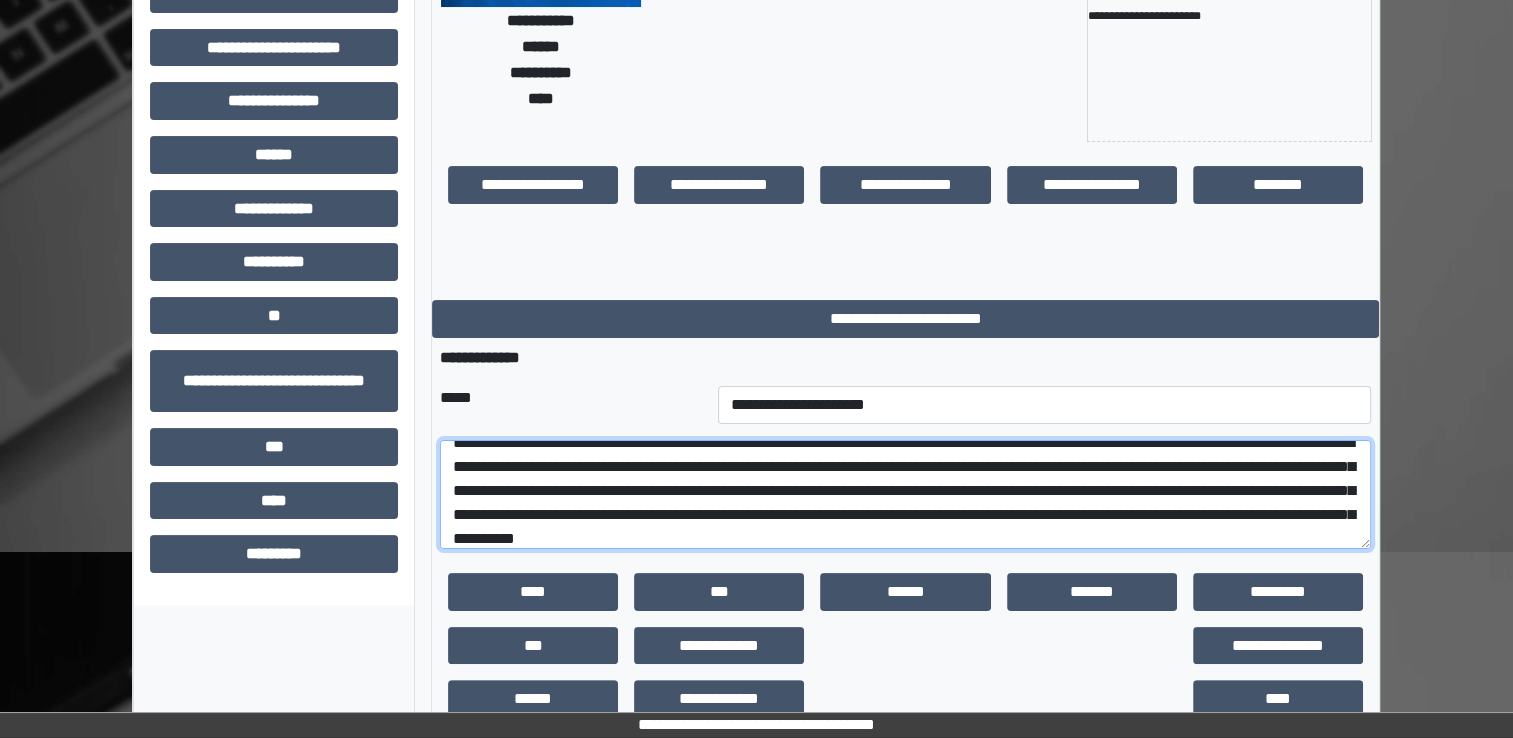 scroll, scrollTop: 24, scrollLeft: 0, axis: vertical 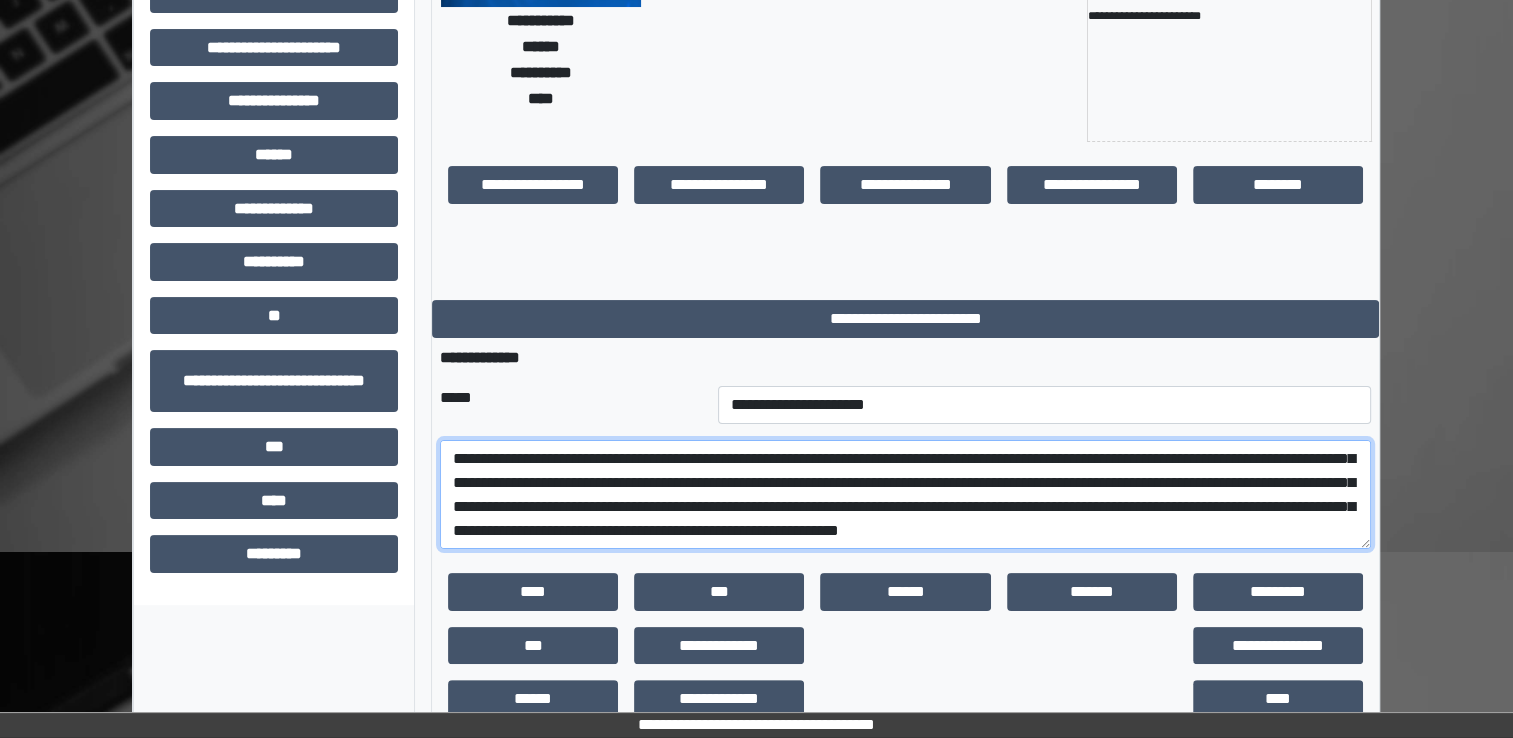 drag, startPoint x: 1024, startPoint y: 514, endPoint x: 992, endPoint y: 515, distance: 32.01562 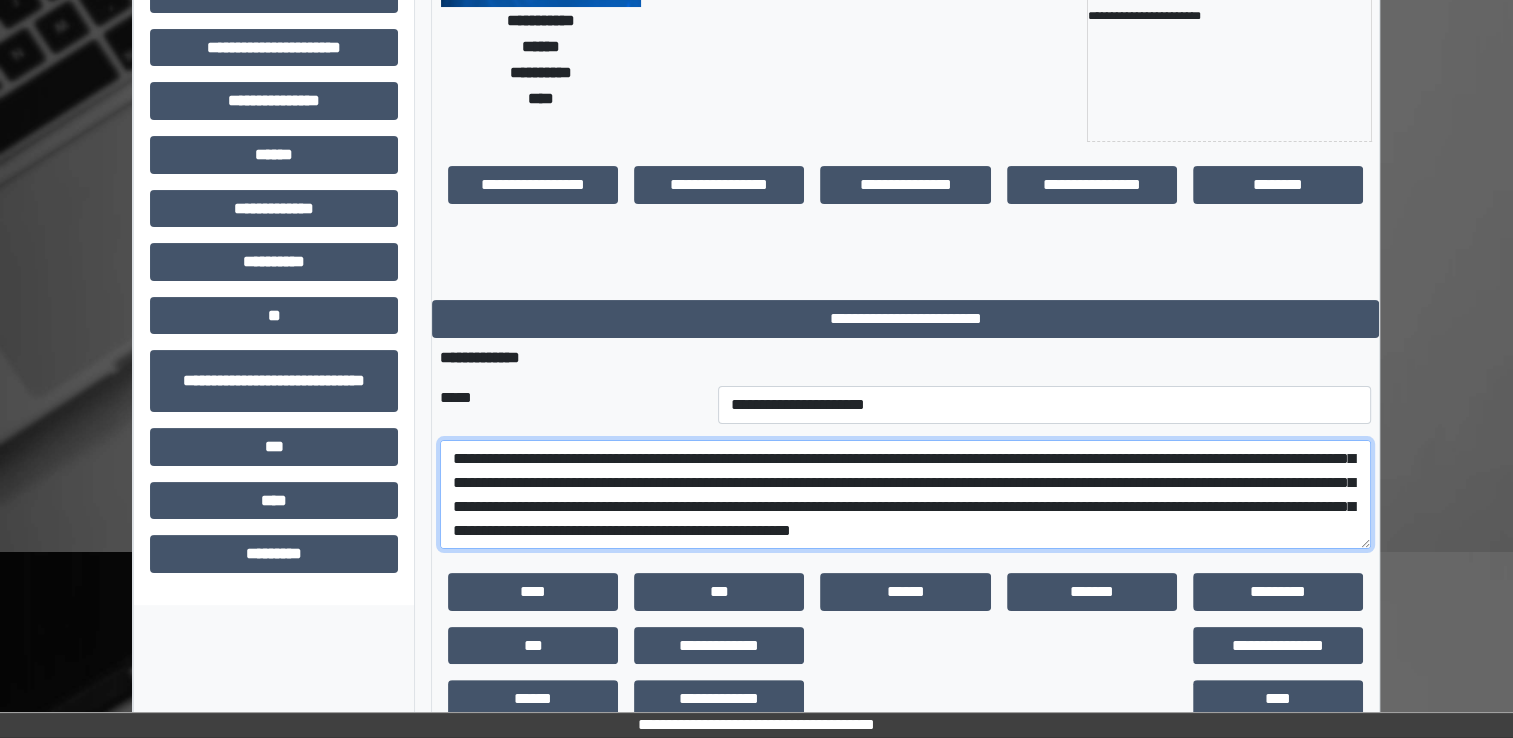 click on "**********" at bounding box center (905, 495) 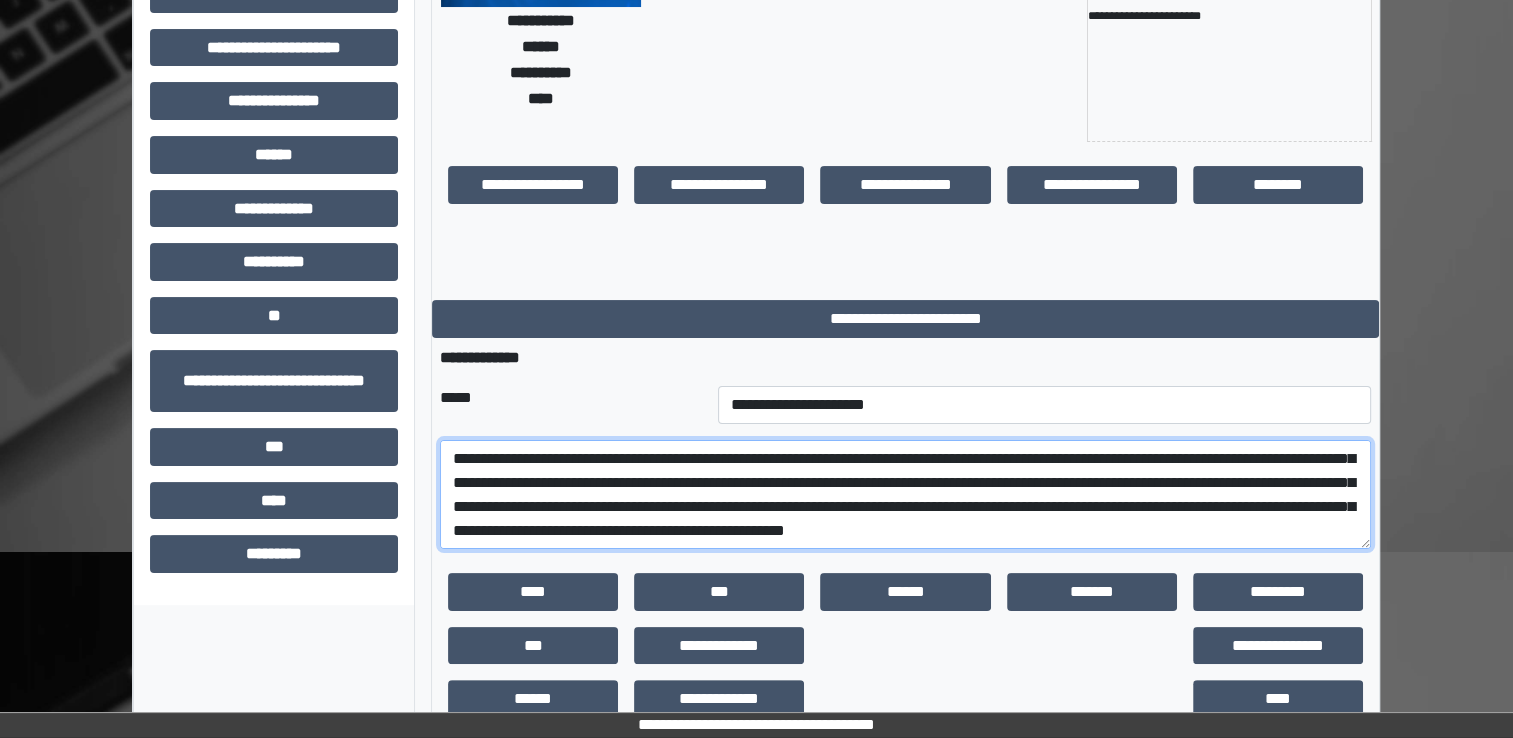 click on "**********" at bounding box center (905, 495) 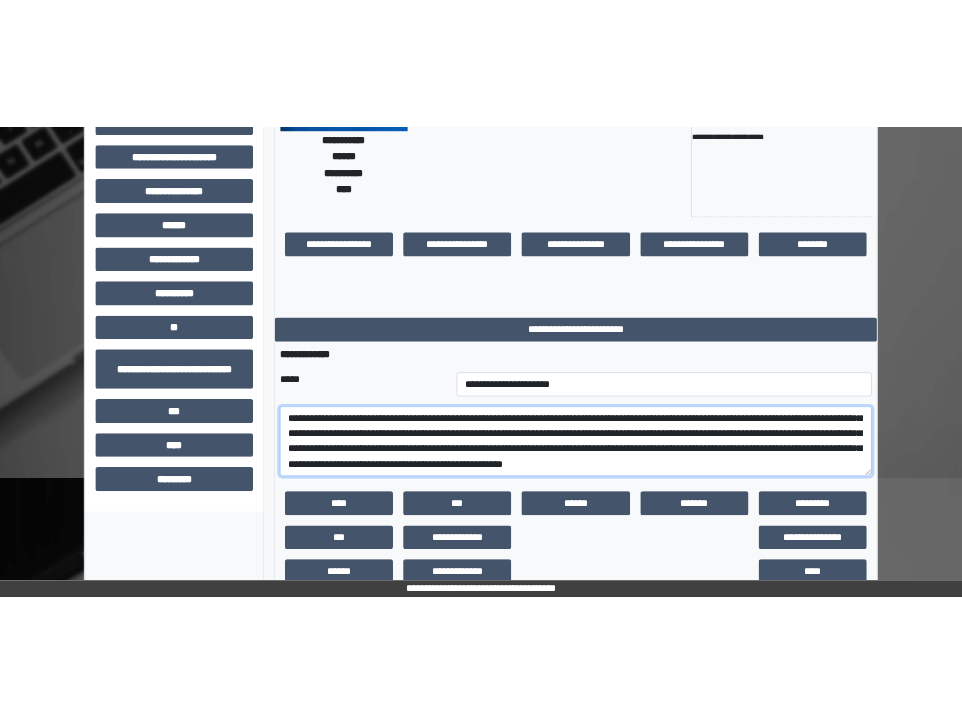 scroll, scrollTop: 31, scrollLeft: 0, axis: vertical 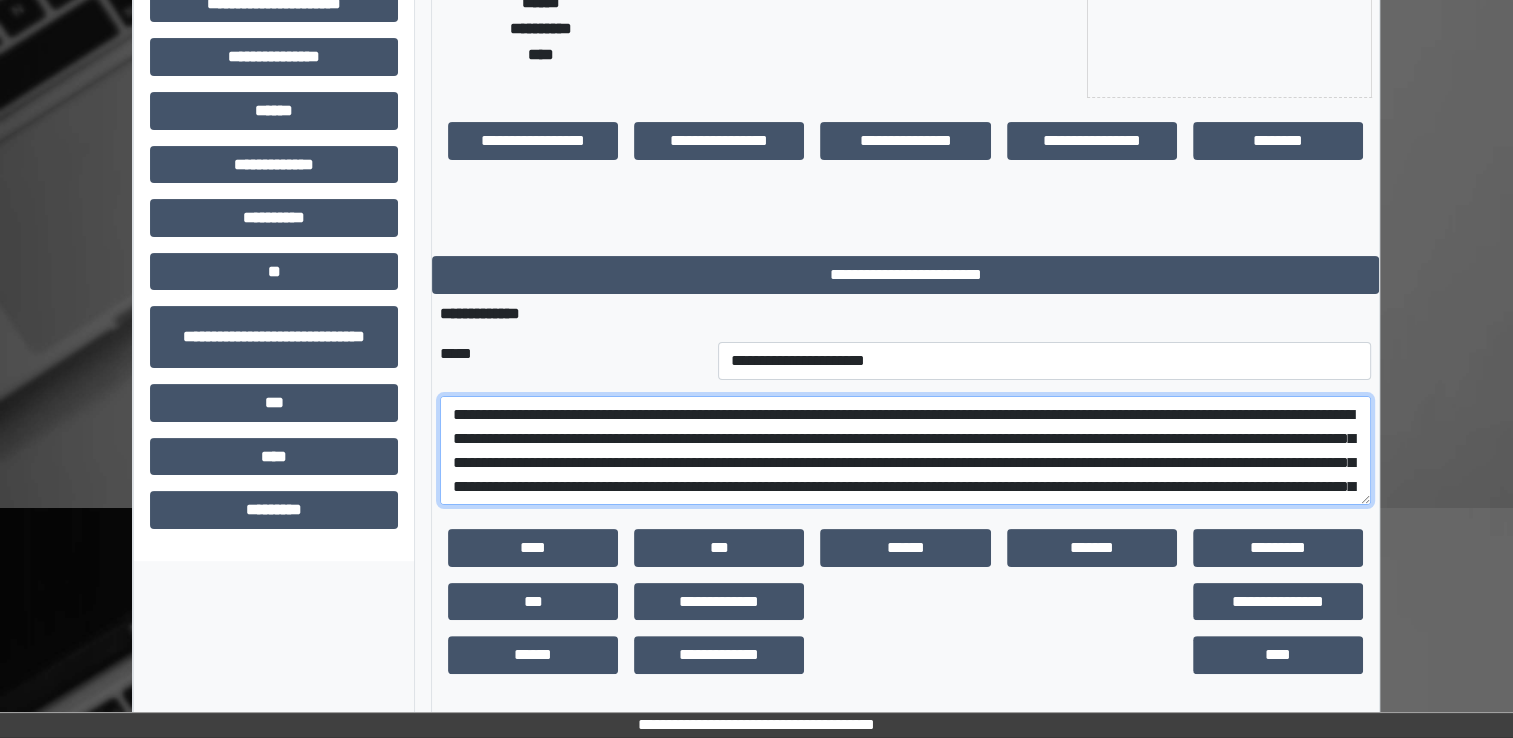 click on "**********" at bounding box center (905, 451) 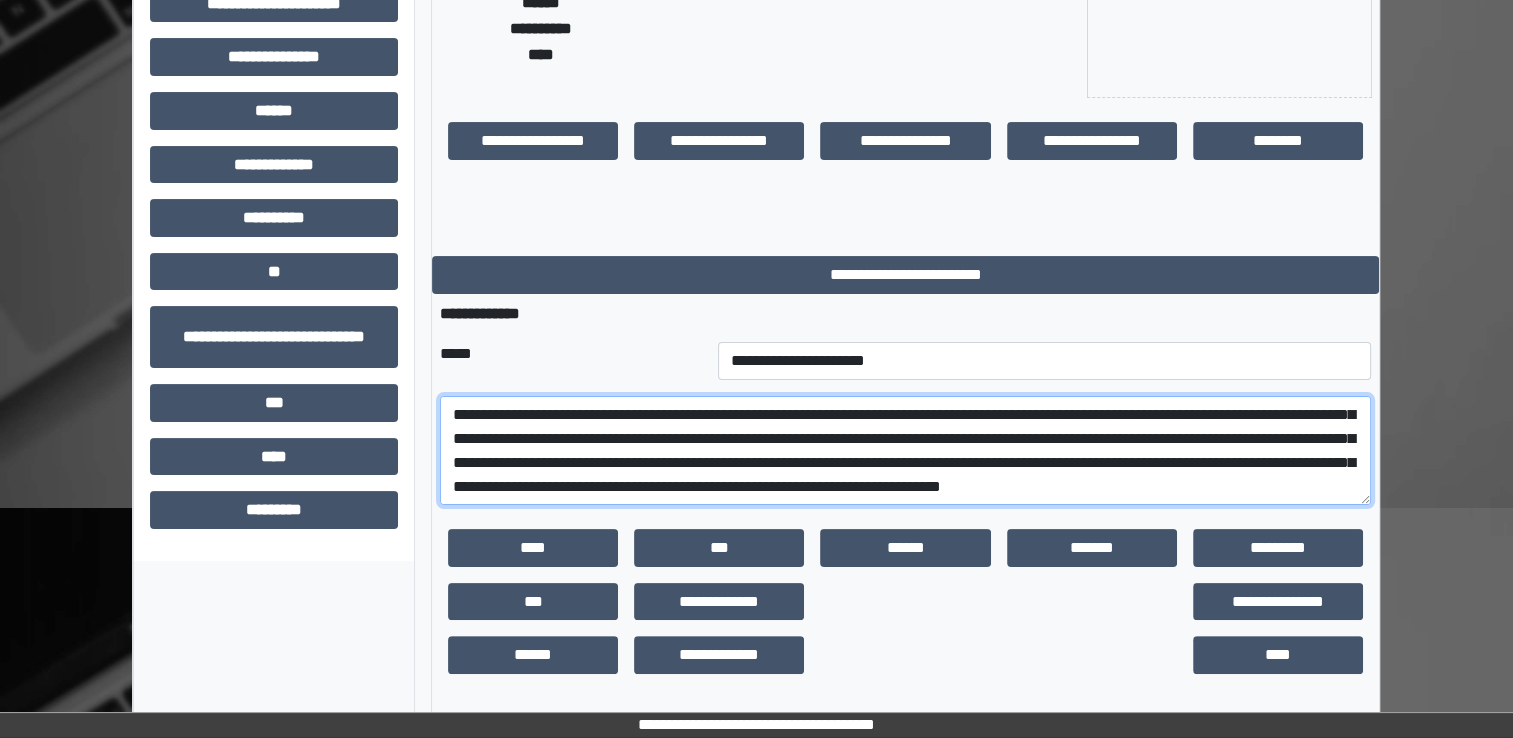 click on "**********" at bounding box center [905, 451] 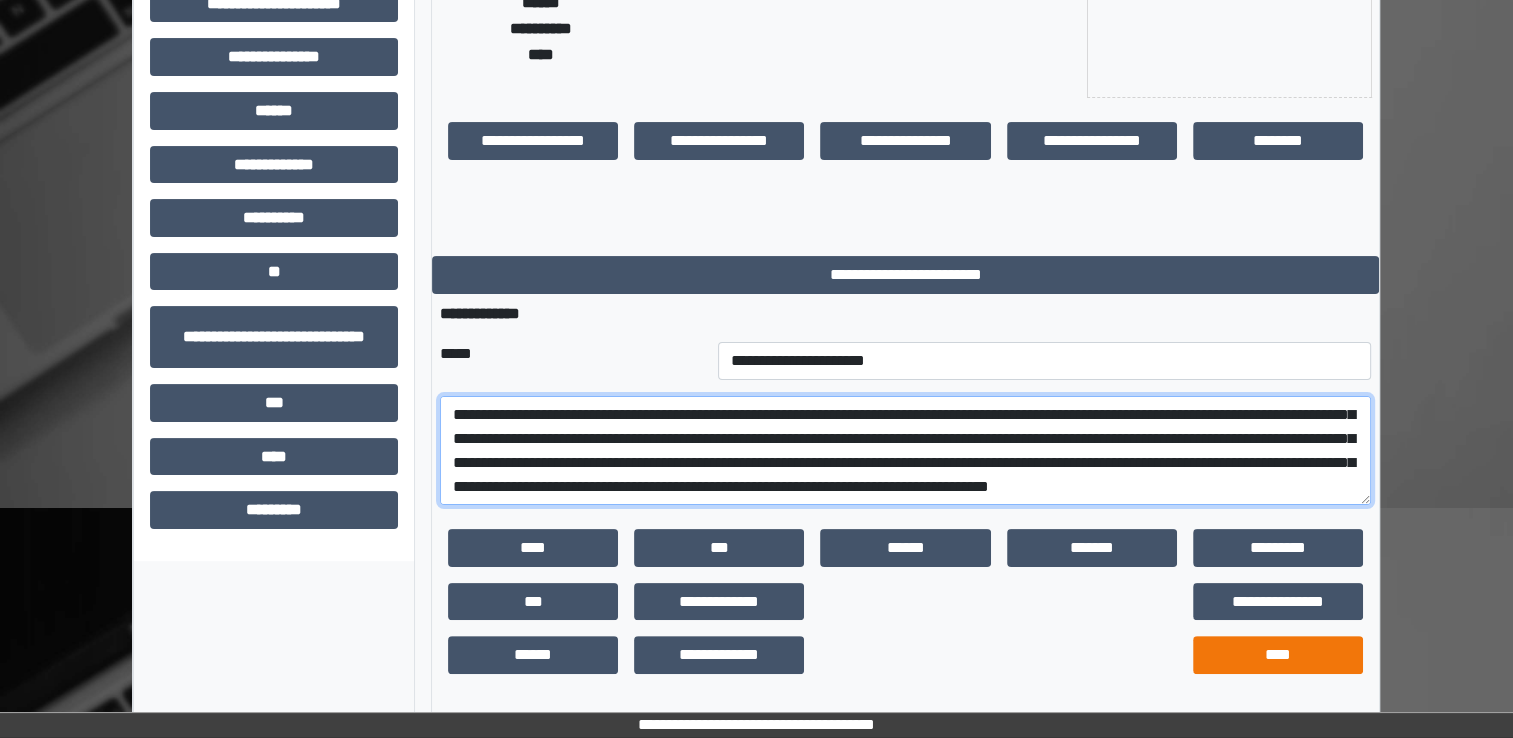 type on "**********" 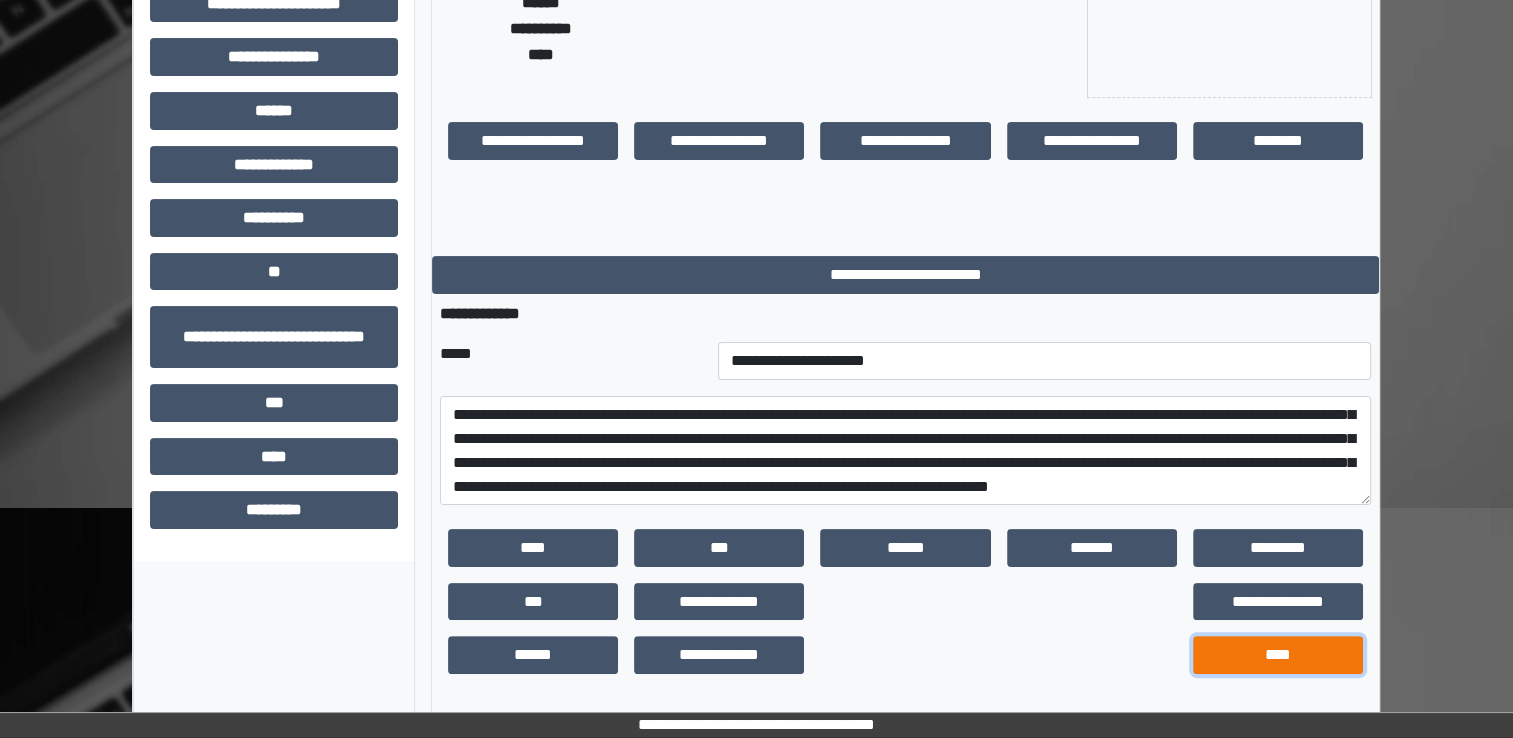 click on "****" at bounding box center (1278, 655) 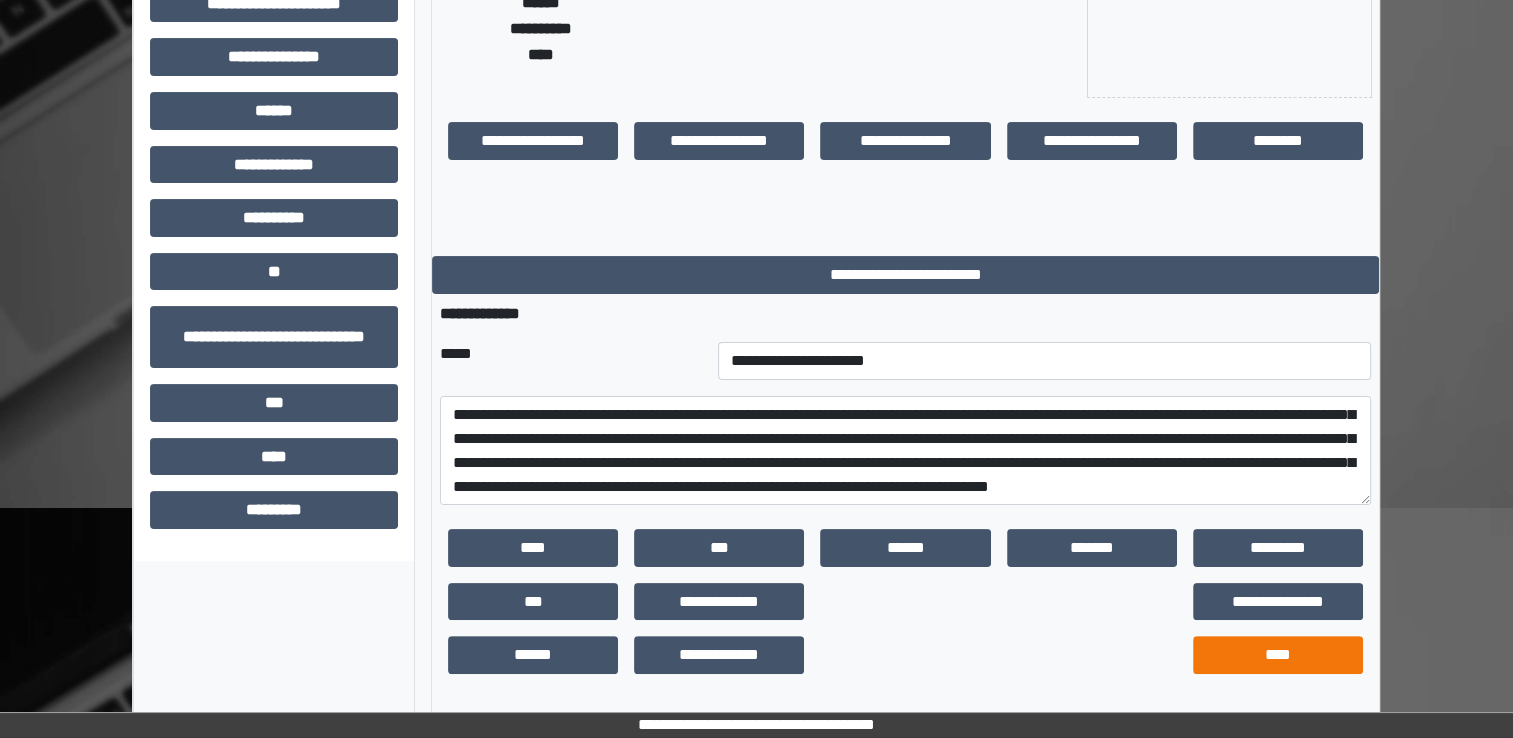 scroll, scrollTop: 184, scrollLeft: 0, axis: vertical 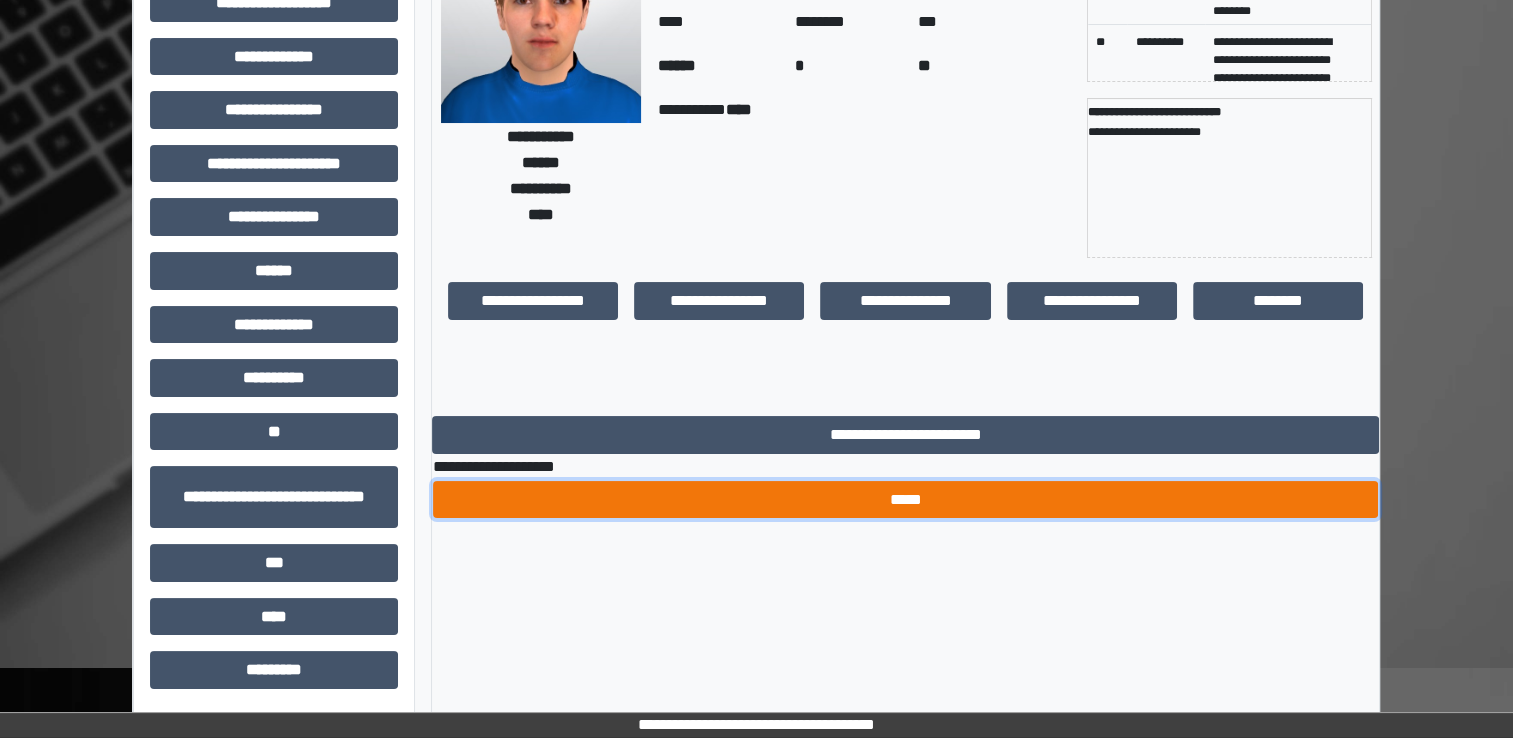 click on "*****" at bounding box center (905, 500) 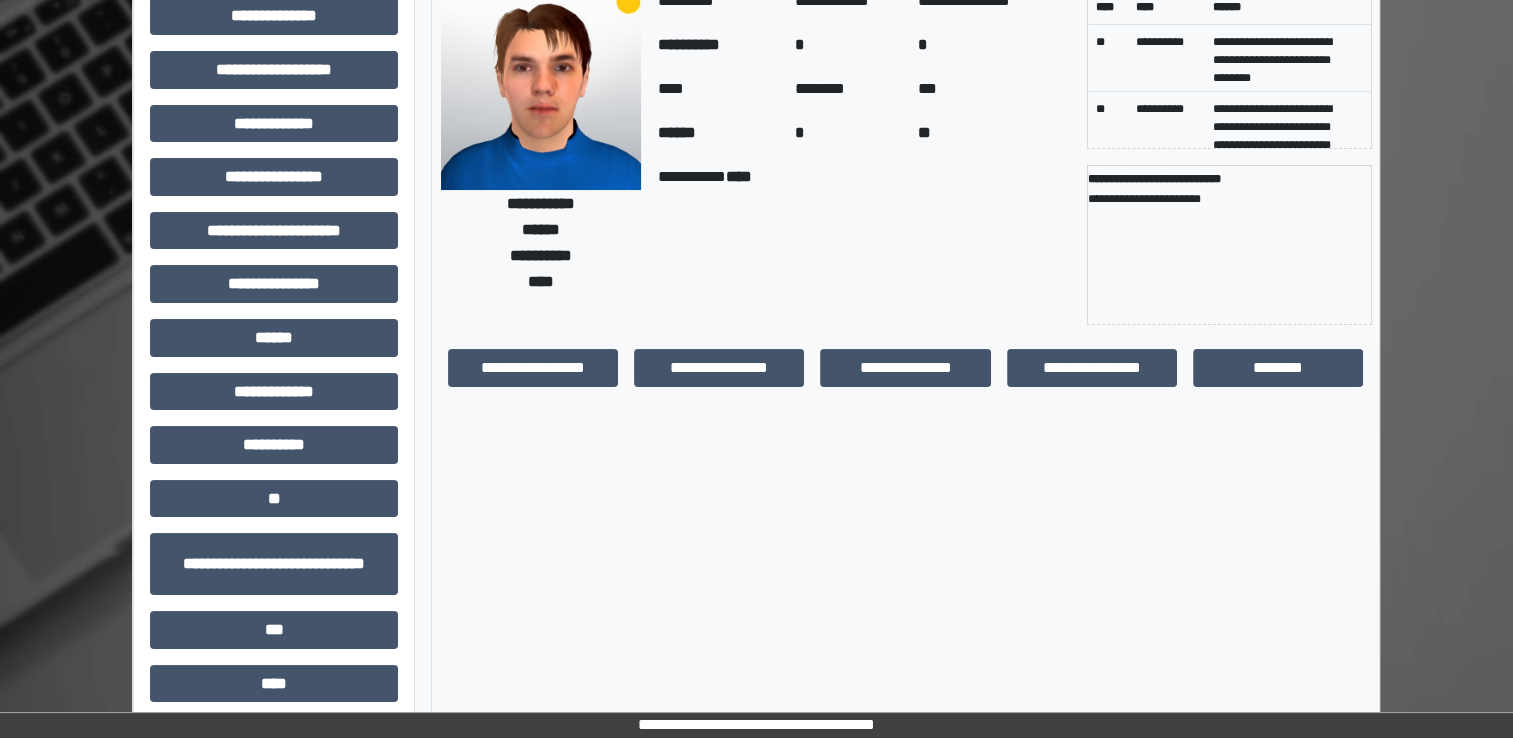 scroll, scrollTop: 0, scrollLeft: 0, axis: both 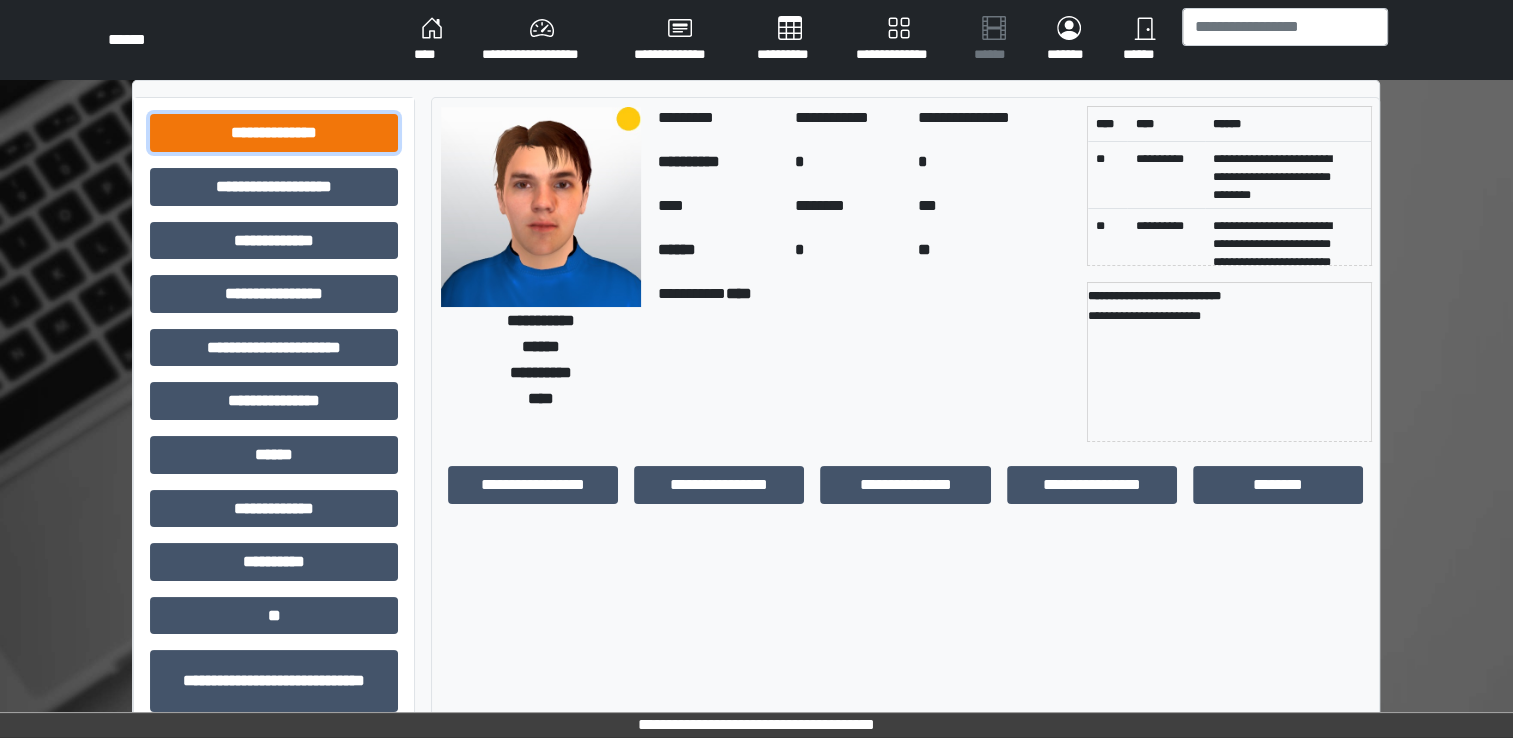 click on "**********" at bounding box center [274, 133] 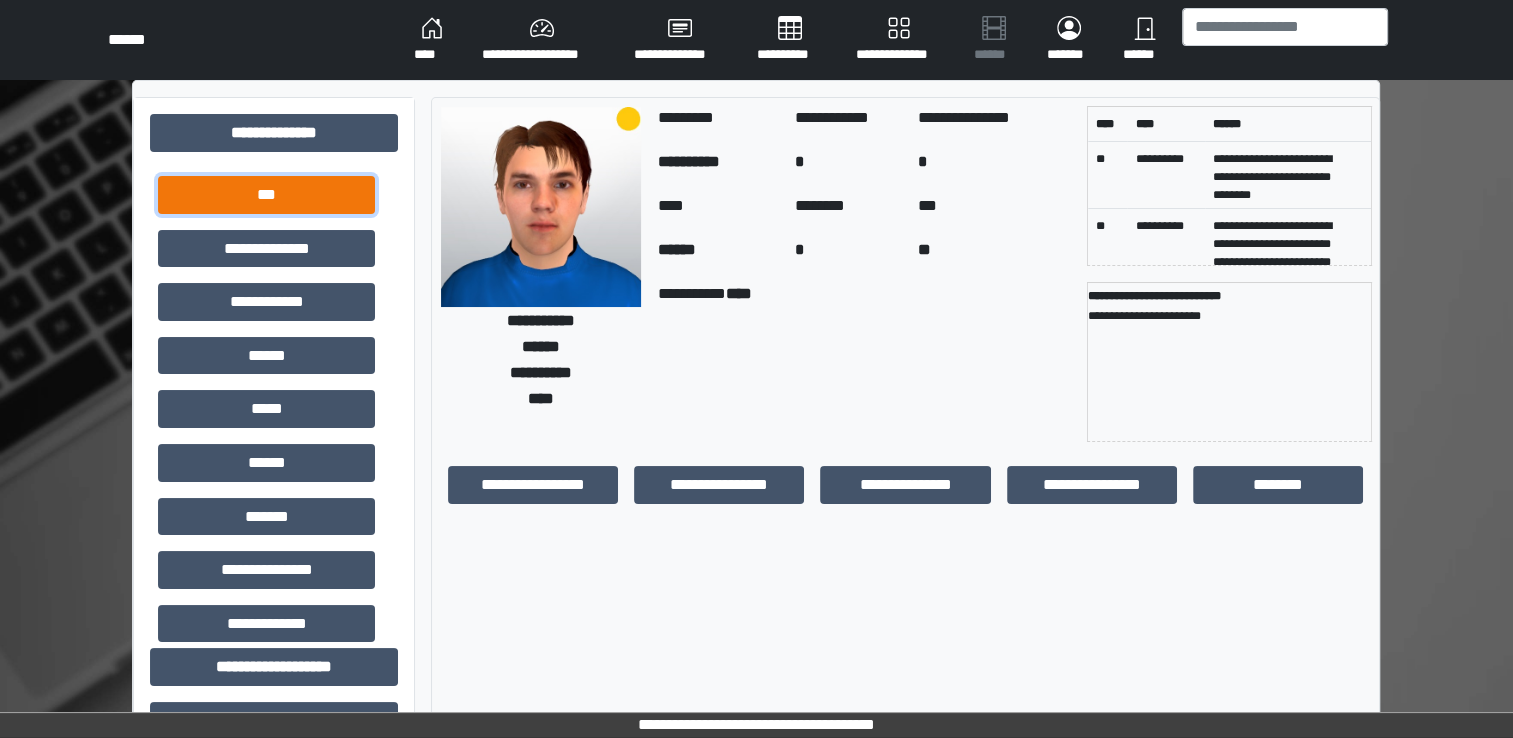 click on "***" at bounding box center (266, 195) 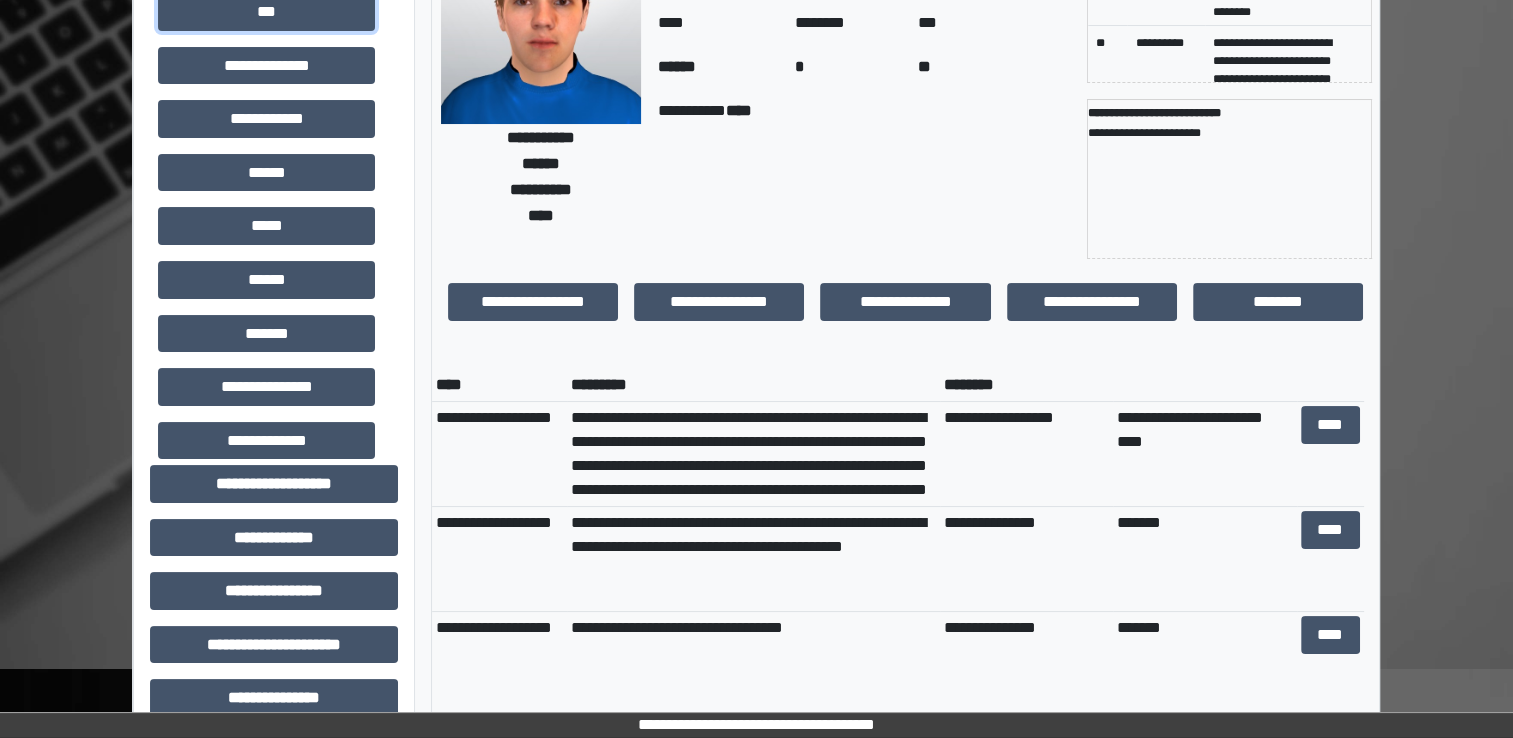 scroll, scrollTop: 200, scrollLeft: 0, axis: vertical 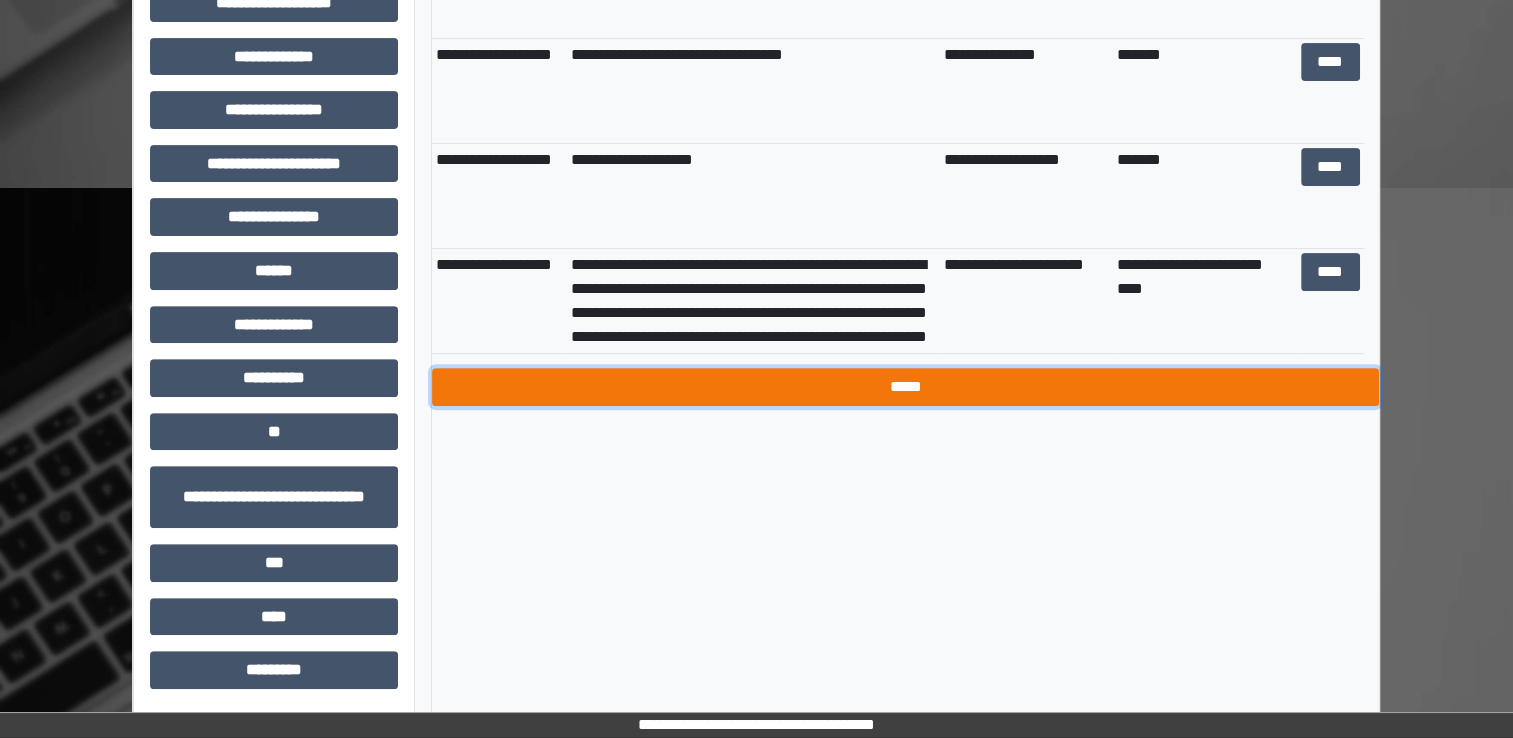 click on "*****" at bounding box center (905, 387) 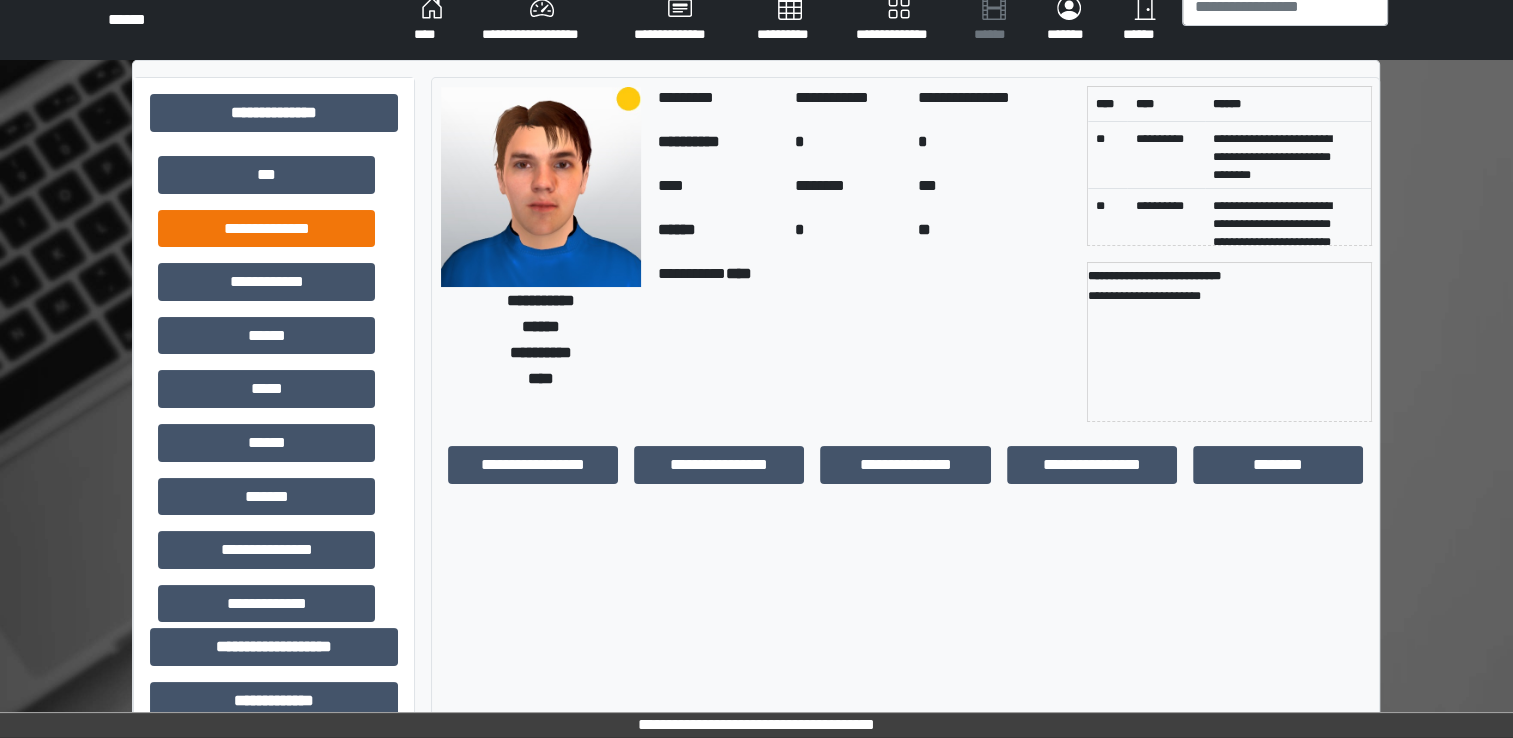 scroll, scrollTop: 0, scrollLeft: 0, axis: both 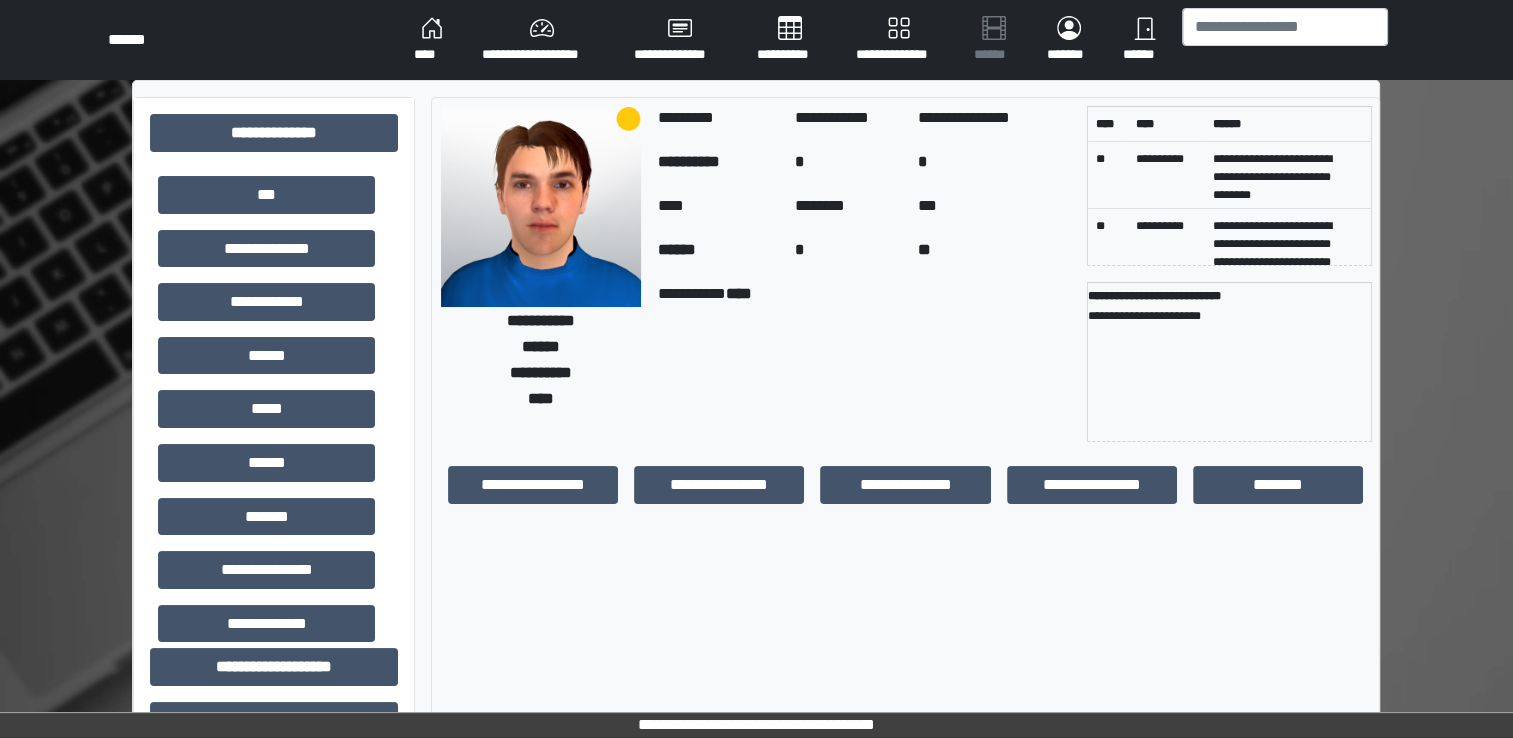 click on "****" at bounding box center (432, 40) 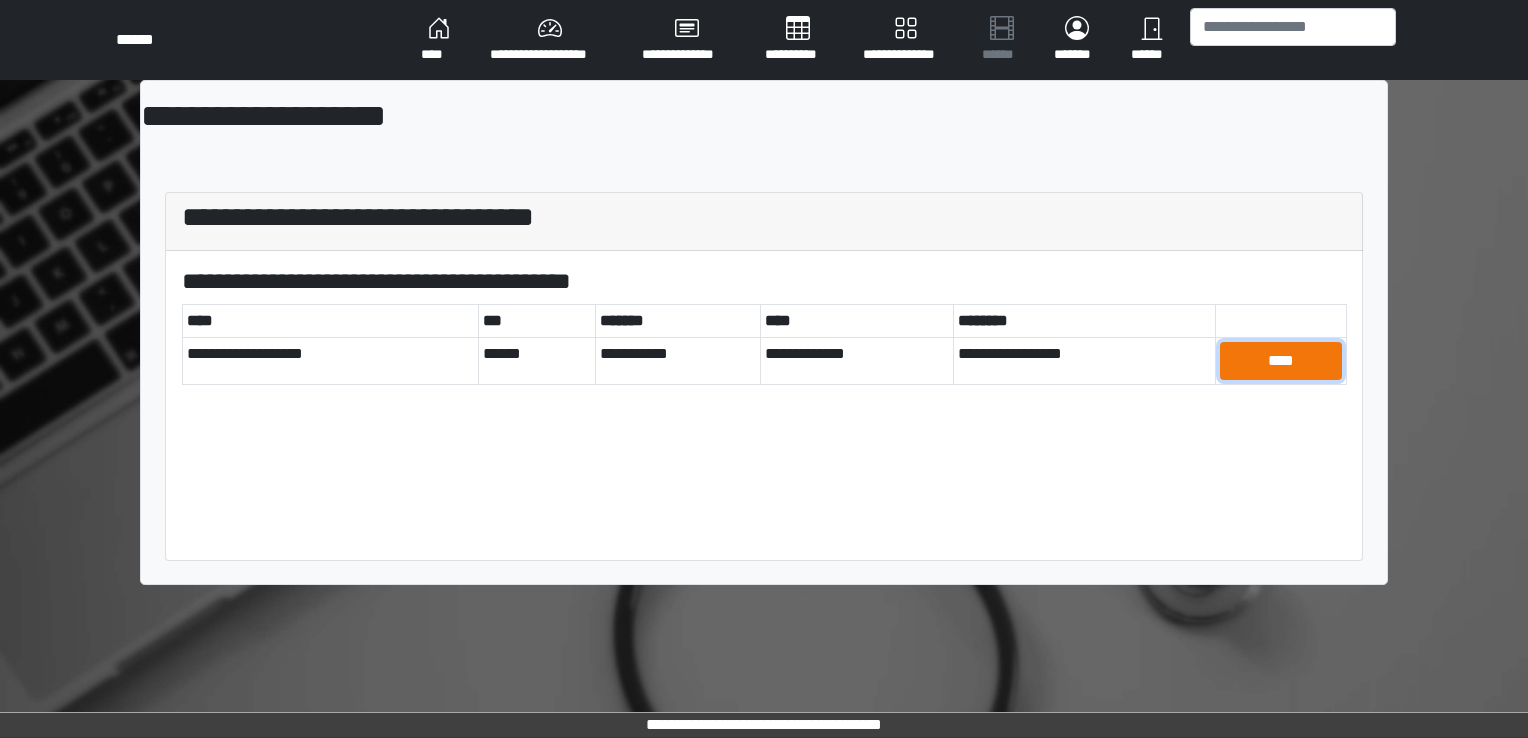 click on "****" at bounding box center [1281, 361] 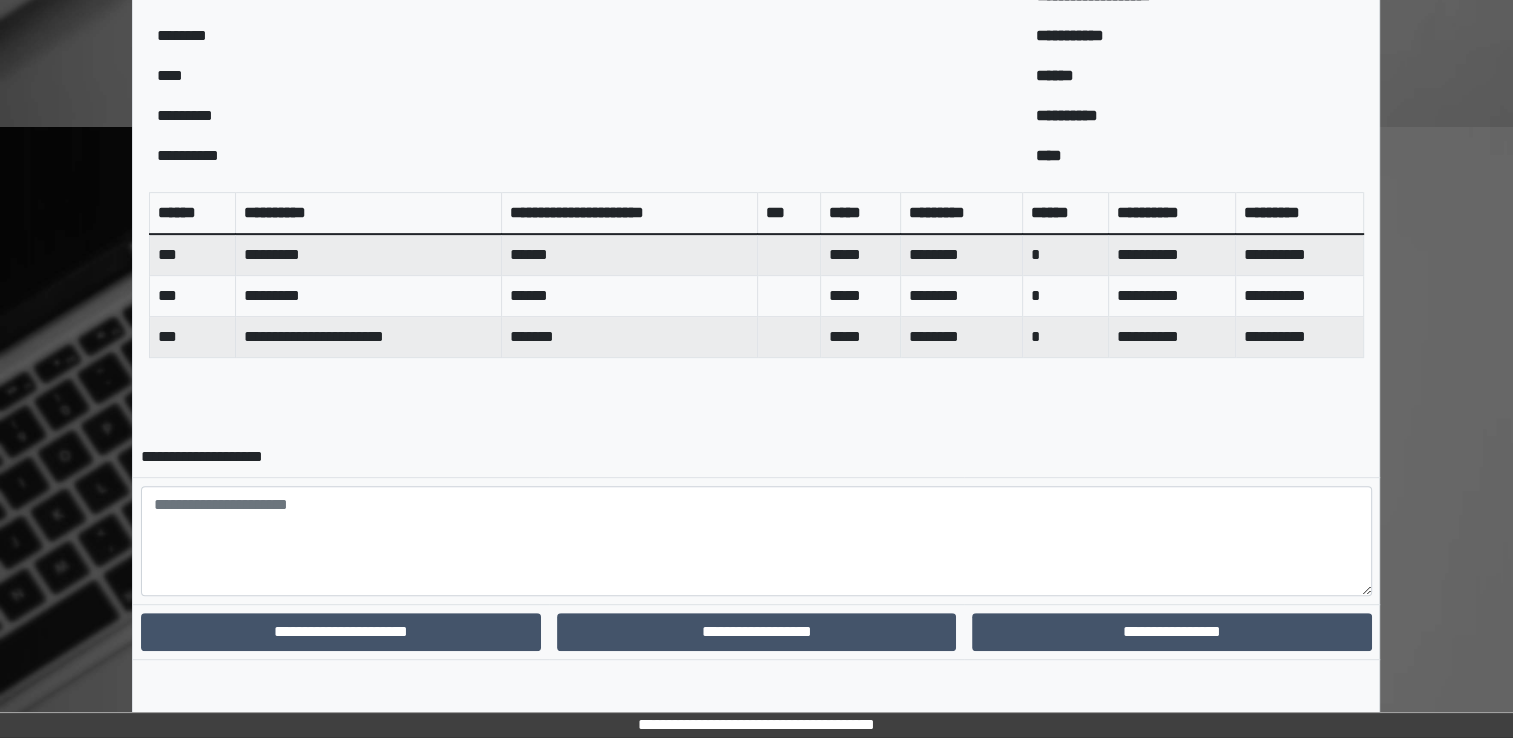 scroll, scrollTop: 726, scrollLeft: 0, axis: vertical 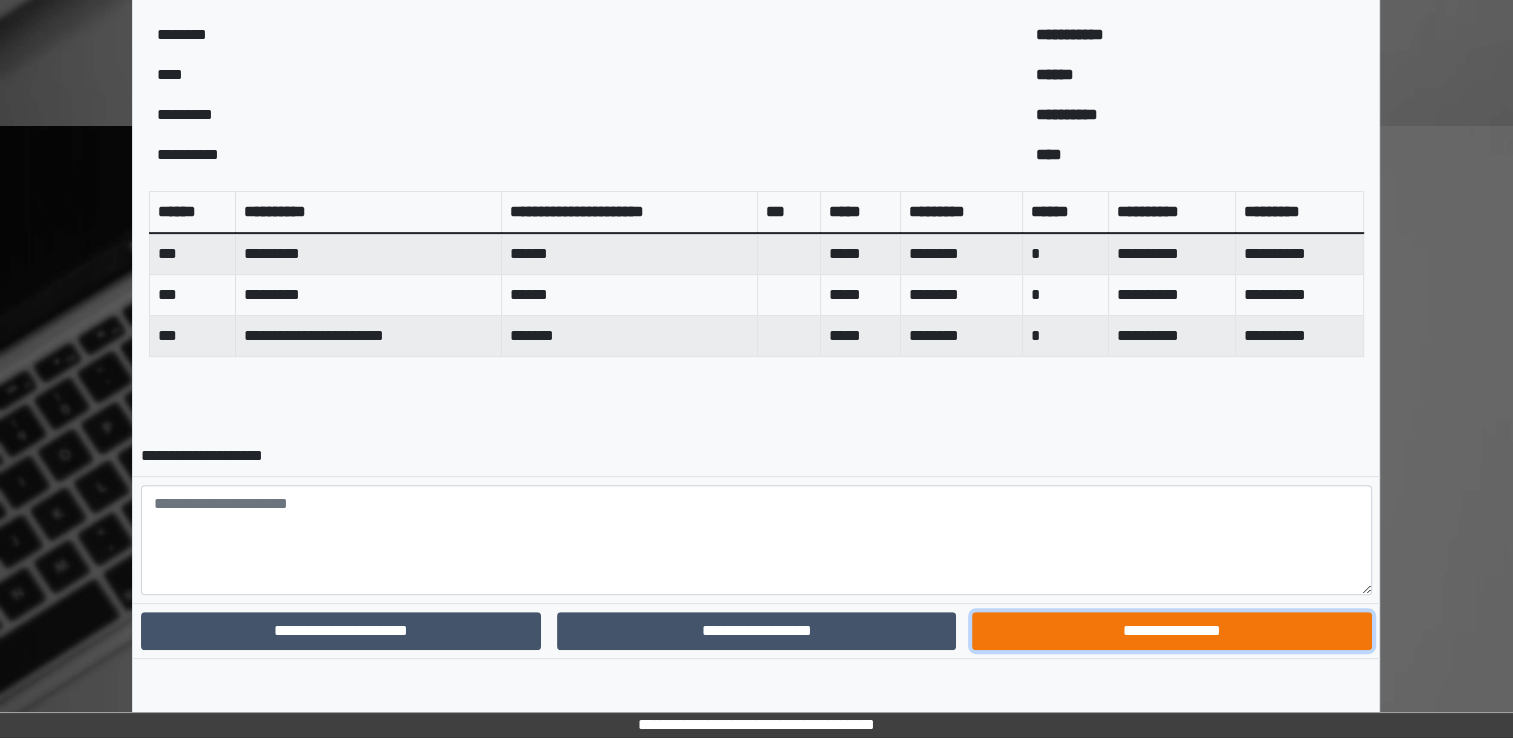 click on "**********" at bounding box center (1171, 631) 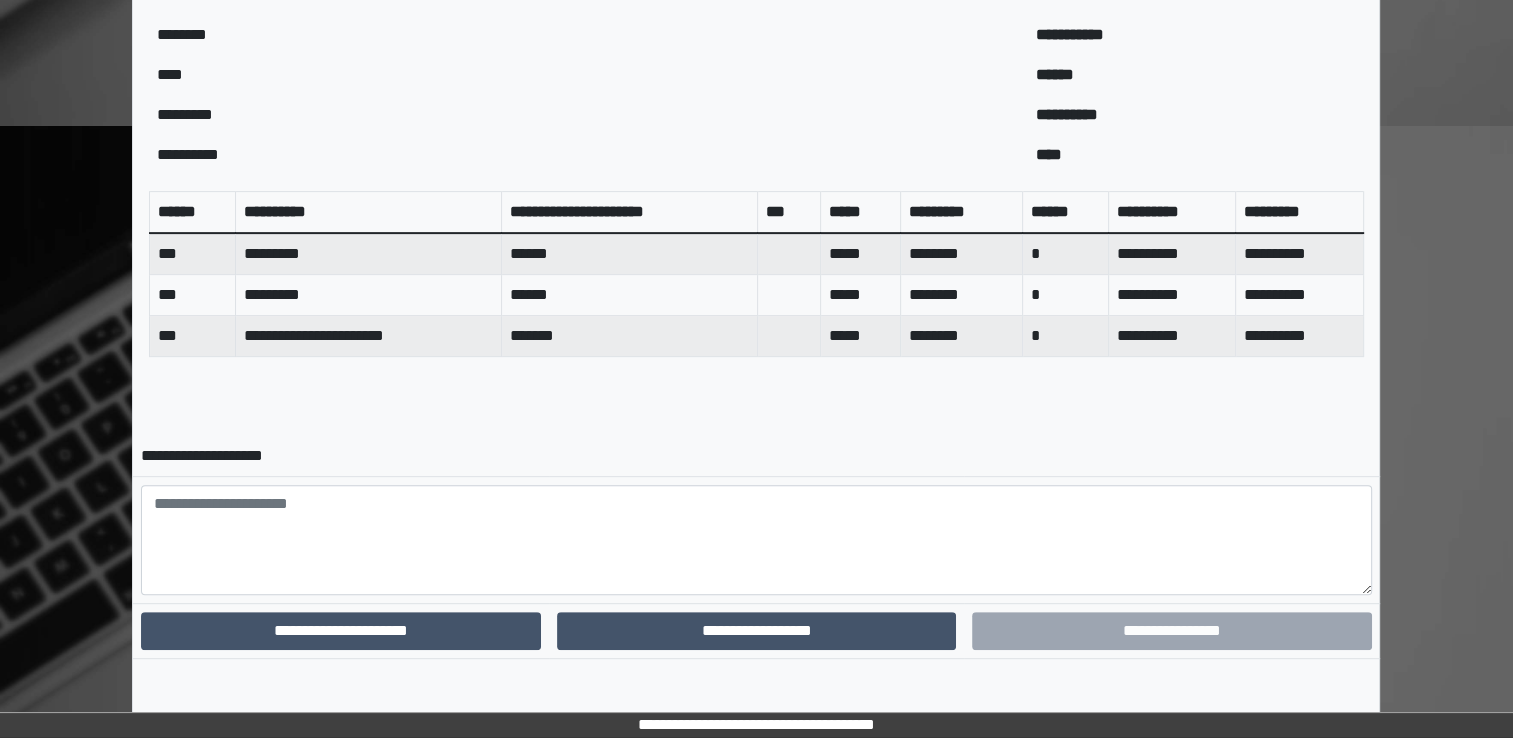 scroll, scrollTop: 640, scrollLeft: 0, axis: vertical 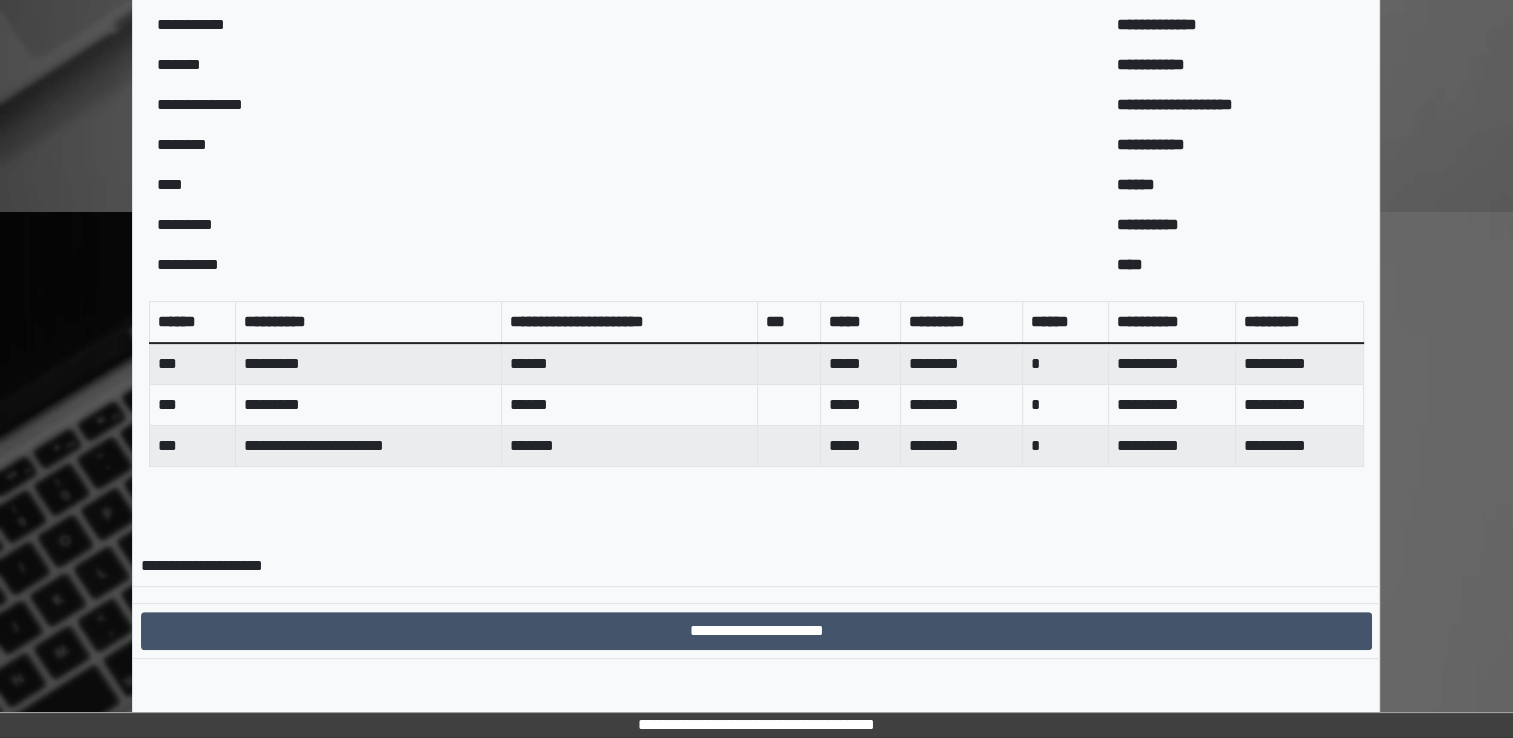click on "**********" at bounding box center [756, 631] 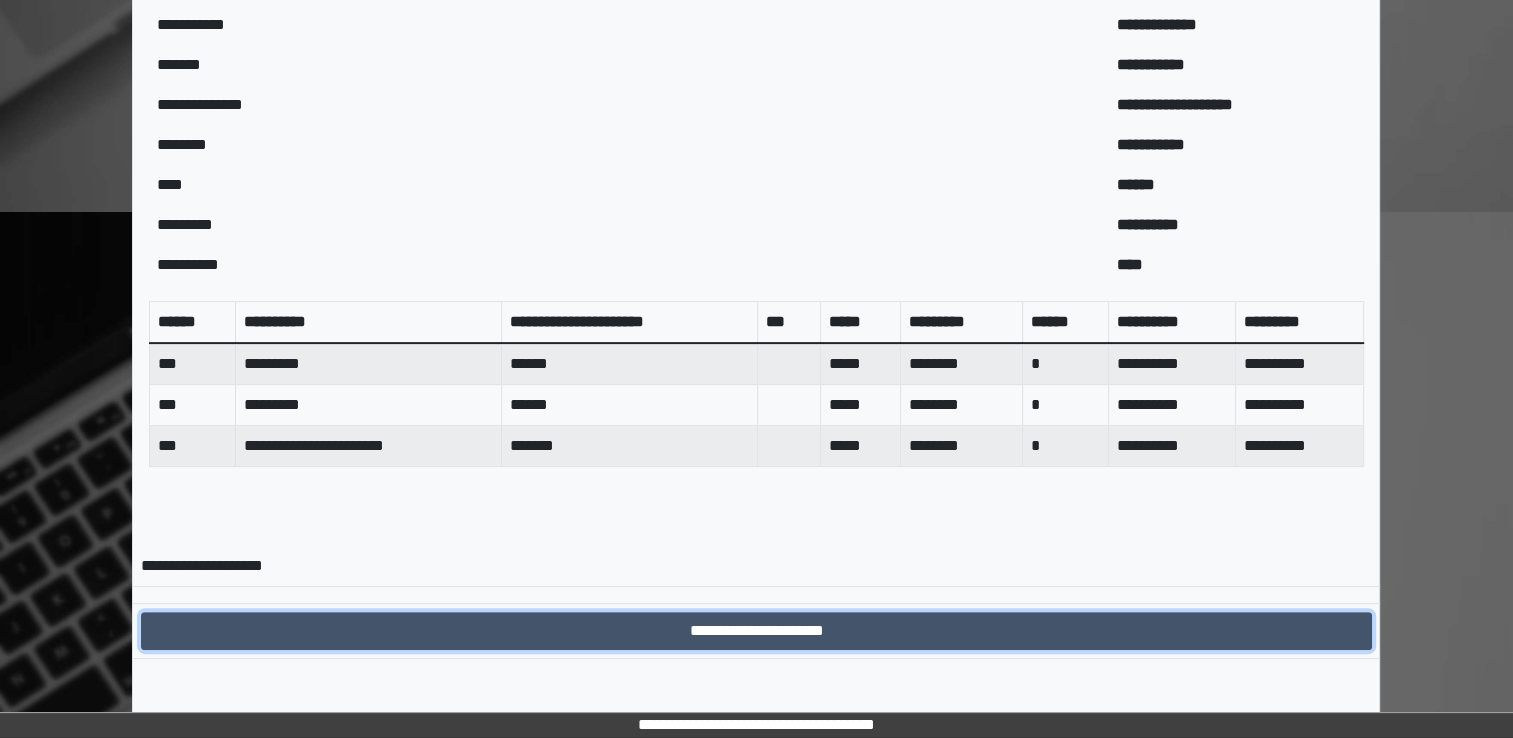 click on "**********" at bounding box center (756, 631) 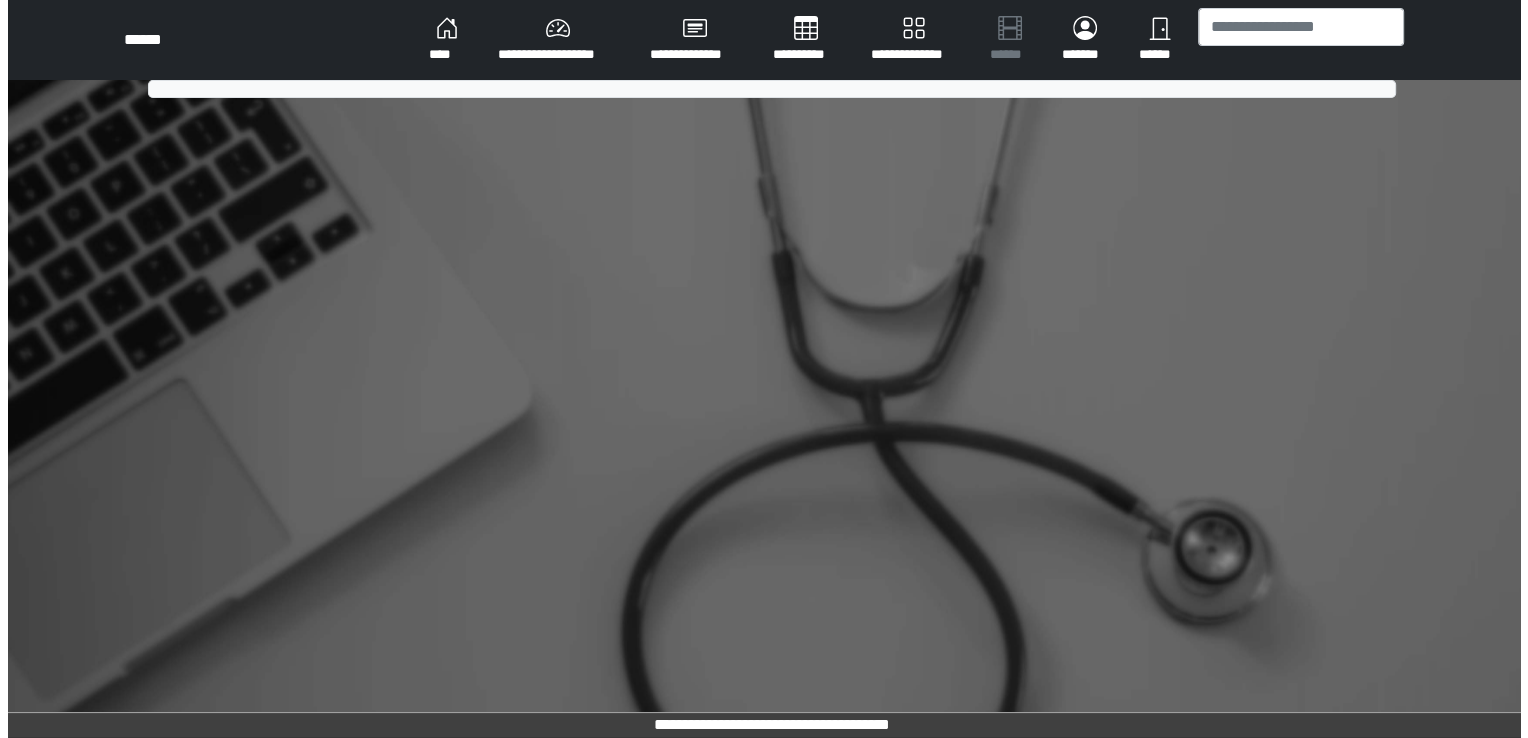 scroll, scrollTop: 0, scrollLeft: 0, axis: both 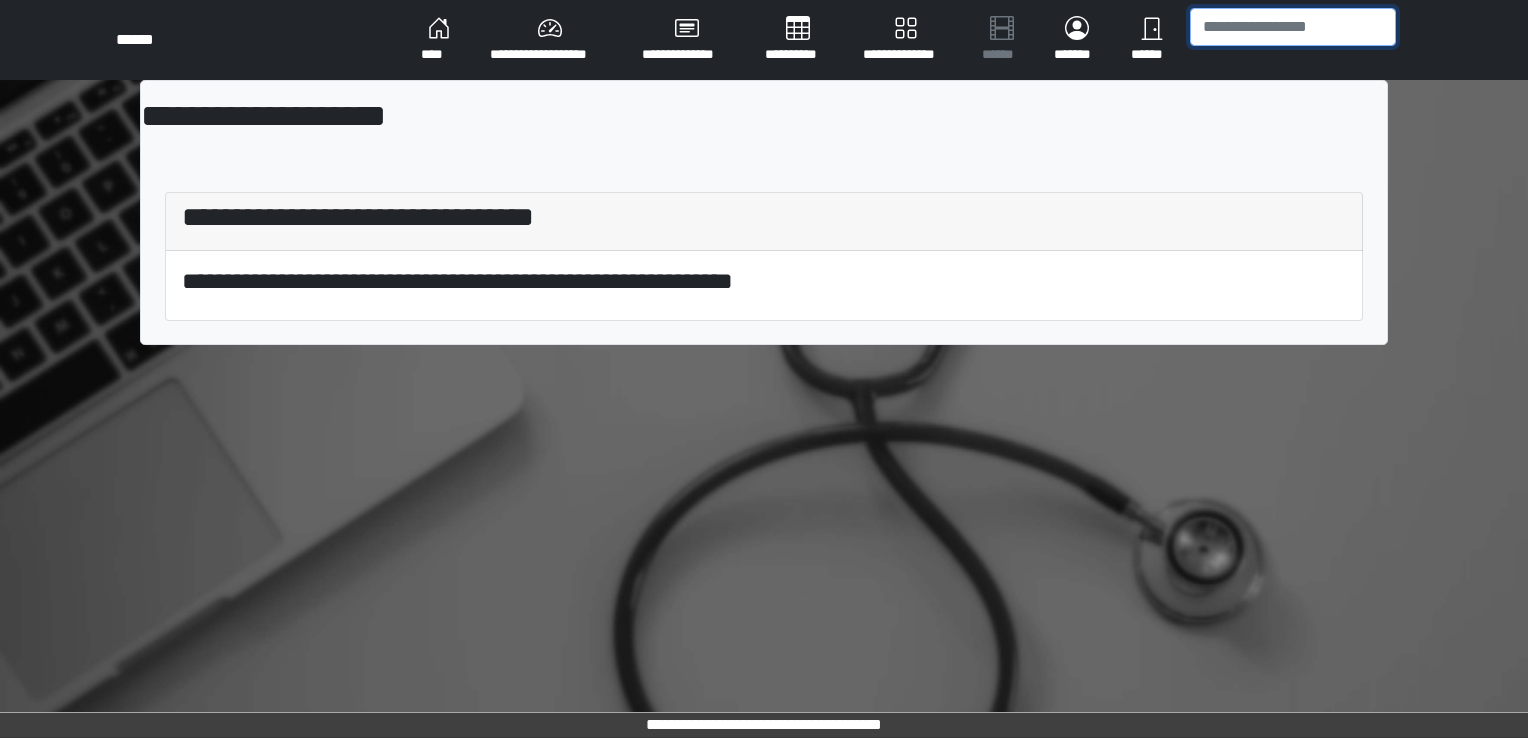 click at bounding box center [1293, 27] 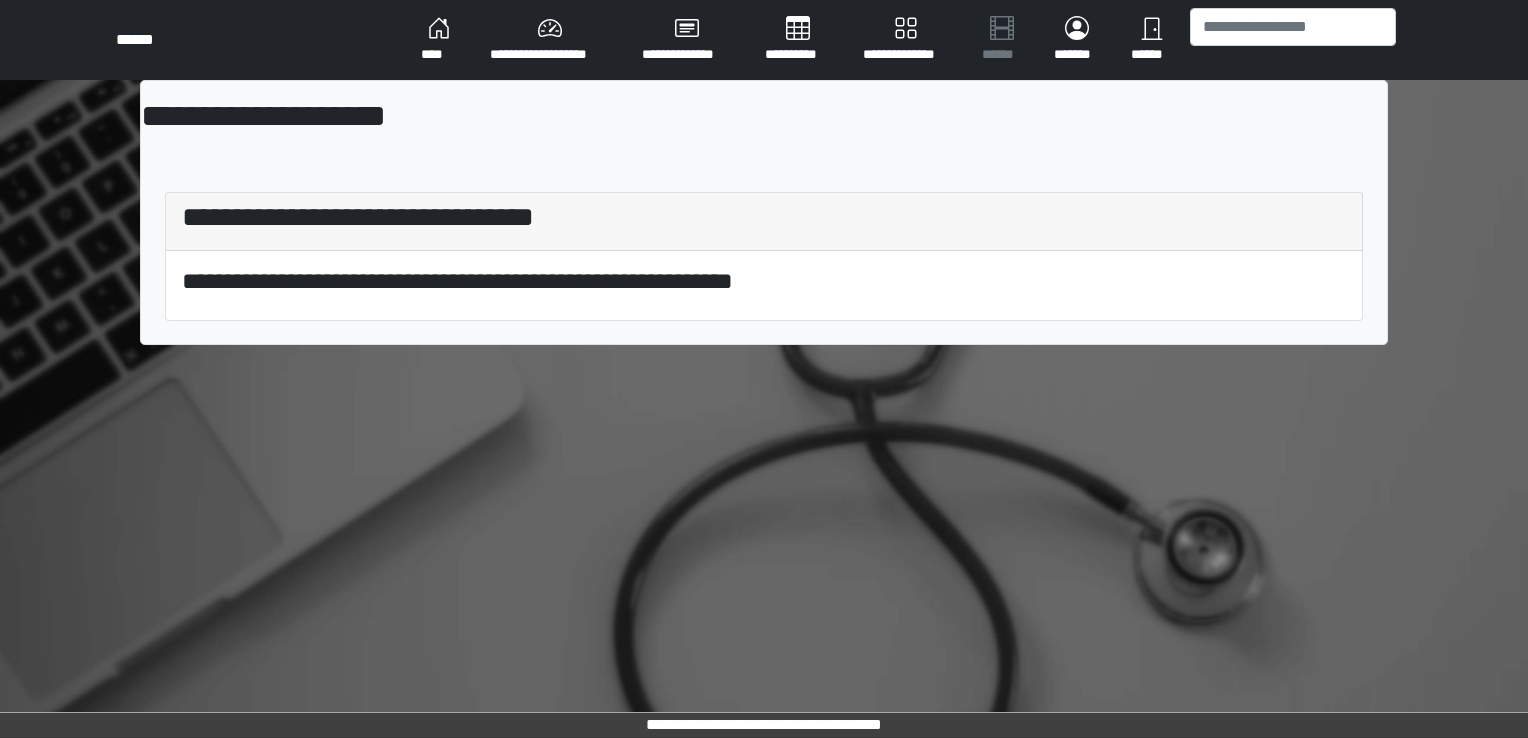 click on "**********" at bounding box center [550, 40] 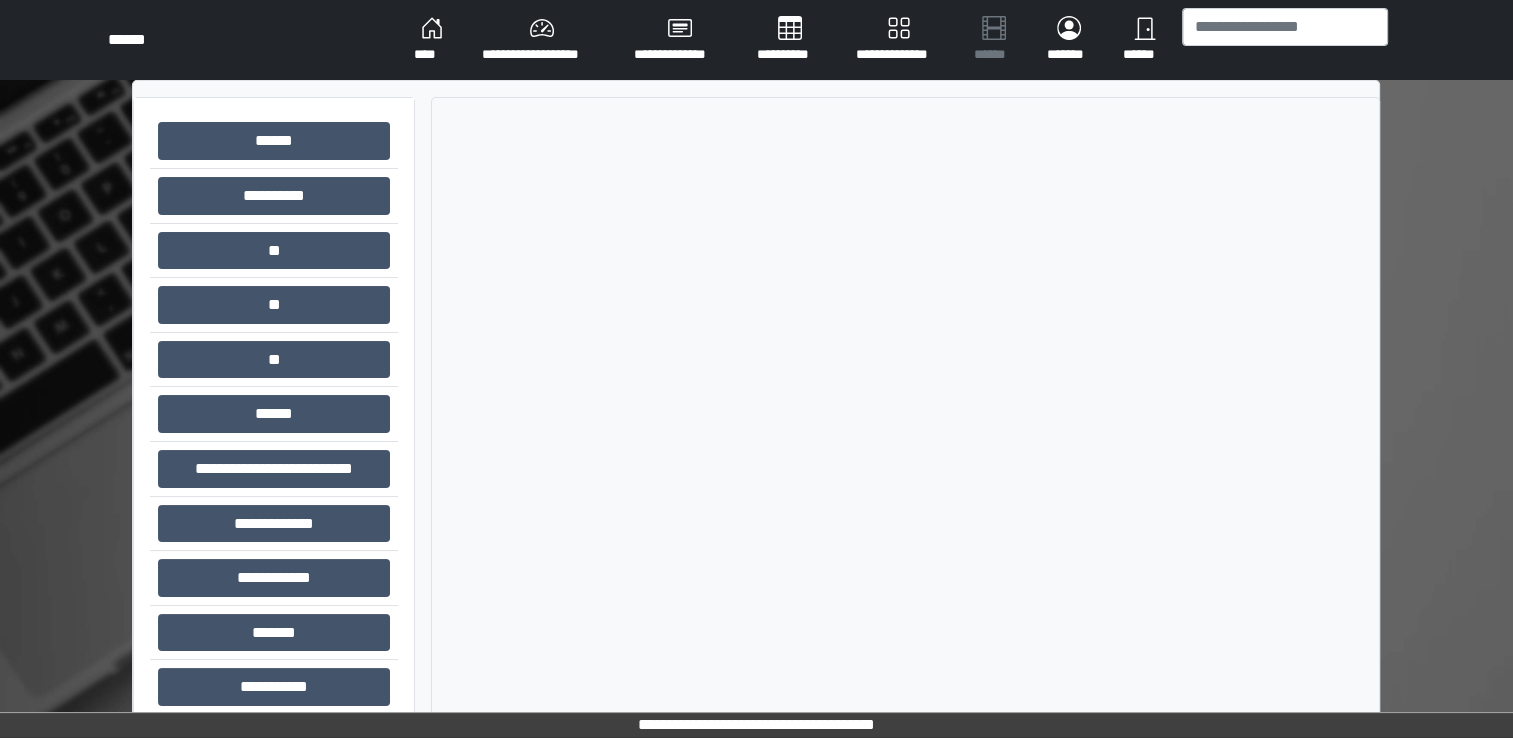 click on "****" at bounding box center [432, 40] 